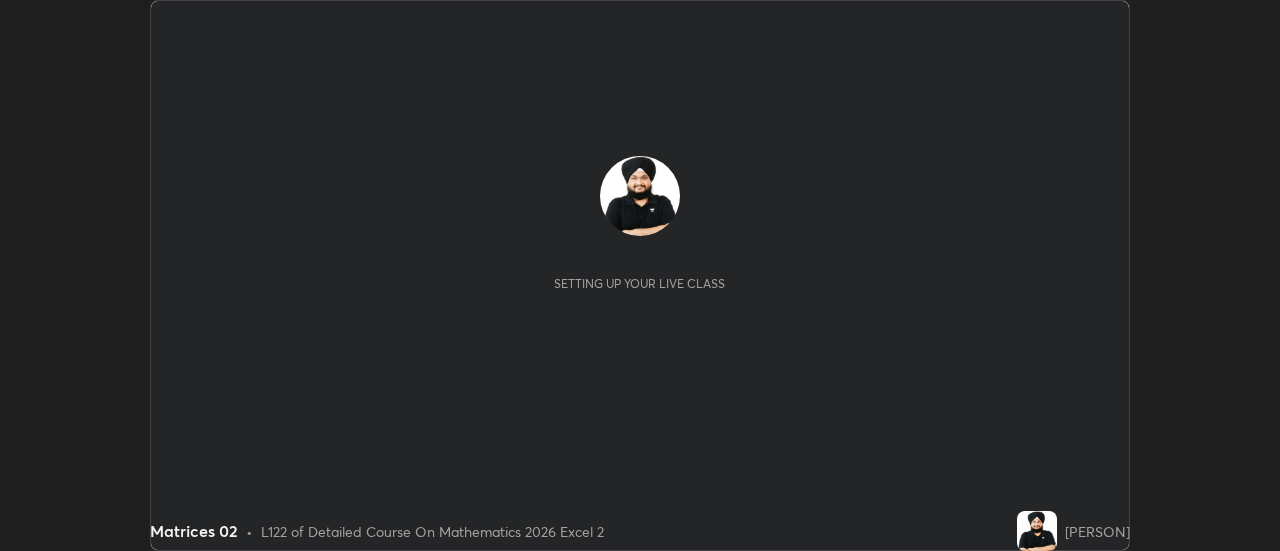 scroll, scrollTop: 0, scrollLeft: 0, axis: both 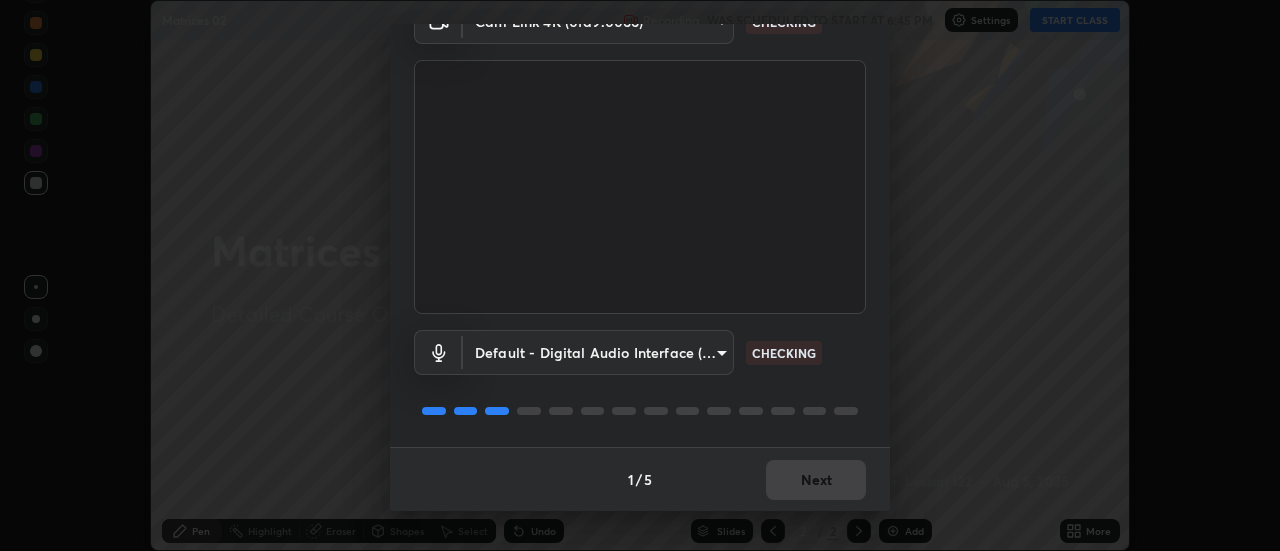 click on "1 / 5 Next" at bounding box center [640, 479] 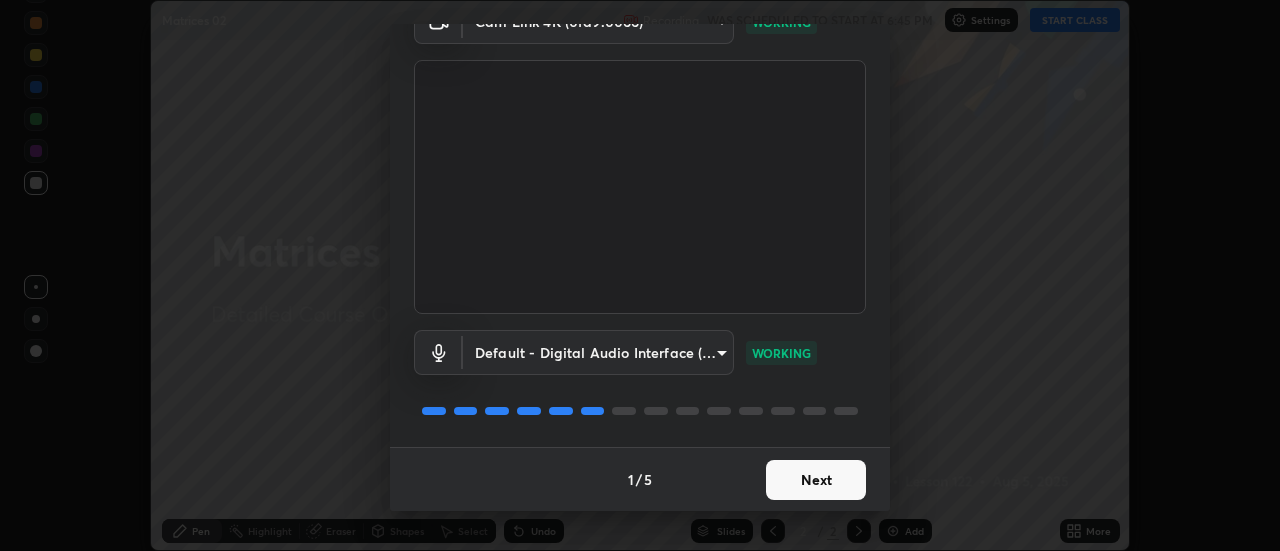 click on "Next" at bounding box center (816, 480) 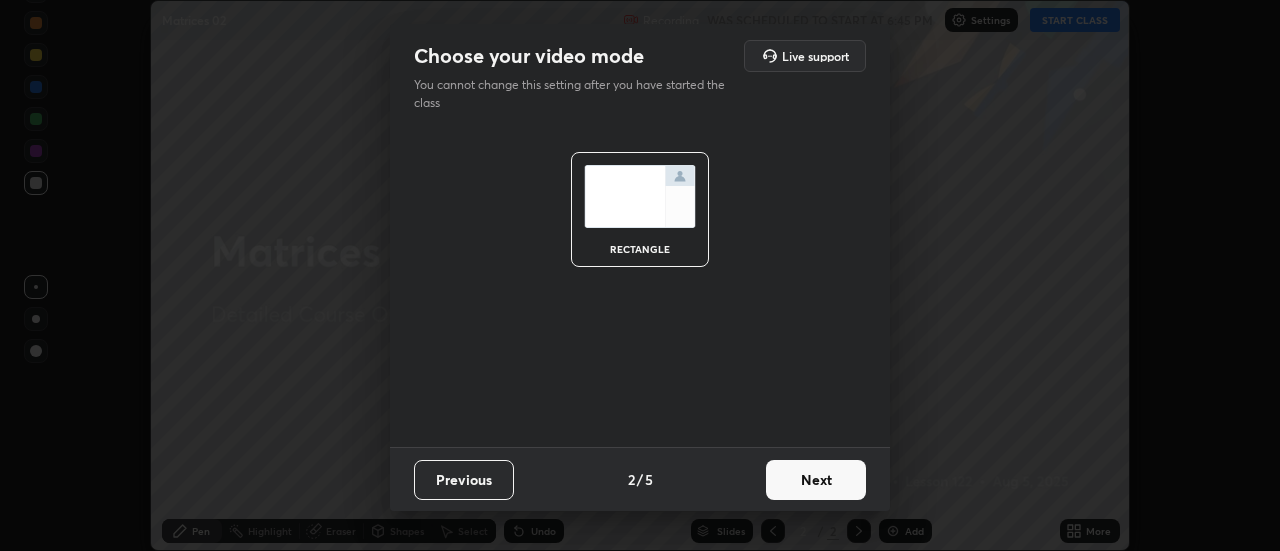 scroll, scrollTop: 0, scrollLeft: 0, axis: both 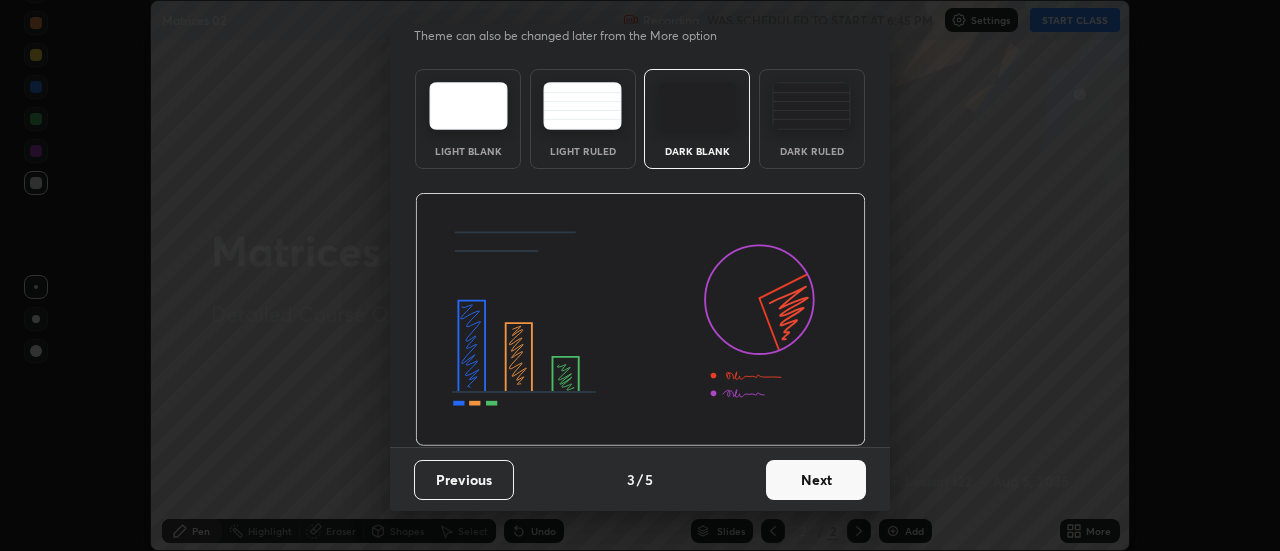 click on "Next" at bounding box center [816, 480] 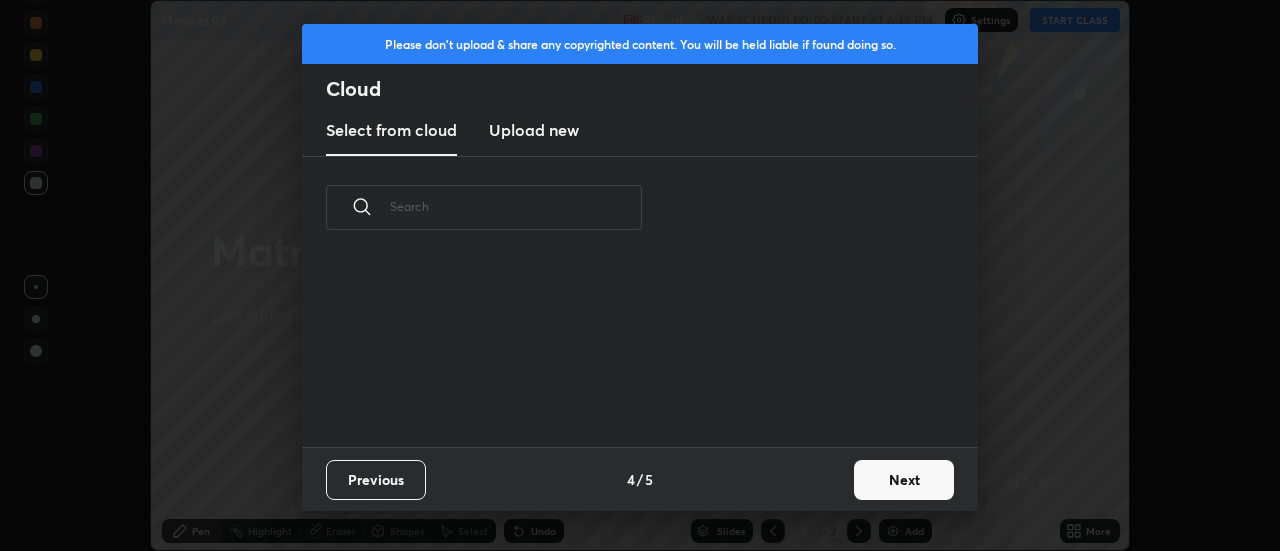 click on "Next" at bounding box center [904, 480] 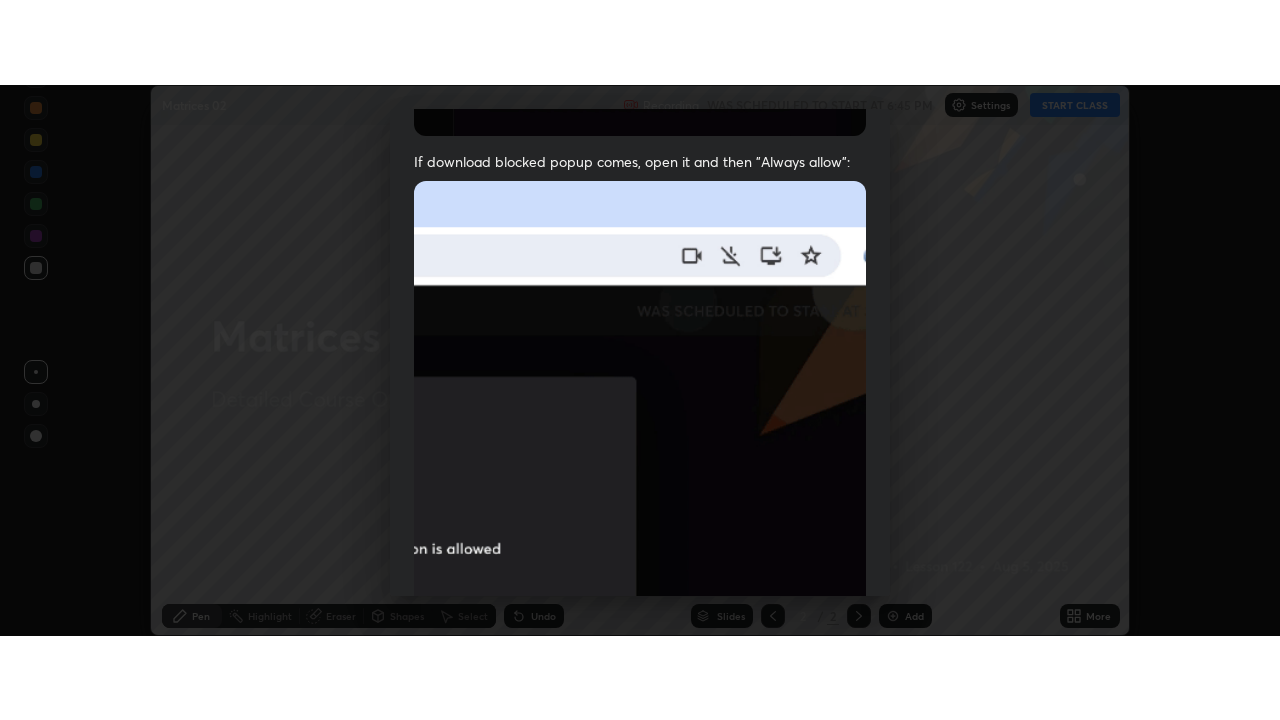 scroll, scrollTop: 513, scrollLeft: 0, axis: vertical 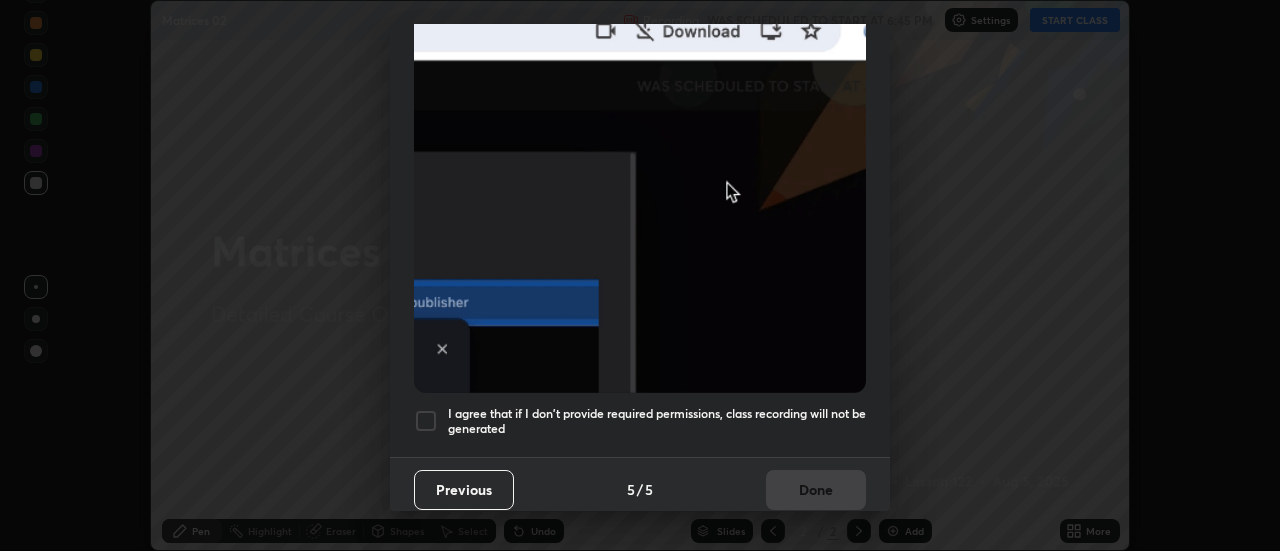 click on "I agree that if I don't provide required permissions, class recording will not be generated" at bounding box center [657, 421] 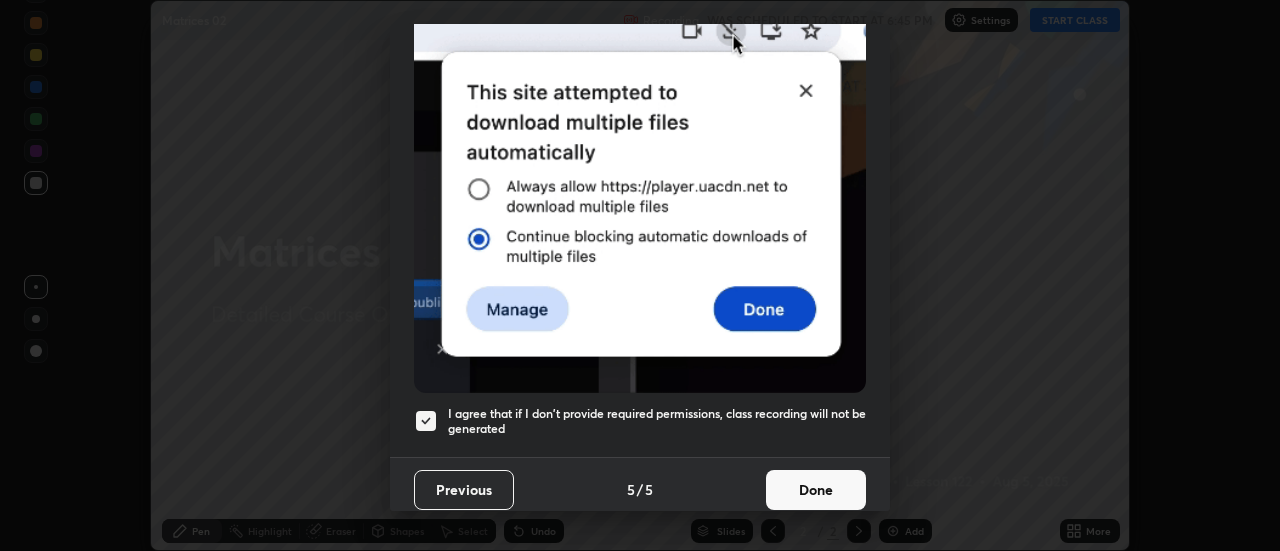 click on "Done" at bounding box center [816, 490] 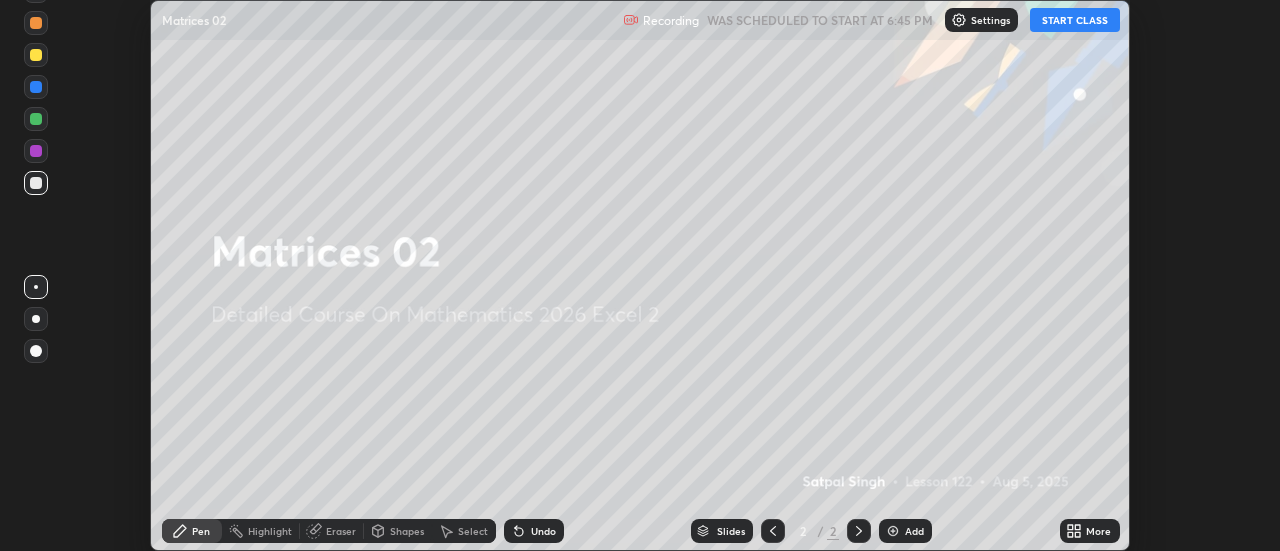 click on "START CLASS" at bounding box center (1075, 20) 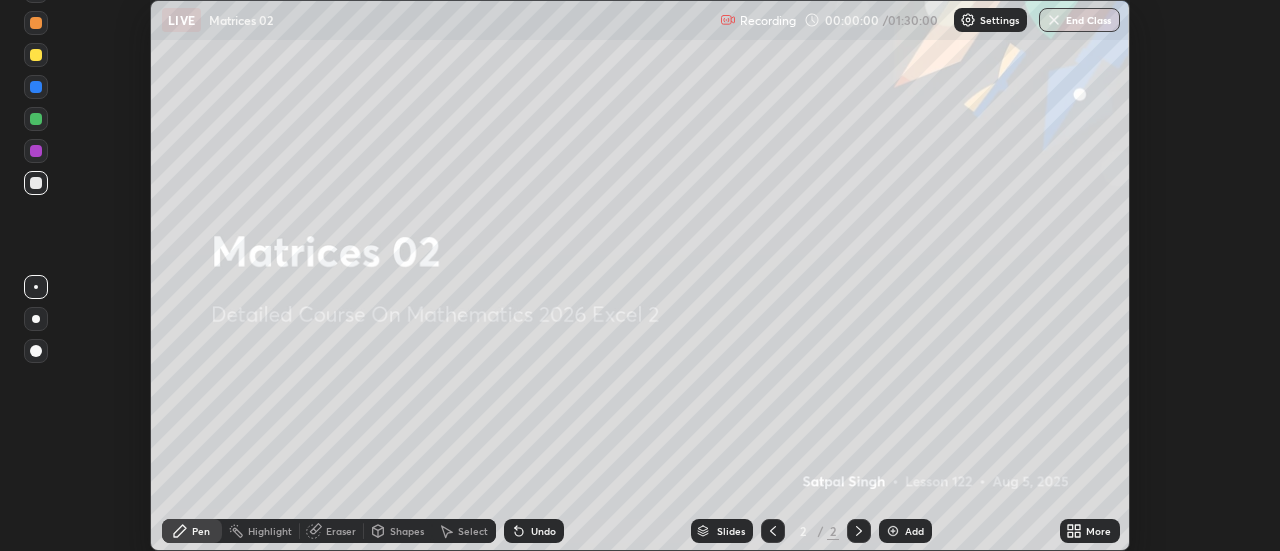 click 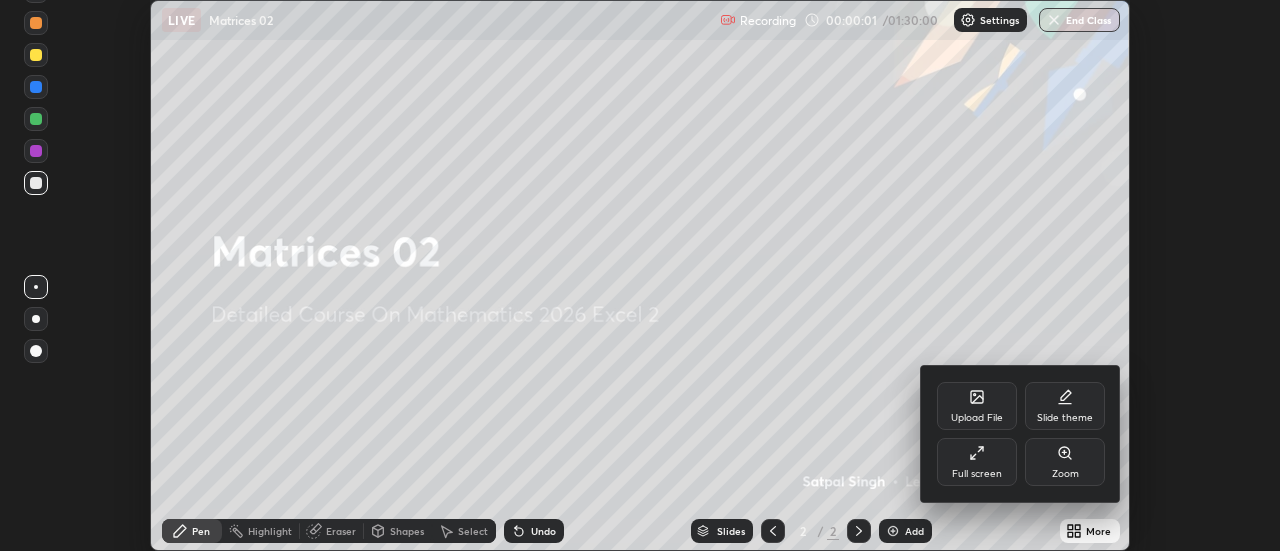 click on "Full screen" at bounding box center [977, 474] 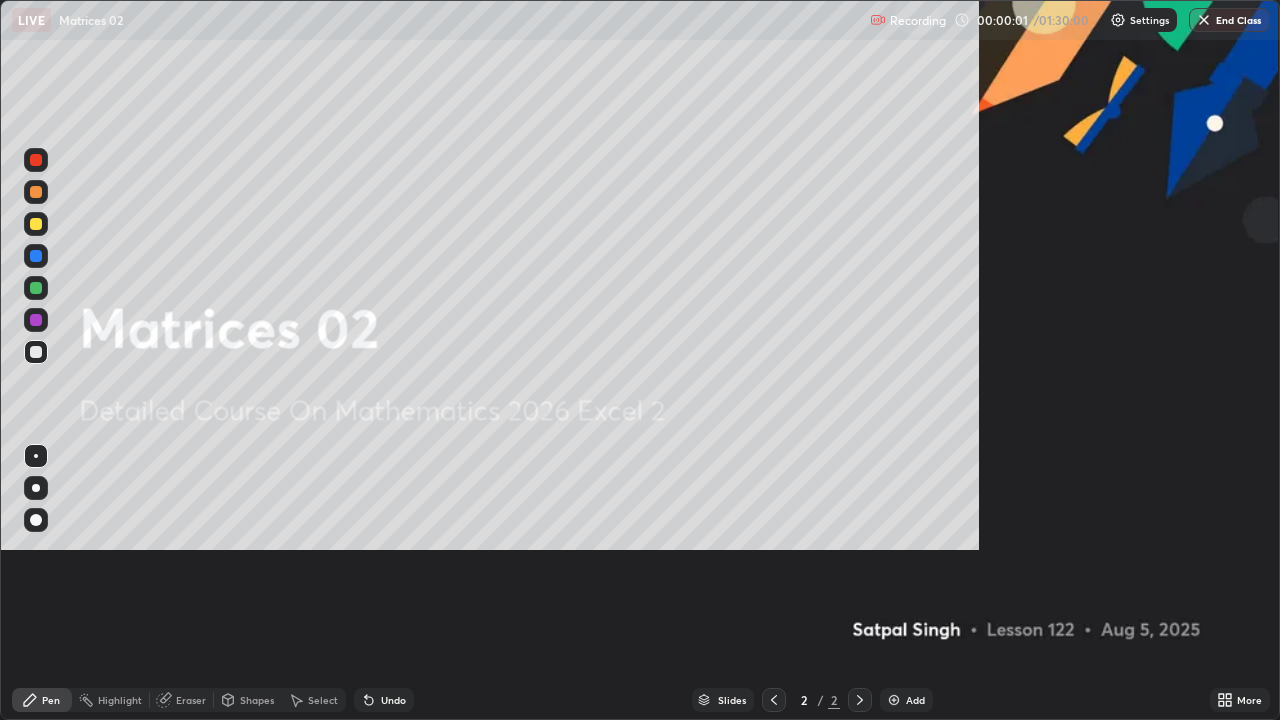 scroll, scrollTop: 99280, scrollLeft: 98720, axis: both 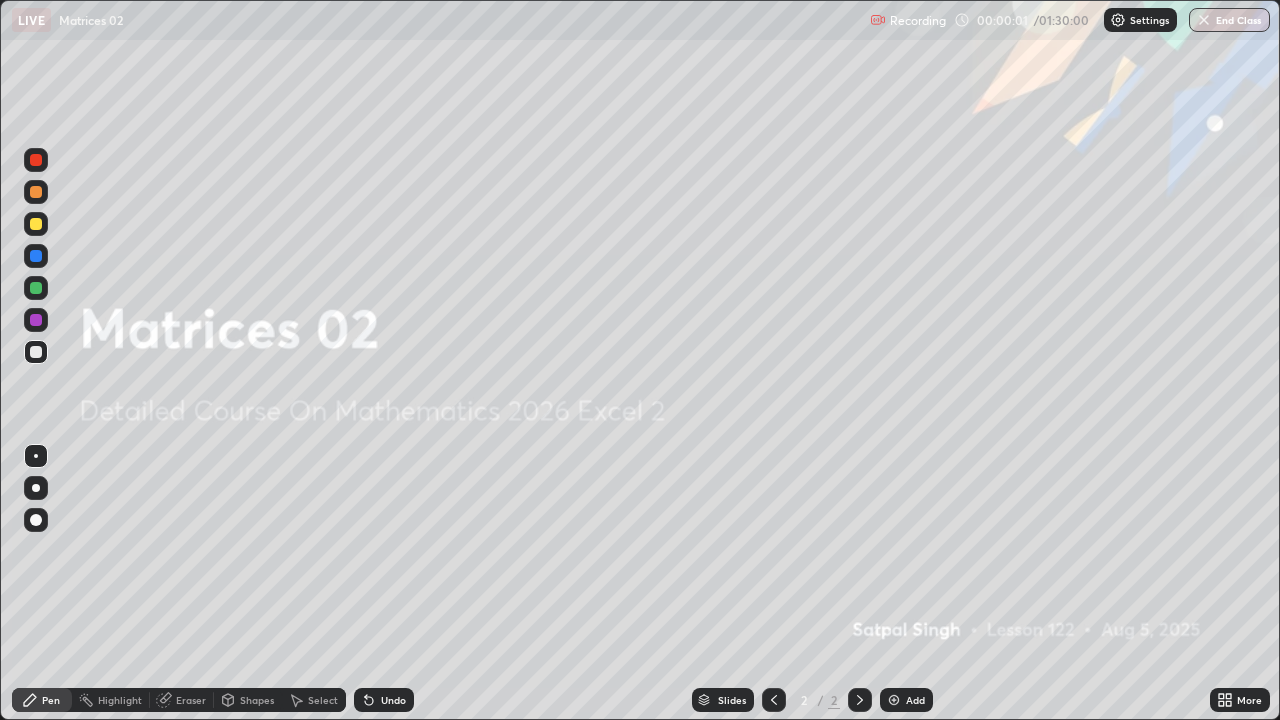 click at bounding box center (894, 700) 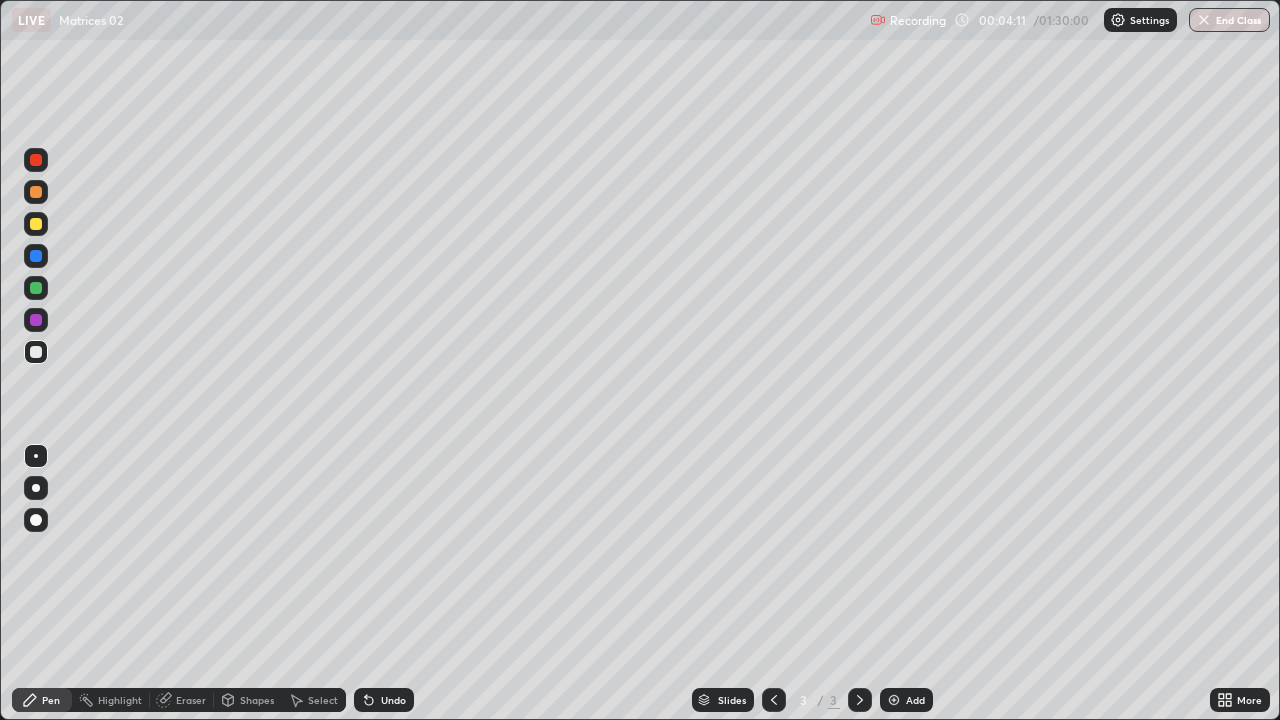 click on "Undo" at bounding box center [393, 700] 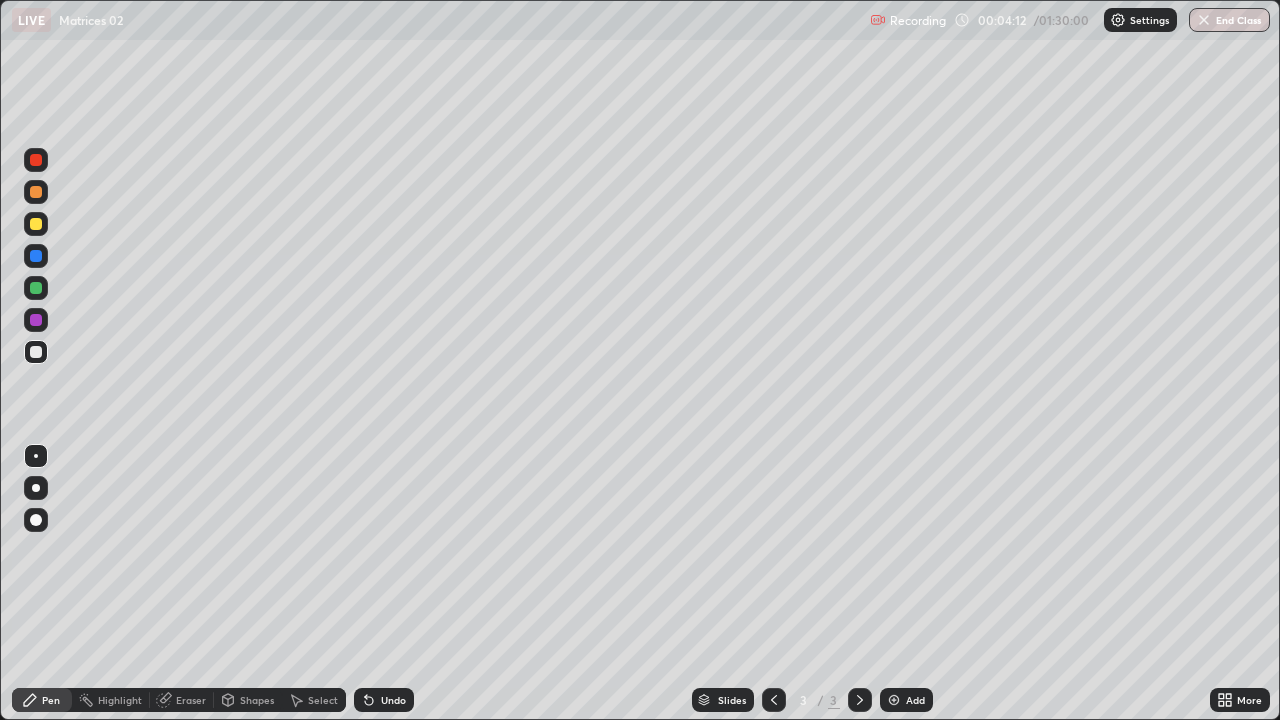 click on "Undo" at bounding box center [393, 700] 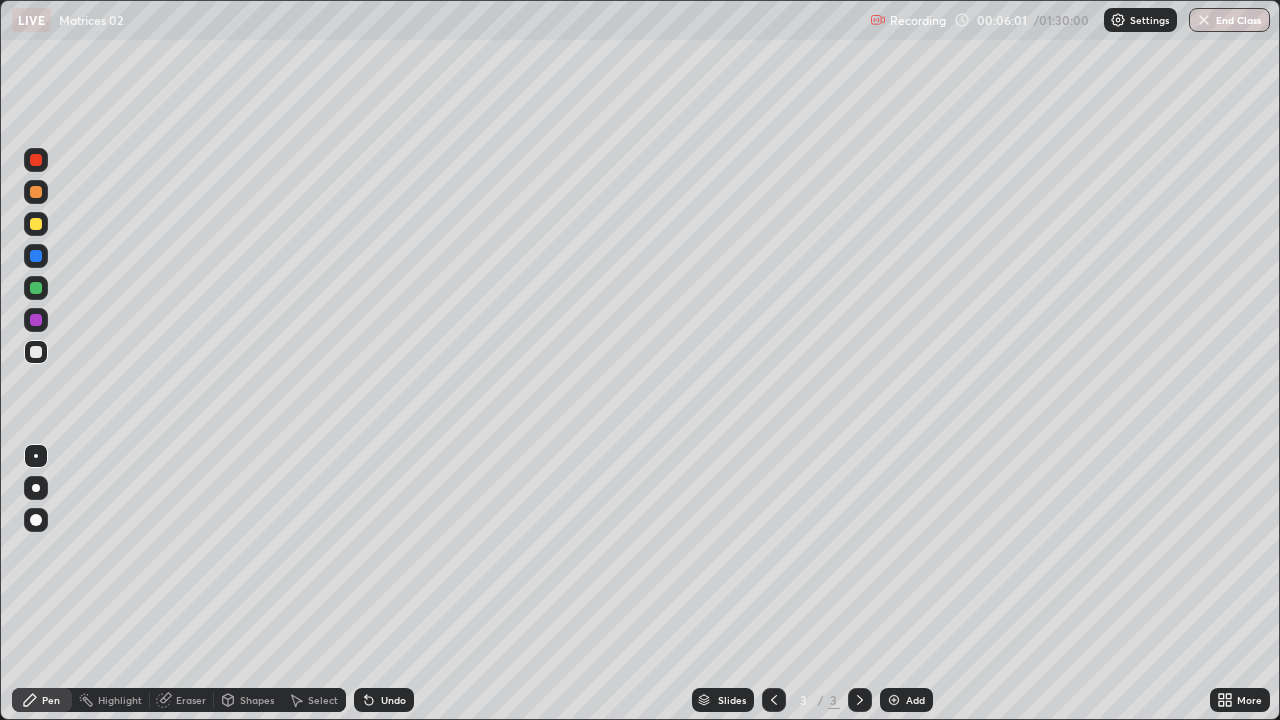click on "Undo" at bounding box center (393, 700) 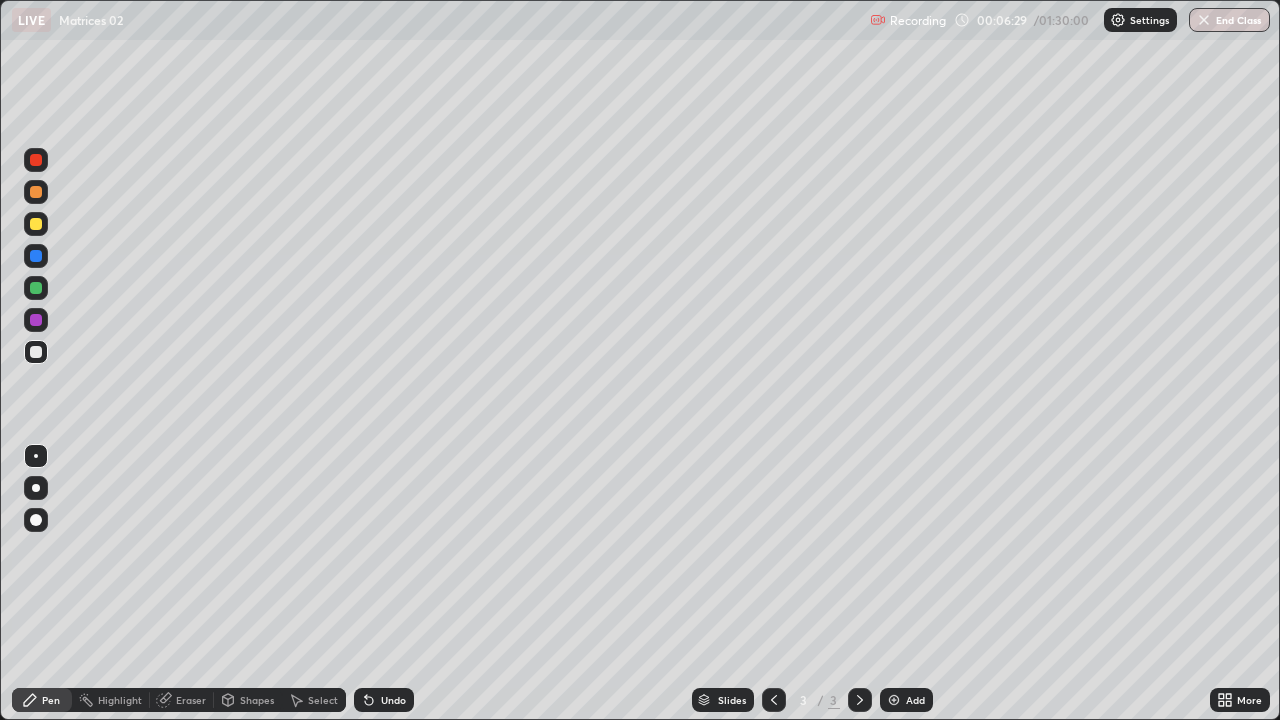 click on "Undo" at bounding box center (393, 700) 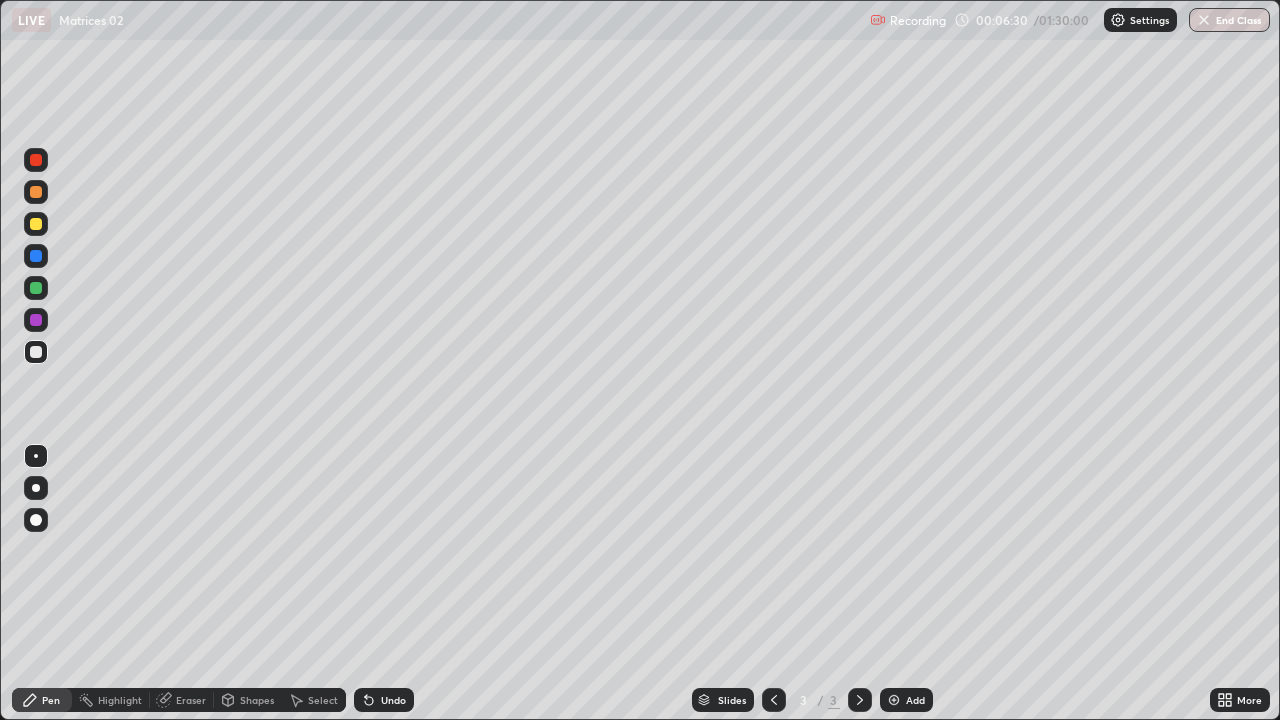click on "Undo" at bounding box center [393, 700] 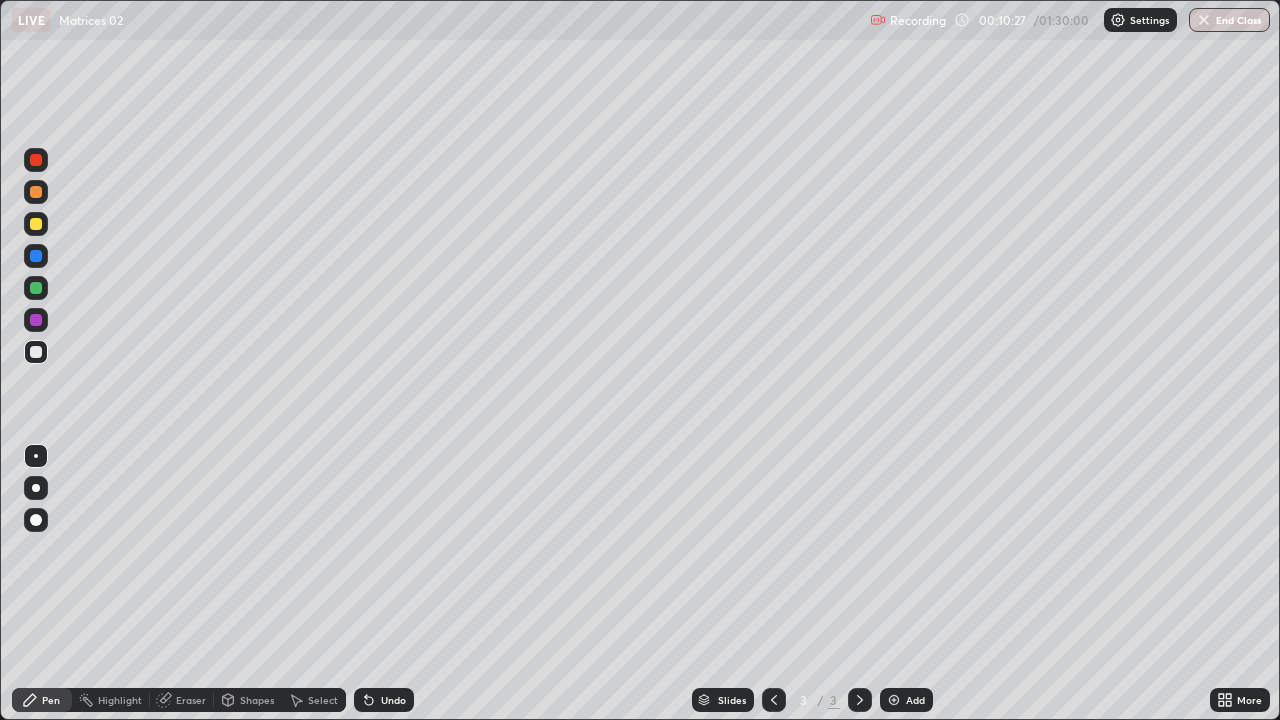click at bounding box center (894, 700) 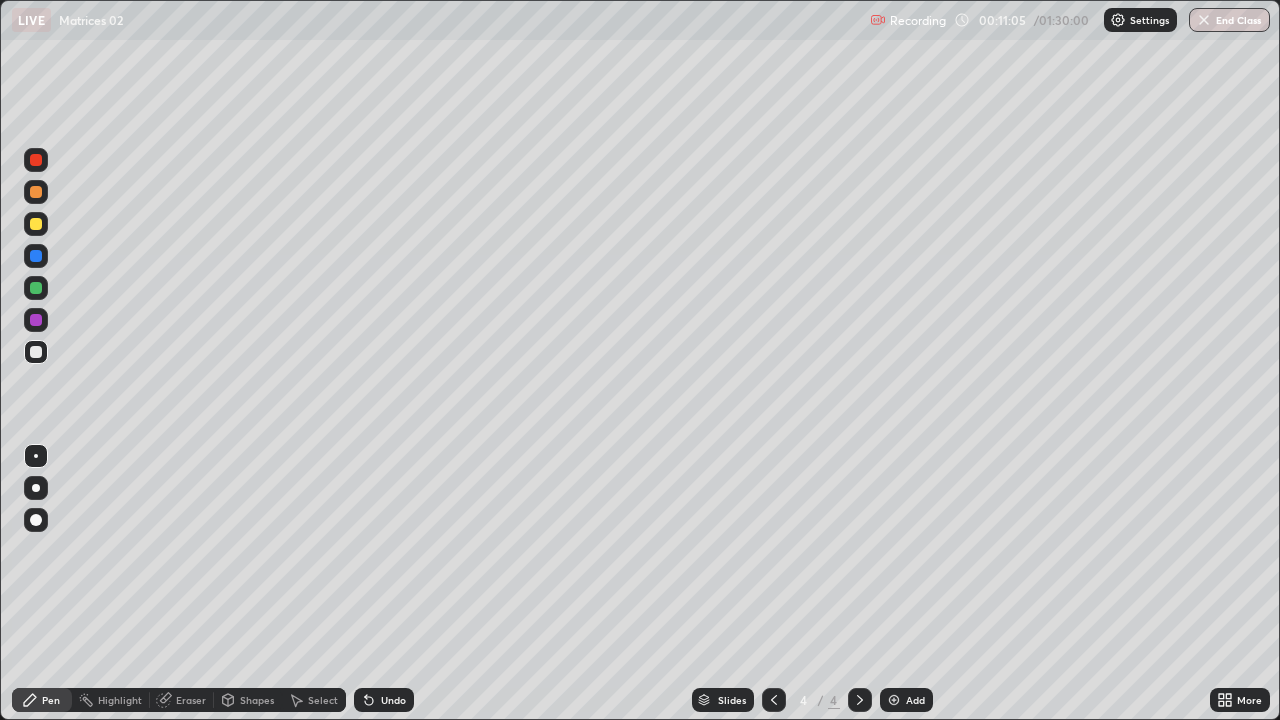 click on "Eraser" at bounding box center [191, 700] 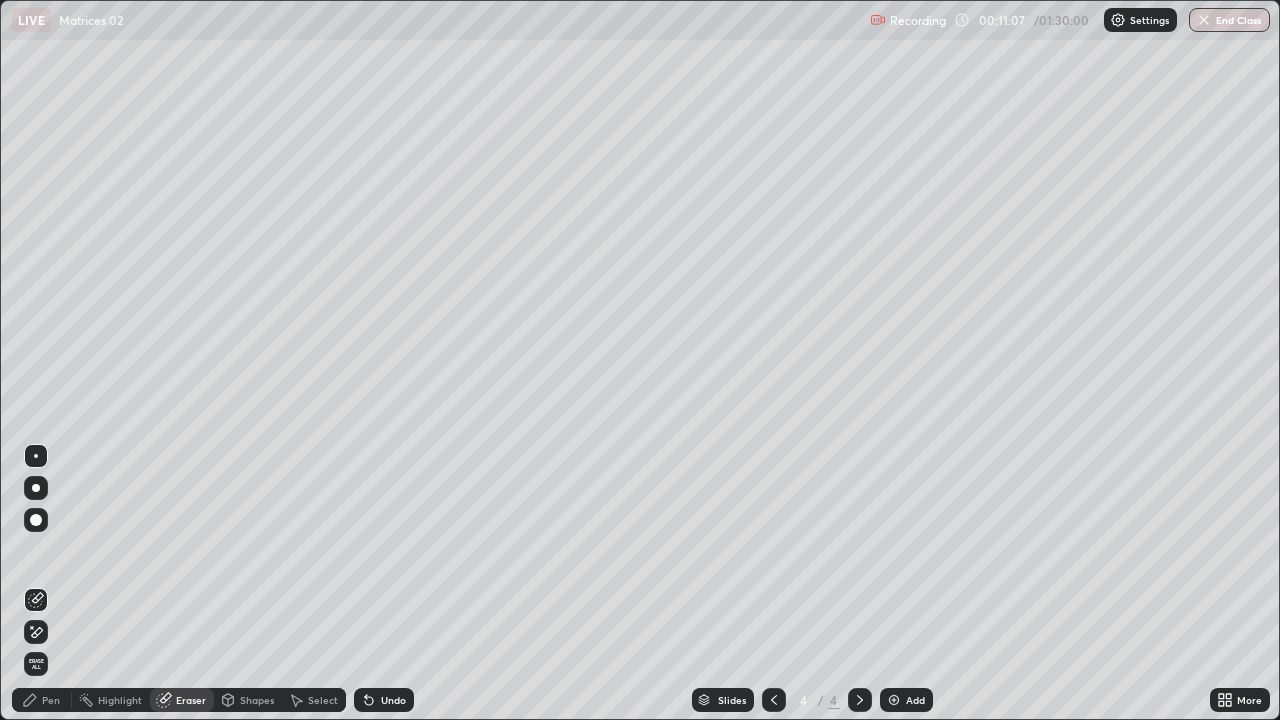 click on "Pen" at bounding box center (51, 700) 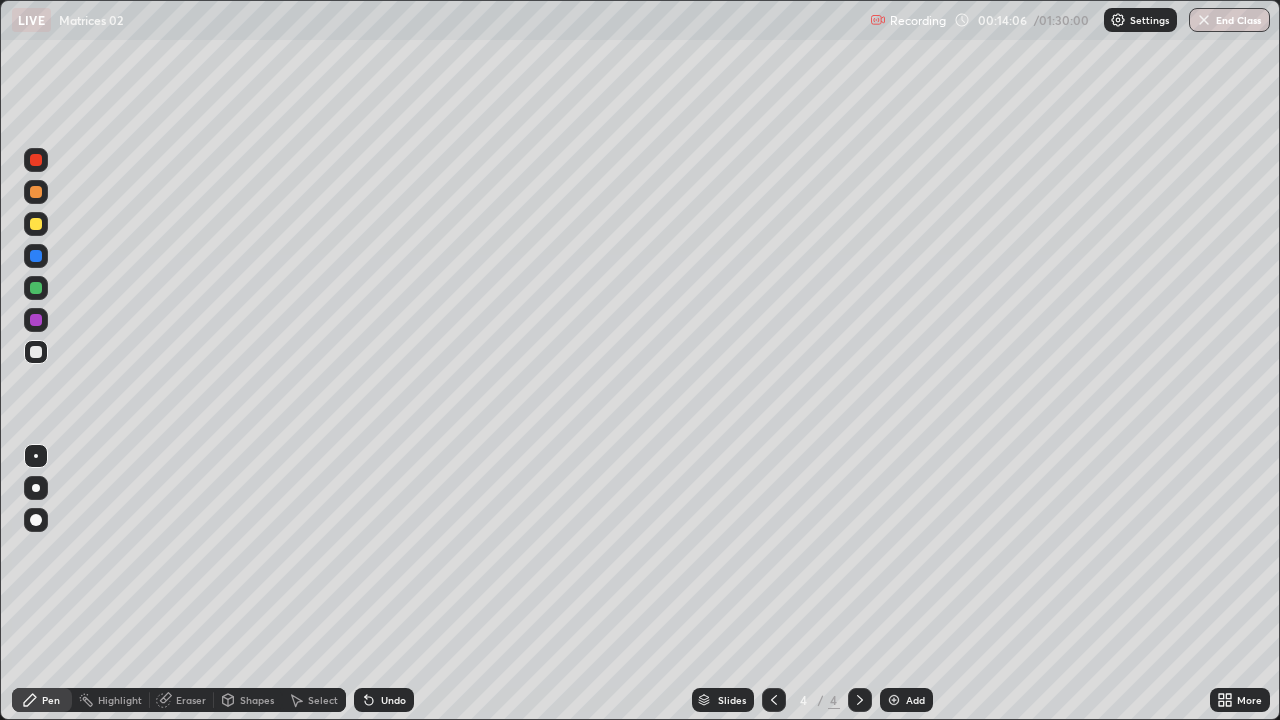 click on "Undo" at bounding box center (393, 700) 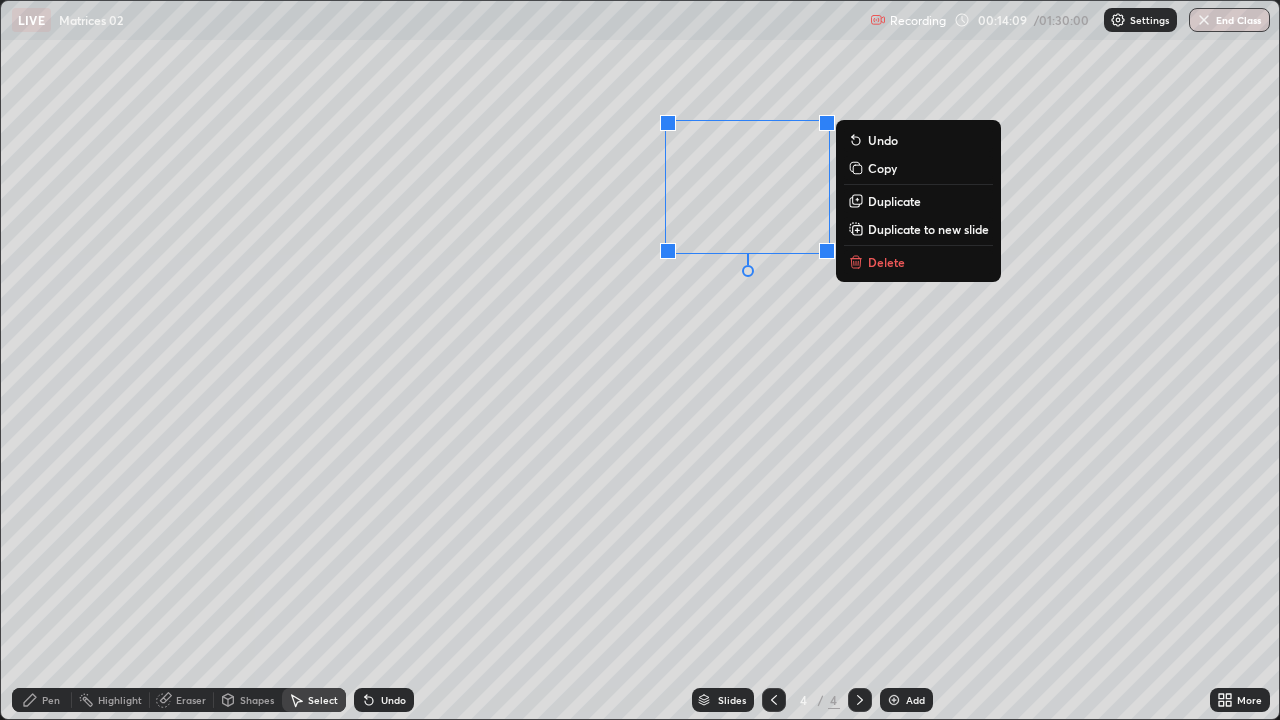 click on "Duplicate" at bounding box center (894, 201) 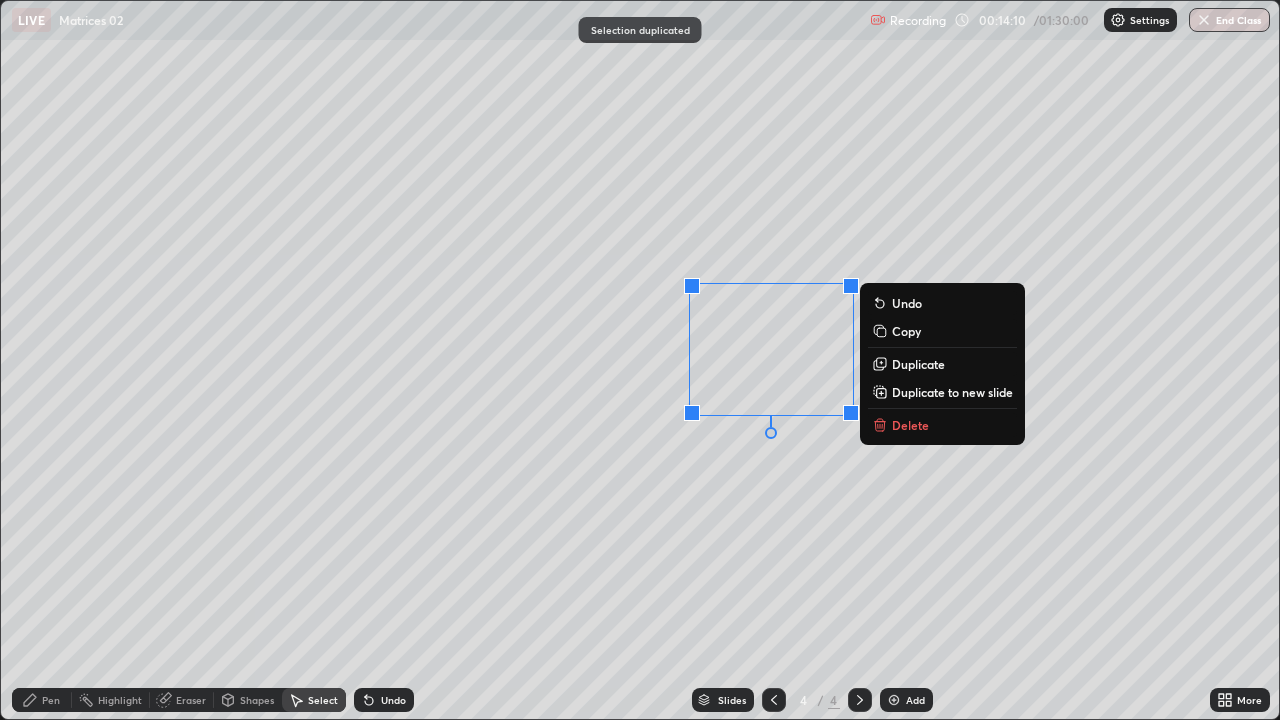 click on "Duplicate" at bounding box center [942, 364] 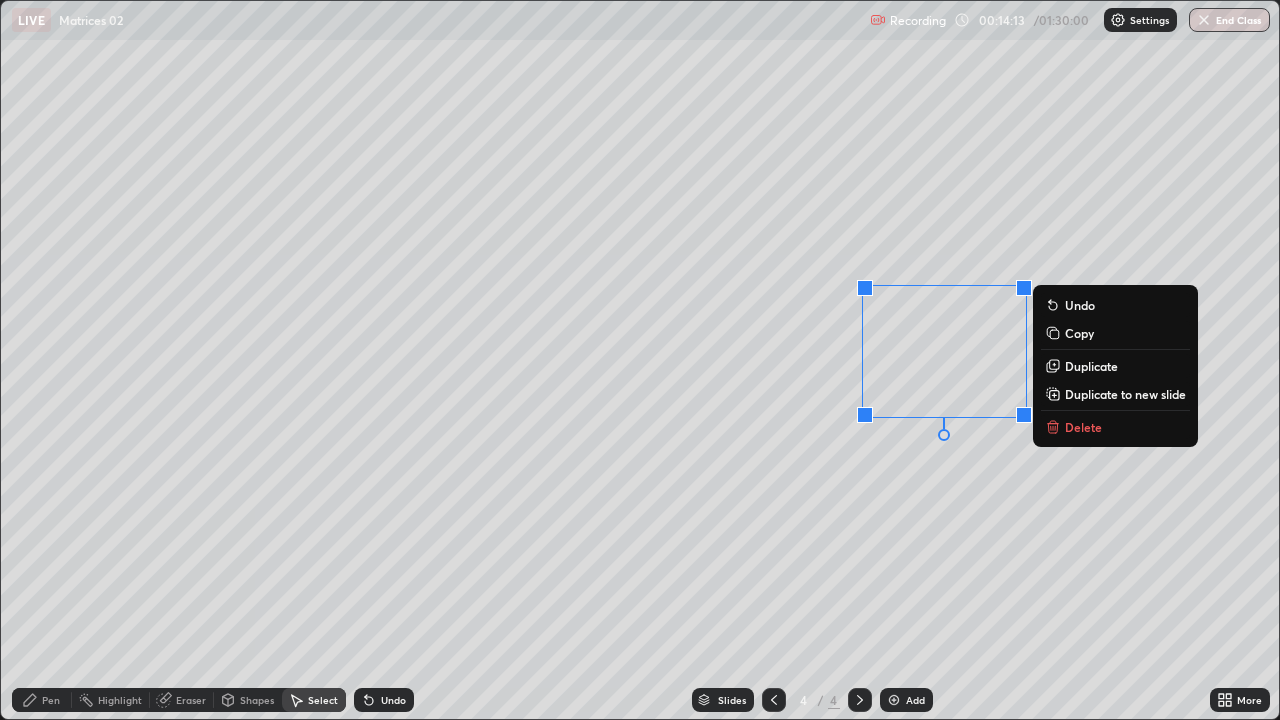 click on "0 ° Undo Copy Duplicate Duplicate to new slide Delete" at bounding box center [640, 360] 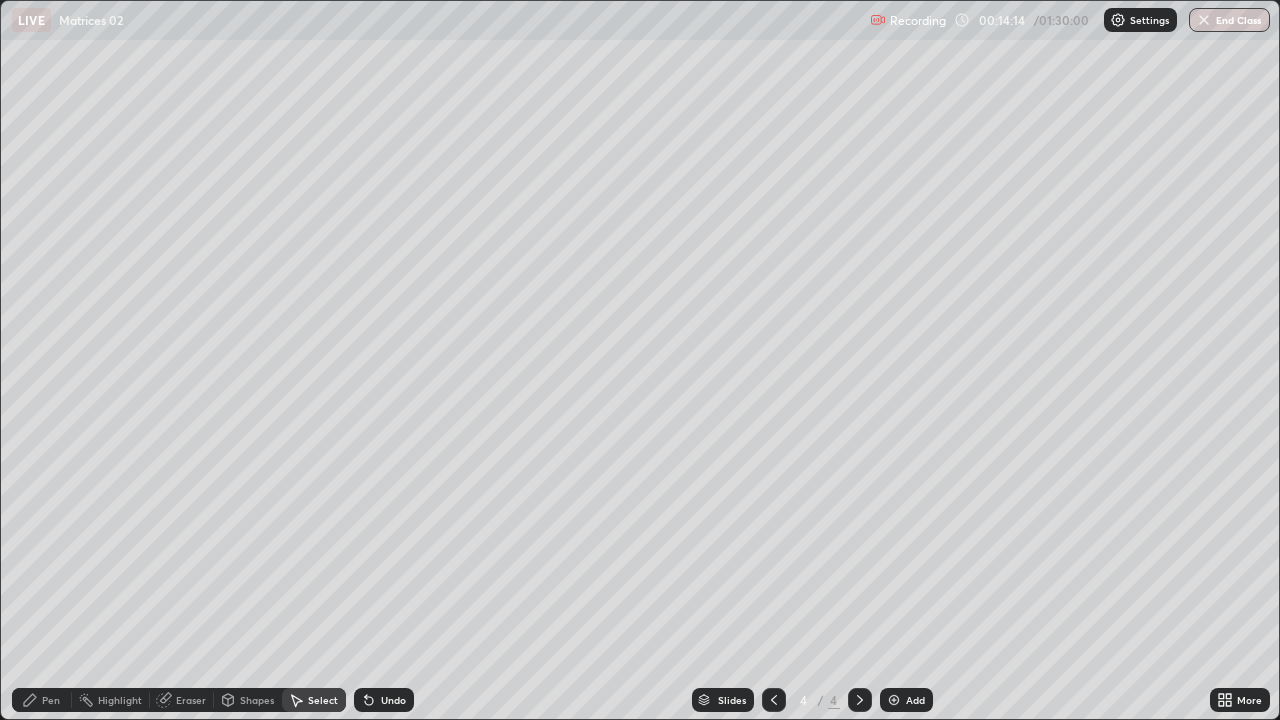 click on "Pen" at bounding box center [51, 700] 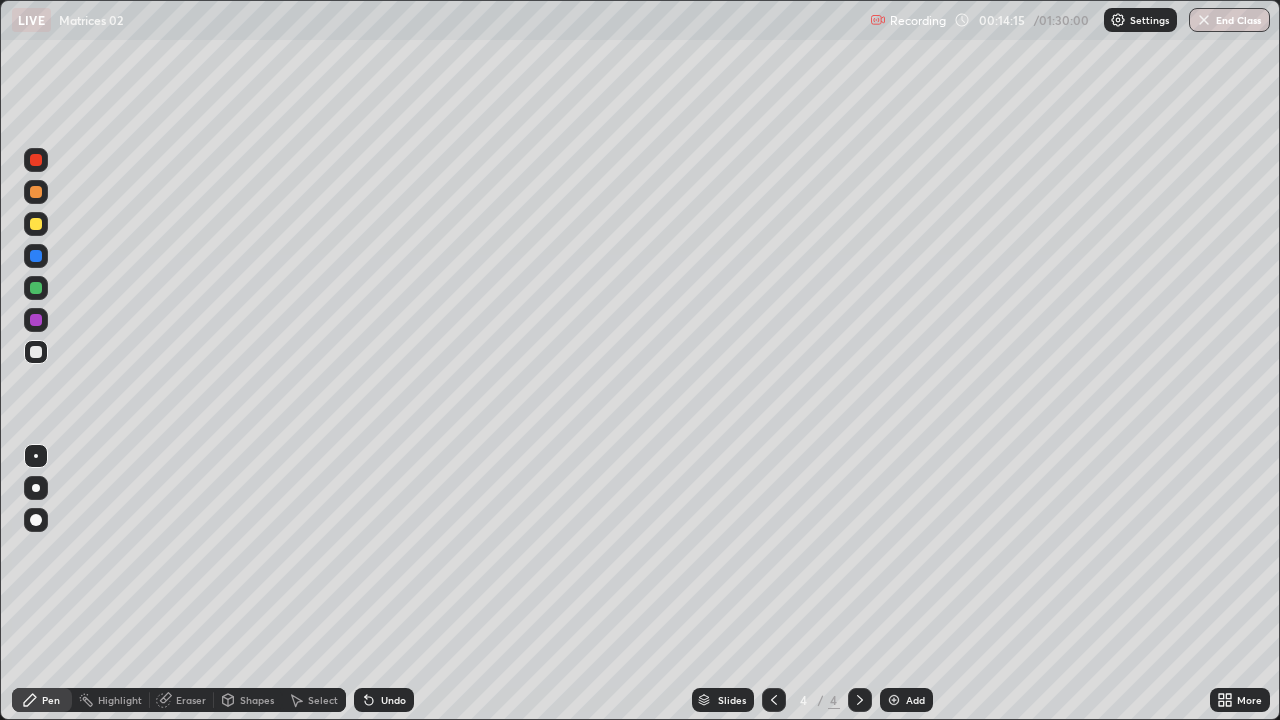 click 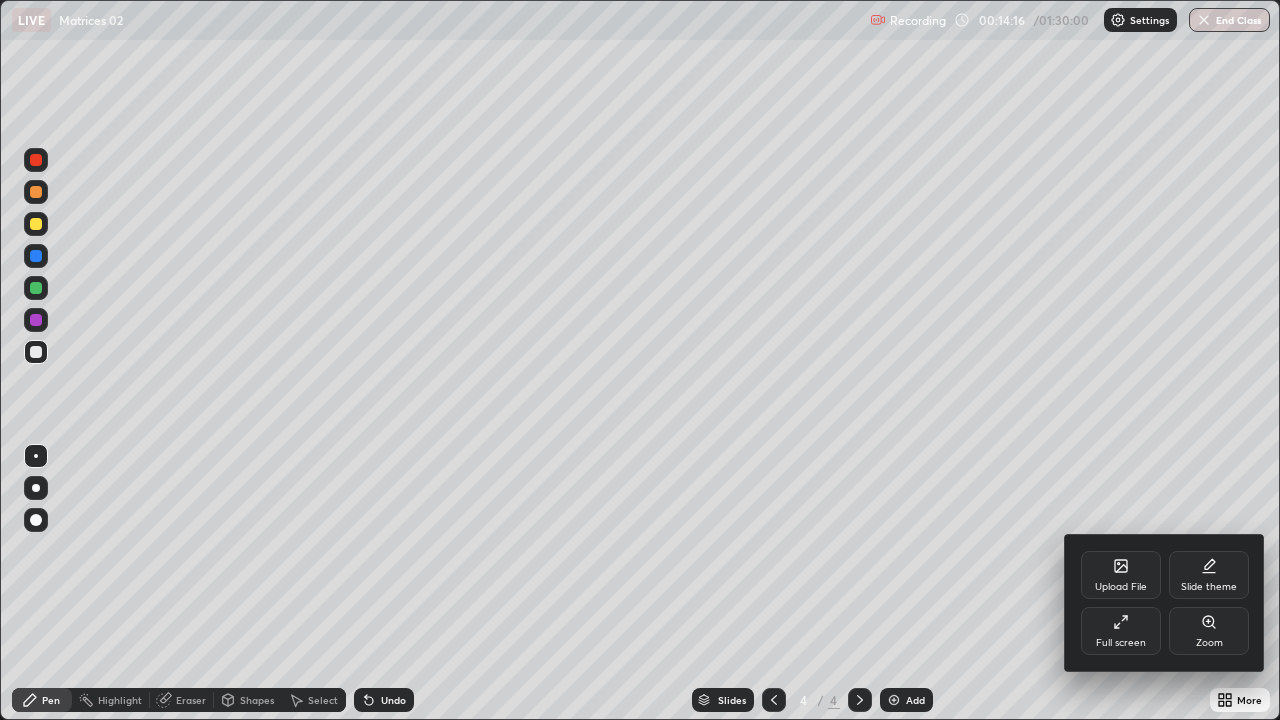click 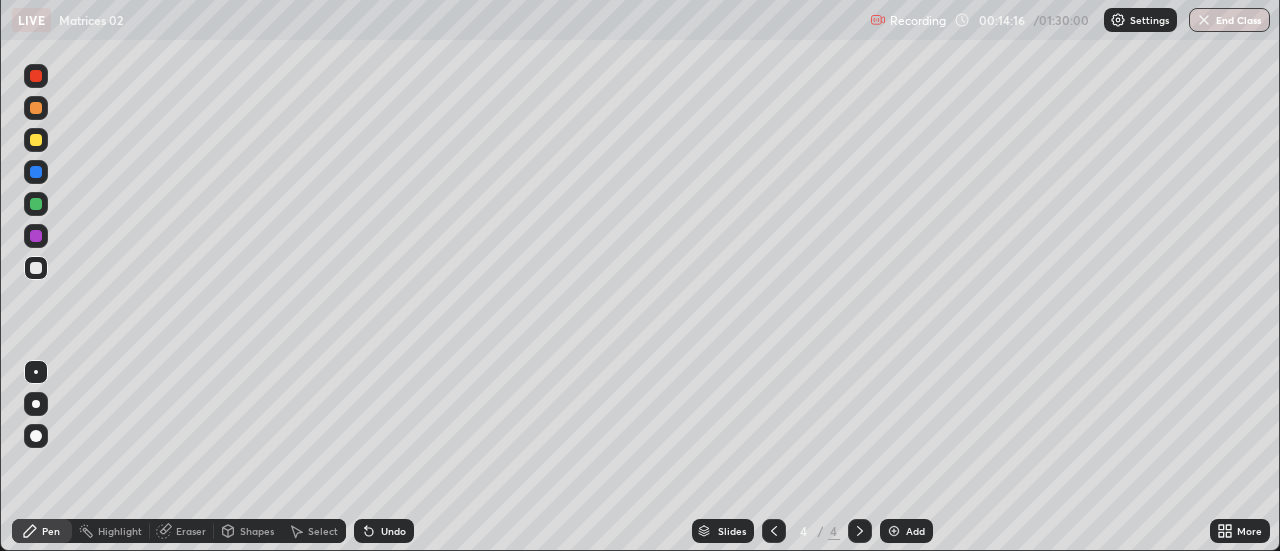 scroll, scrollTop: 551, scrollLeft: 1280, axis: both 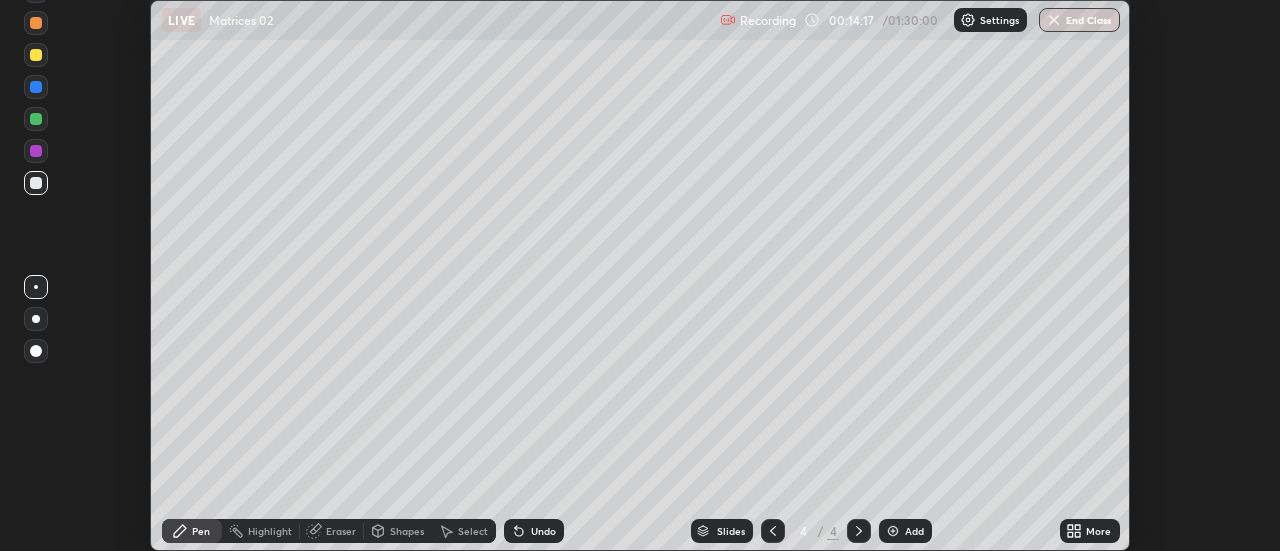 click 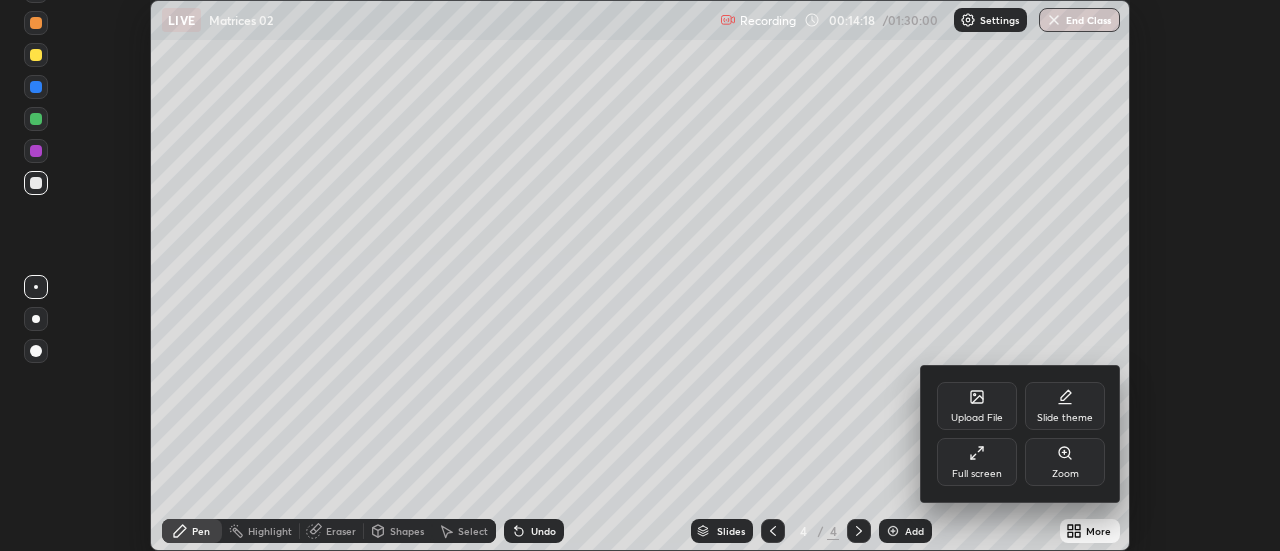 click on "Full screen" at bounding box center [977, 462] 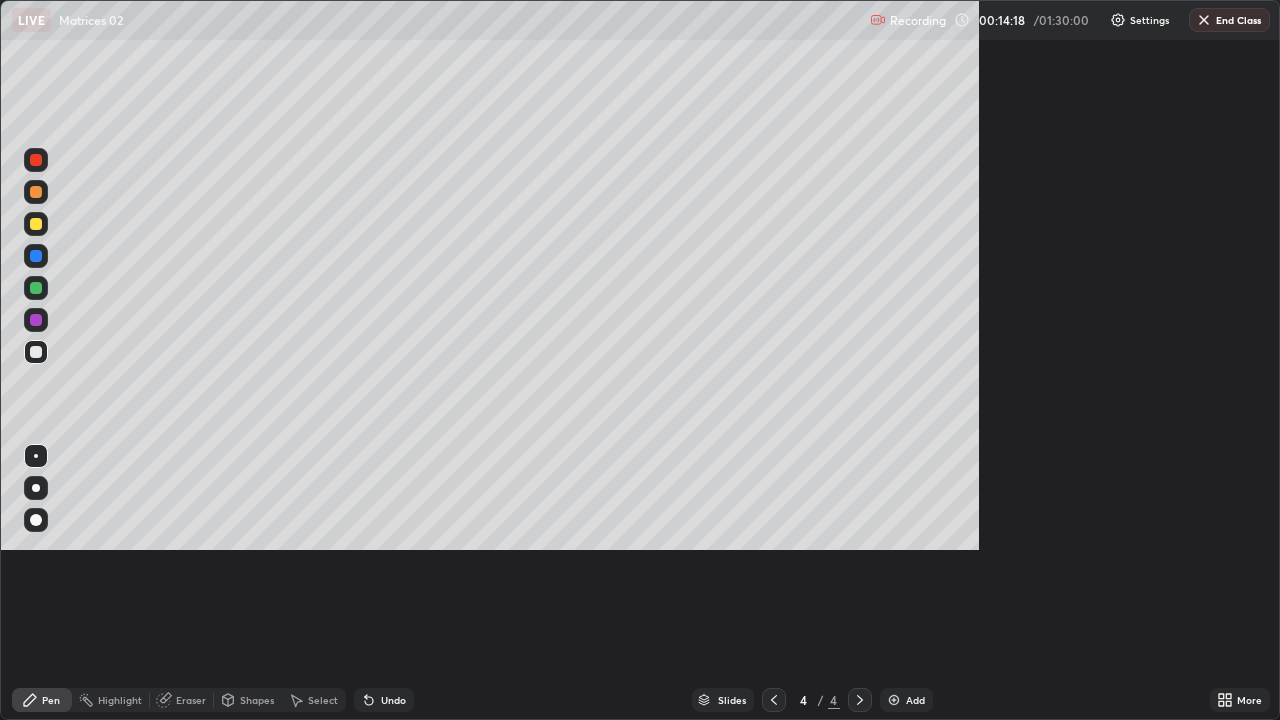 scroll, scrollTop: 99280, scrollLeft: 98720, axis: both 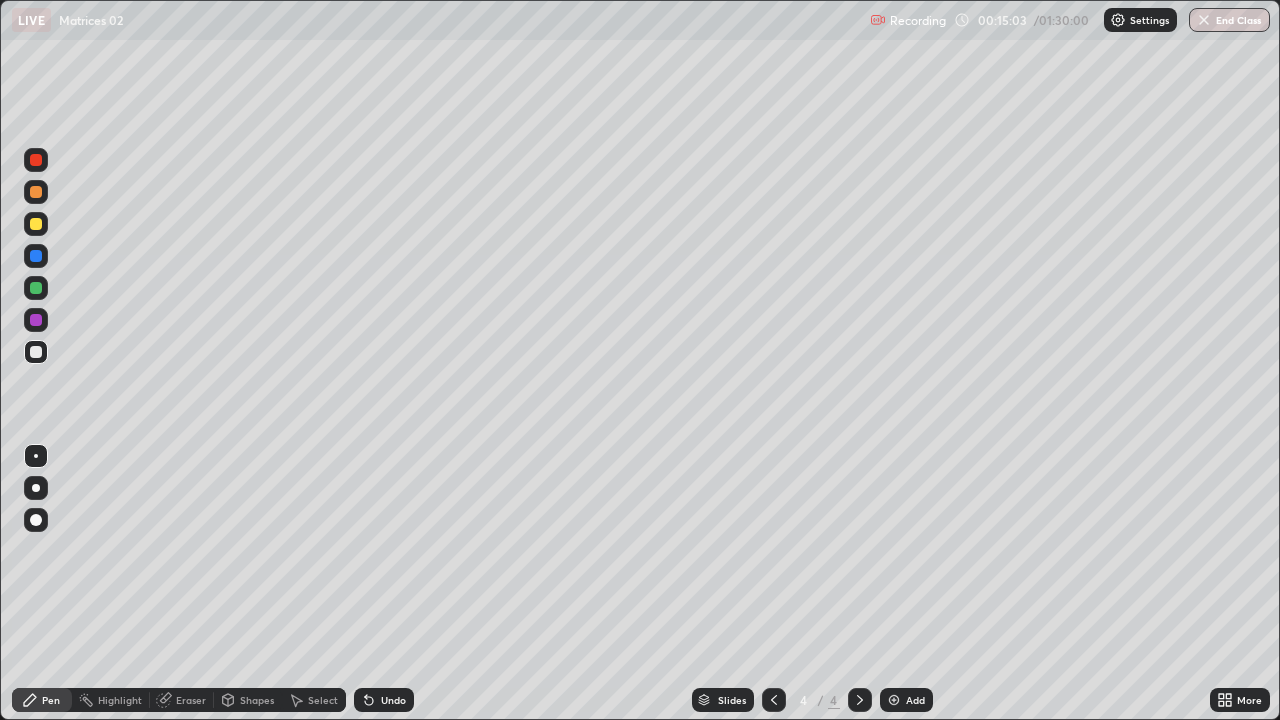 click on "Select" at bounding box center [323, 700] 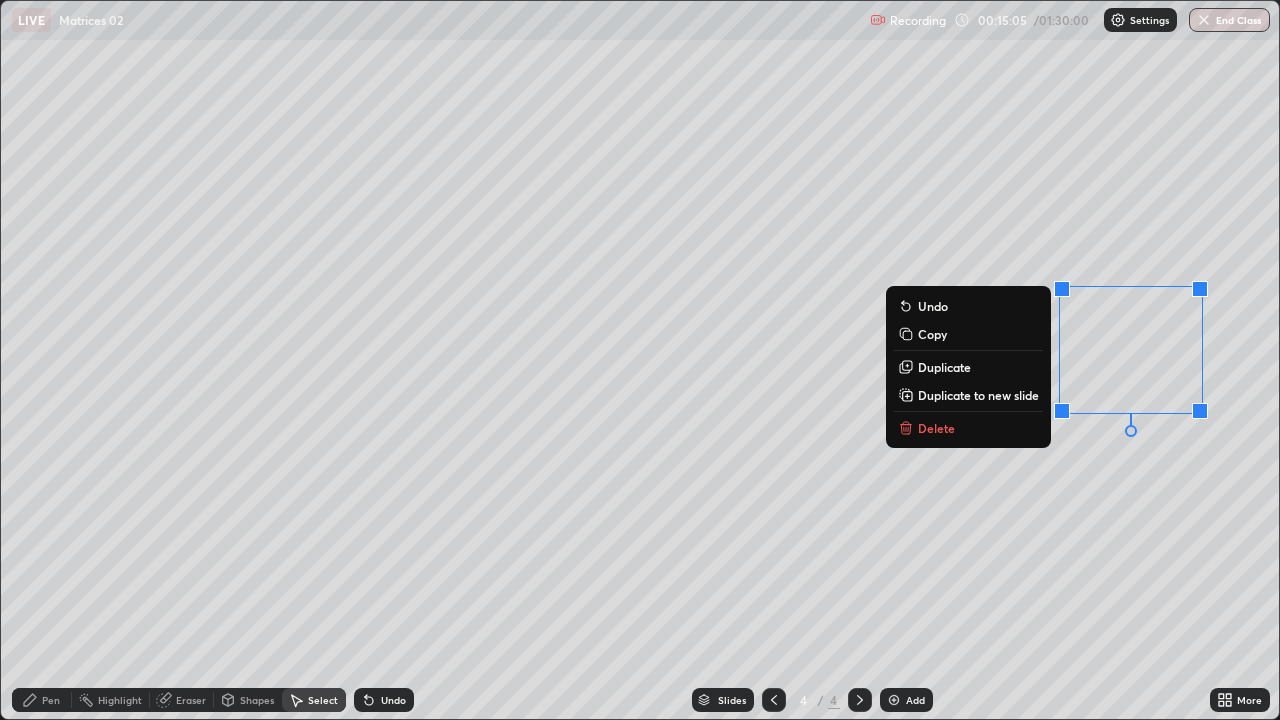 click on "Duplicate" at bounding box center (944, 367) 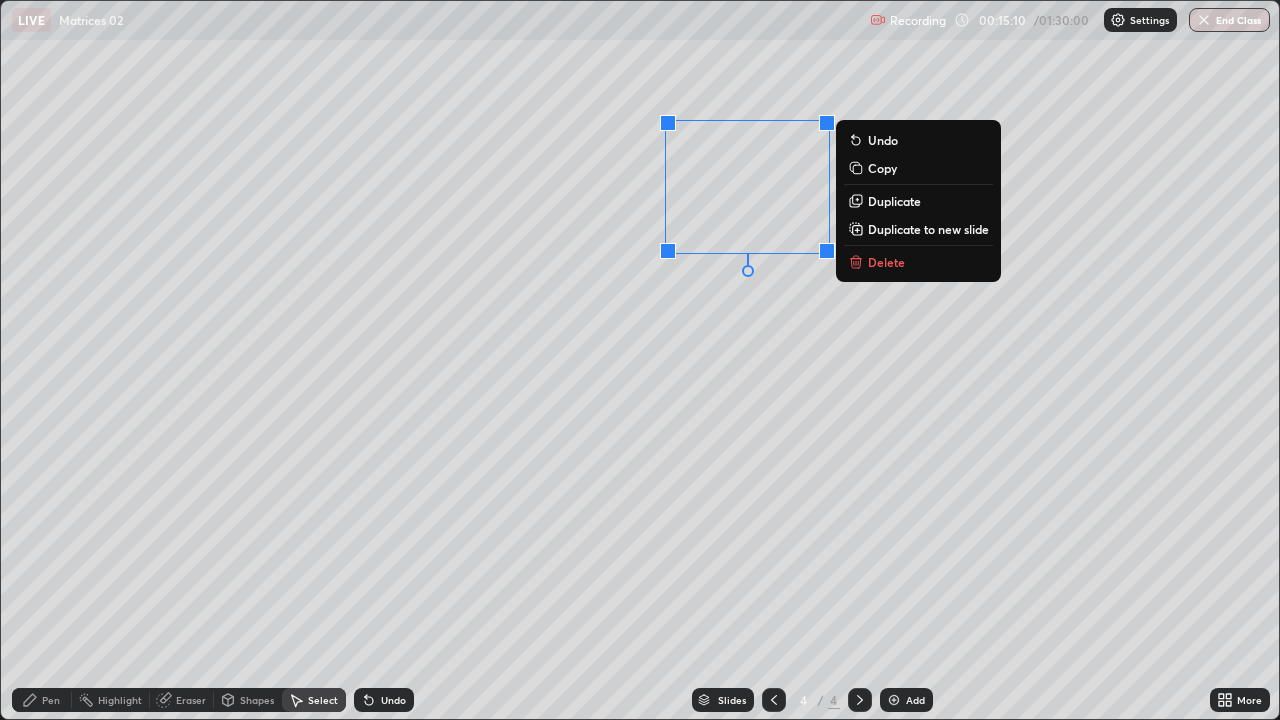 click on "Duplicate" at bounding box center [894, 201] 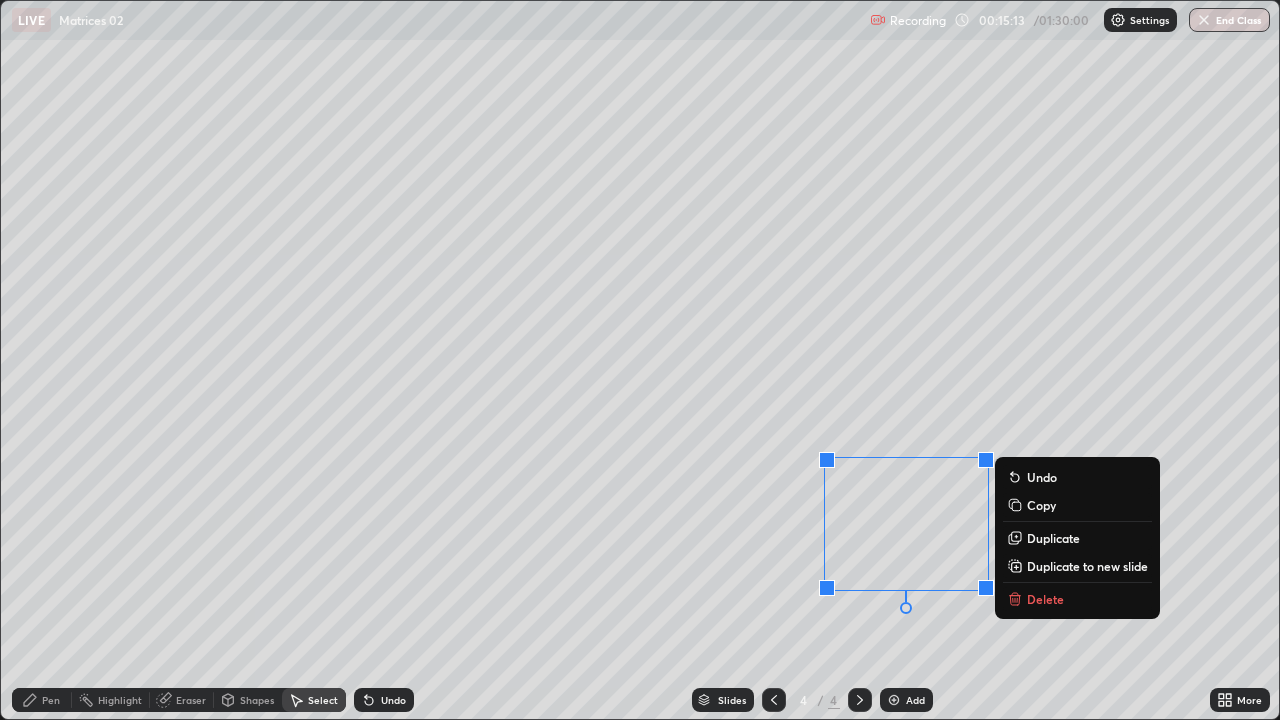click on "Pen" at bounding box center (51, 700) 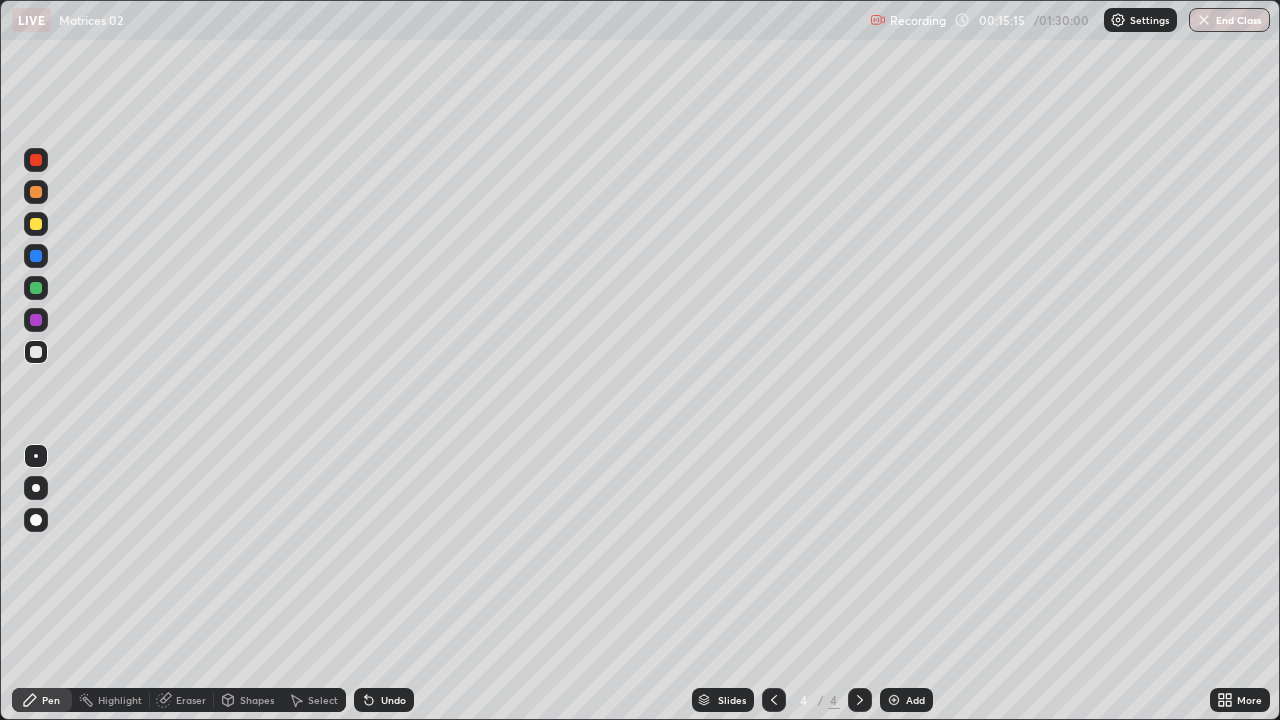 click 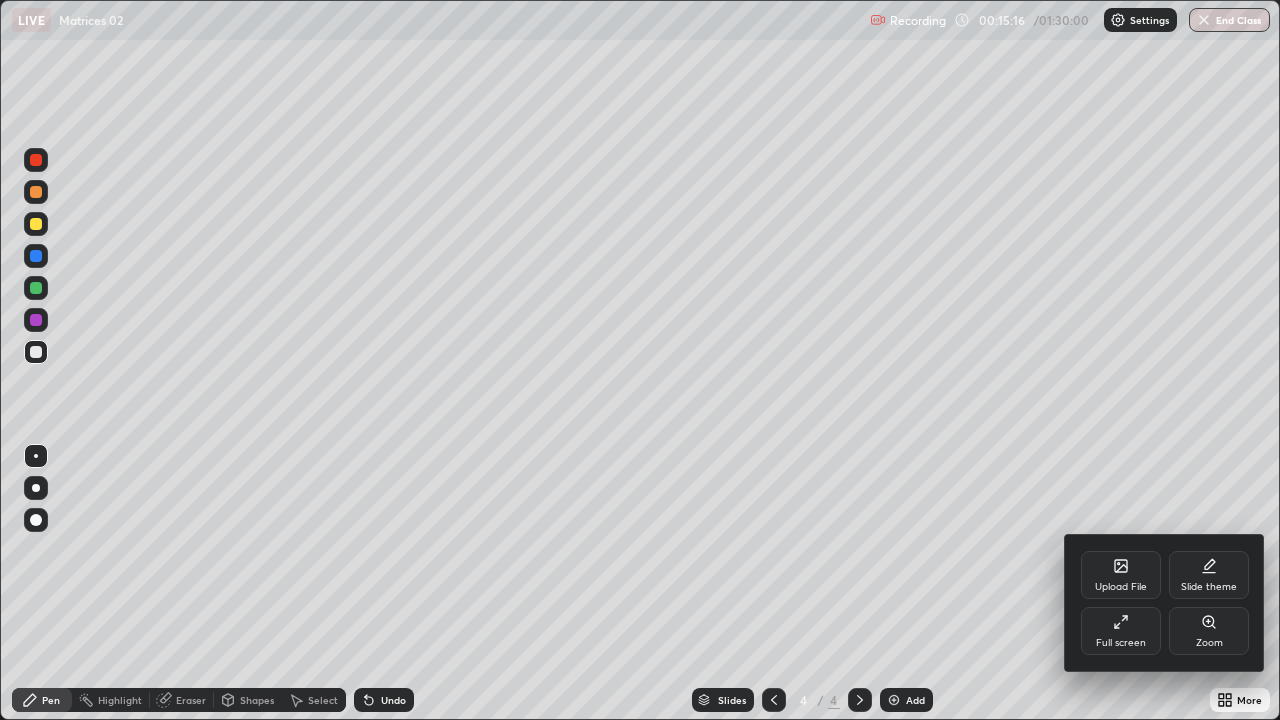 click on "Full screen" at bounding box center (1121, 631) 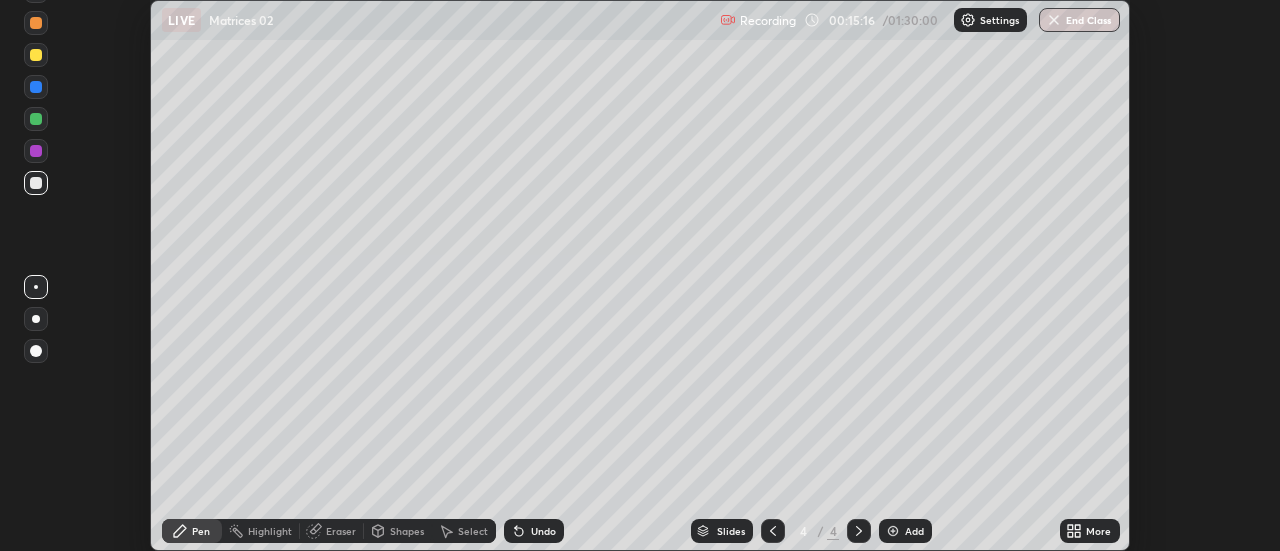 scroll, scrollTop: 551, scrollLeft: 1280, axis: both 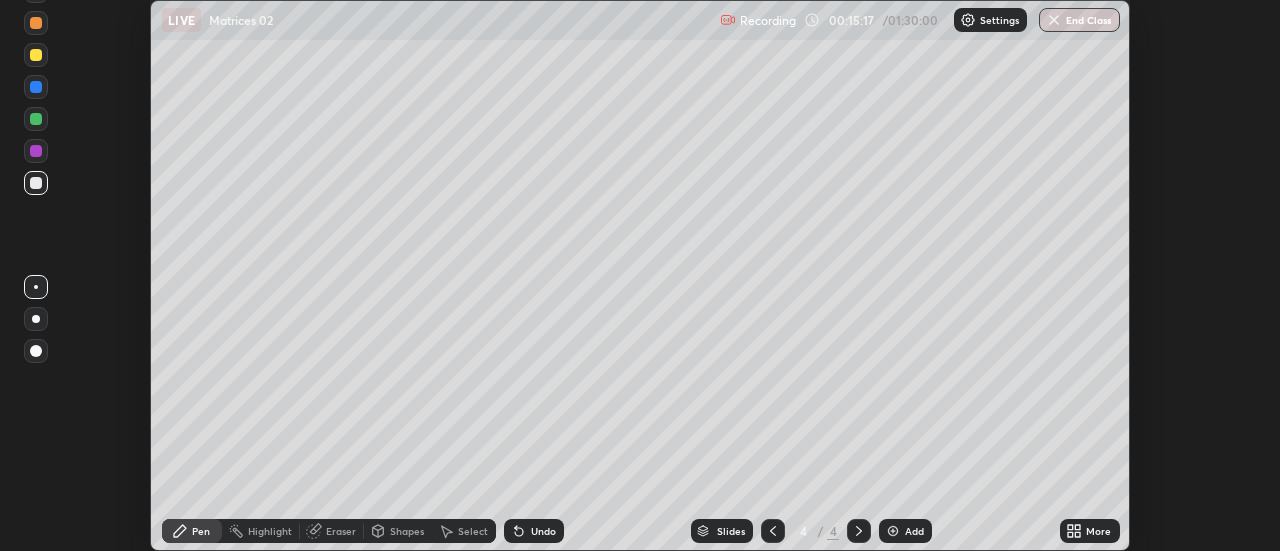 click on "More" at bounding box center (1098, 531) 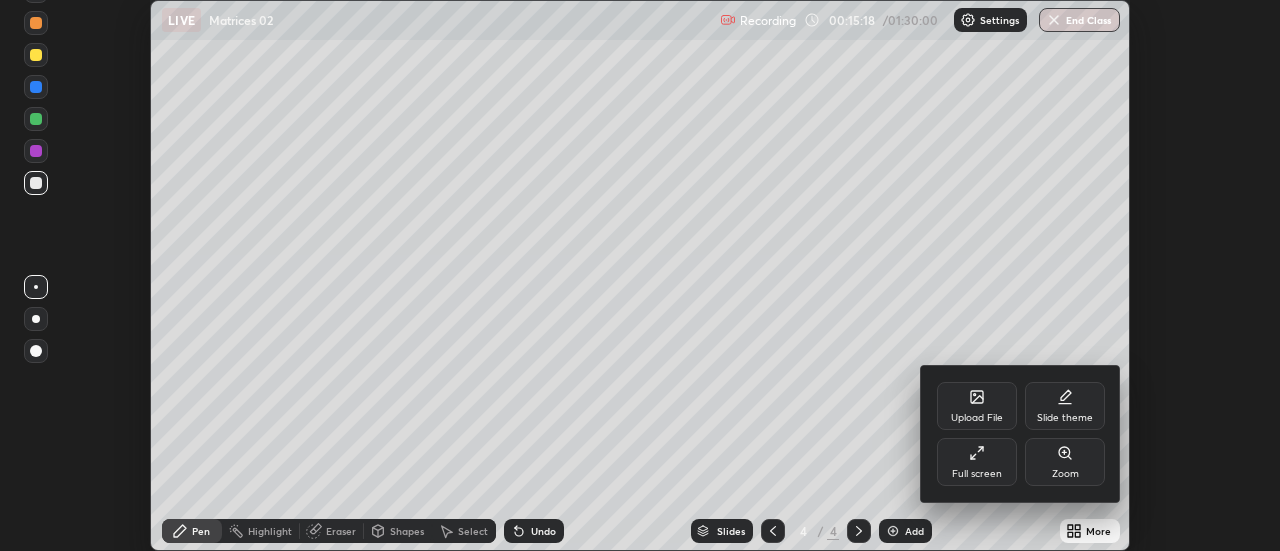 click on "Full screen" at bounding box center [977, 474] 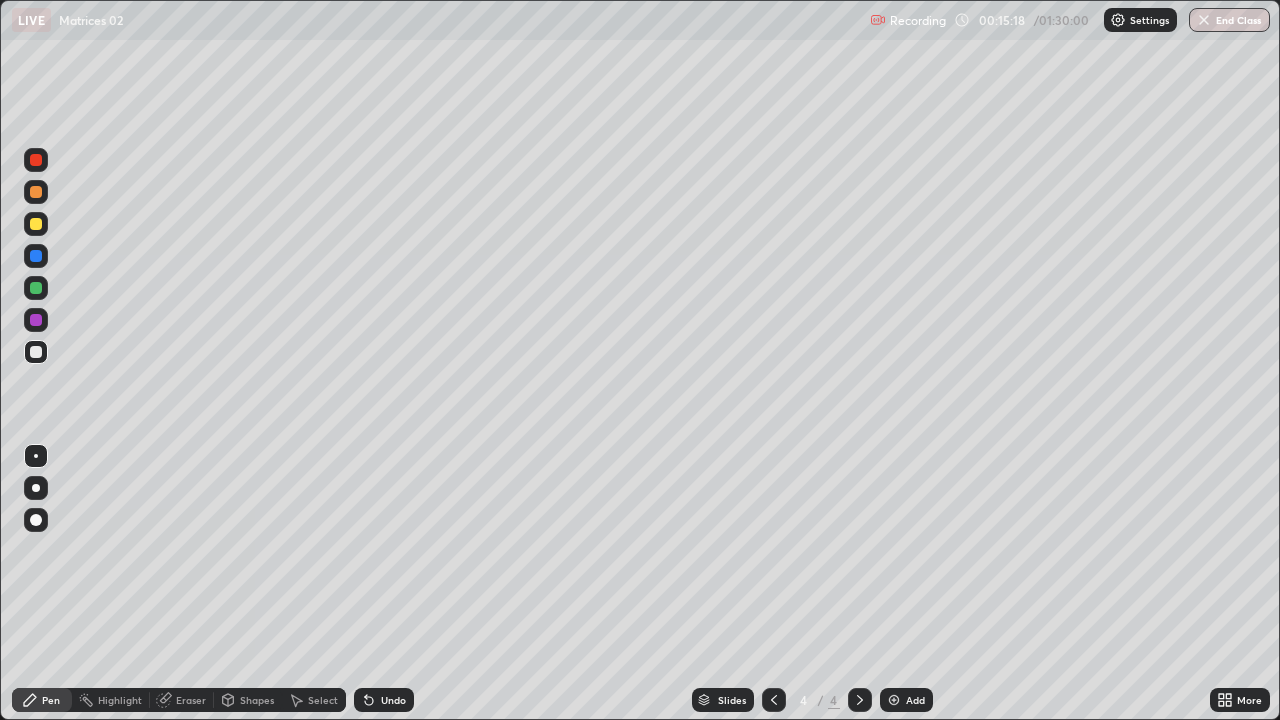 scroll, scrollTop: 99280, scrollLeft: 98720, axis: both 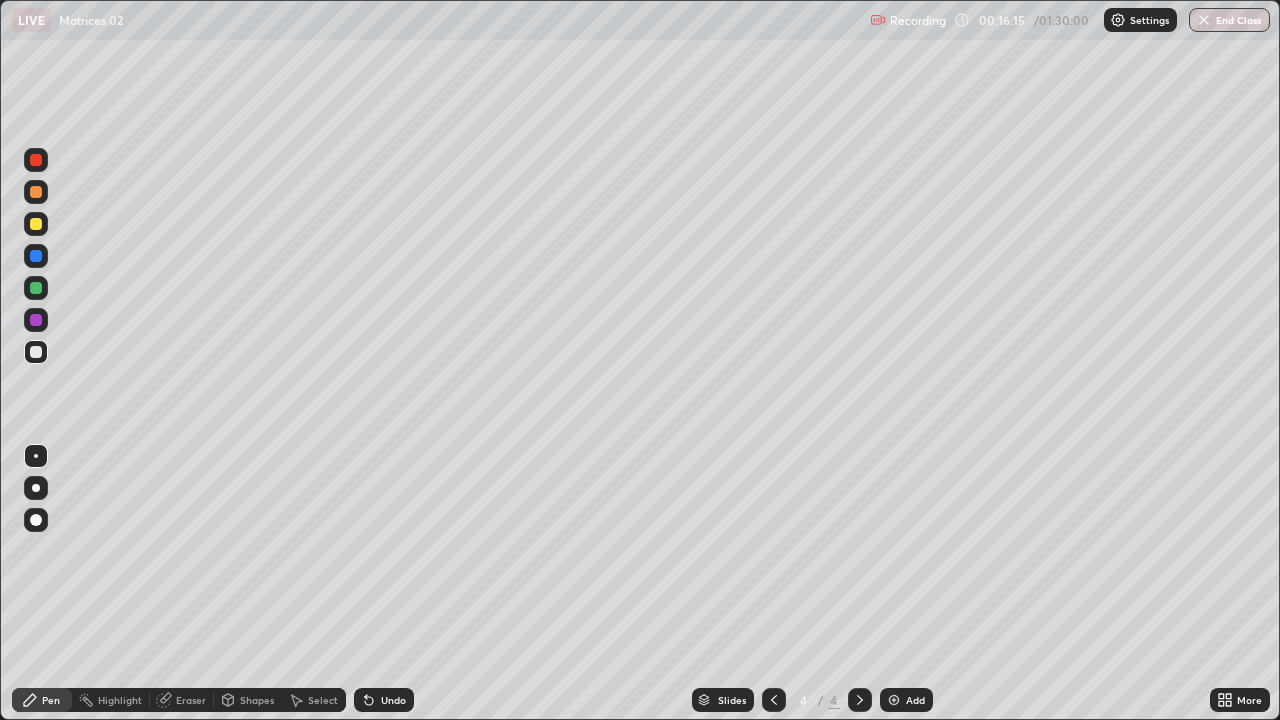 click on "Select" at bounding box center [323, 700] 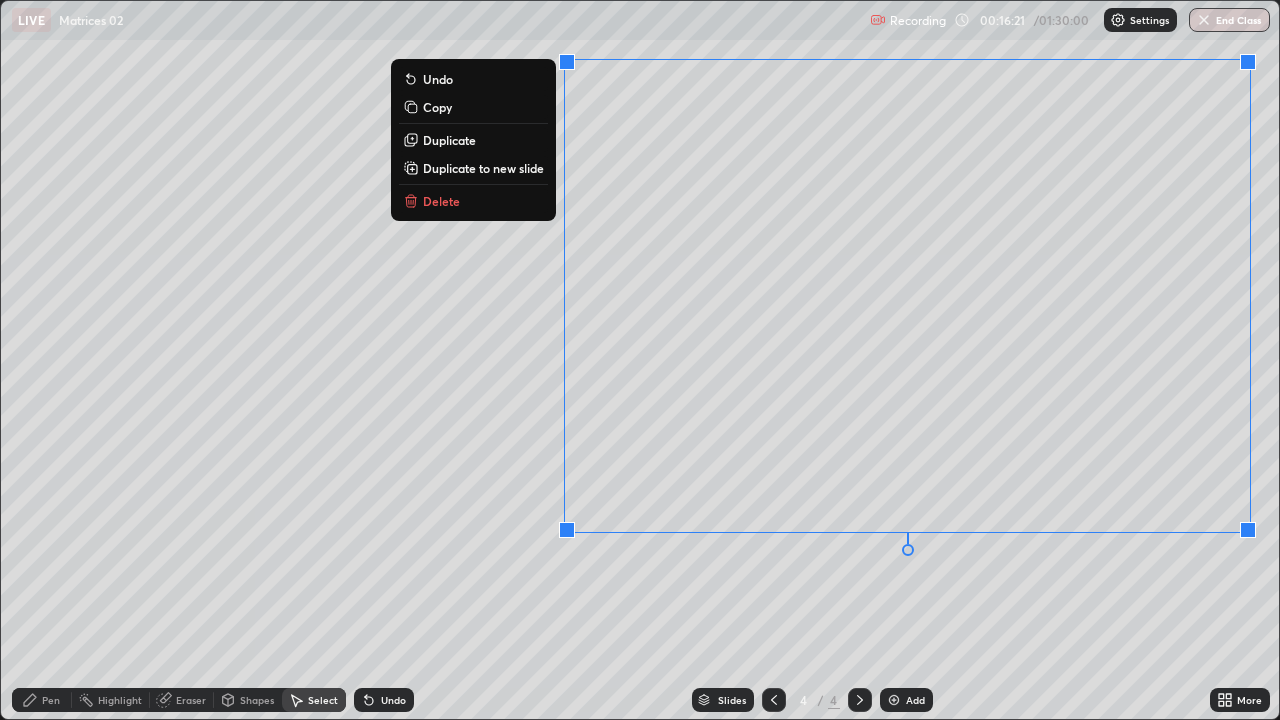 click on "Pen" at bounding box center [51, 700] 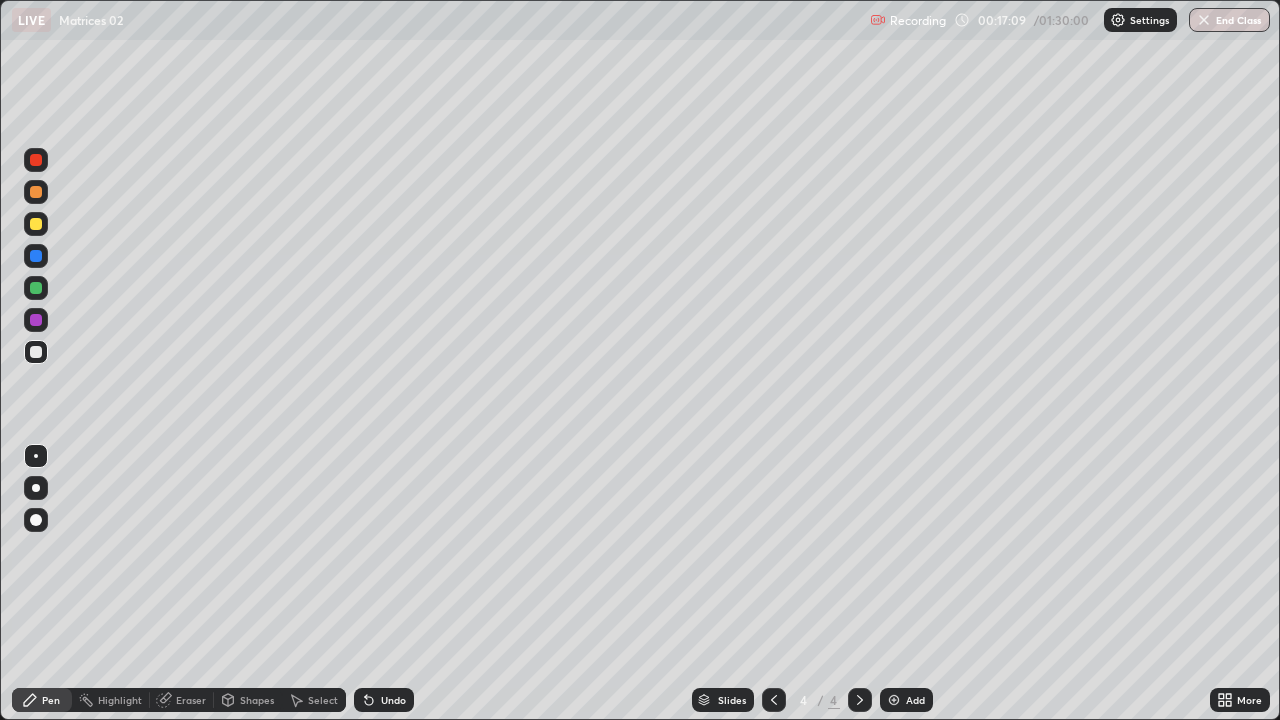 click on "Undo" at bounding box center [393, 700] 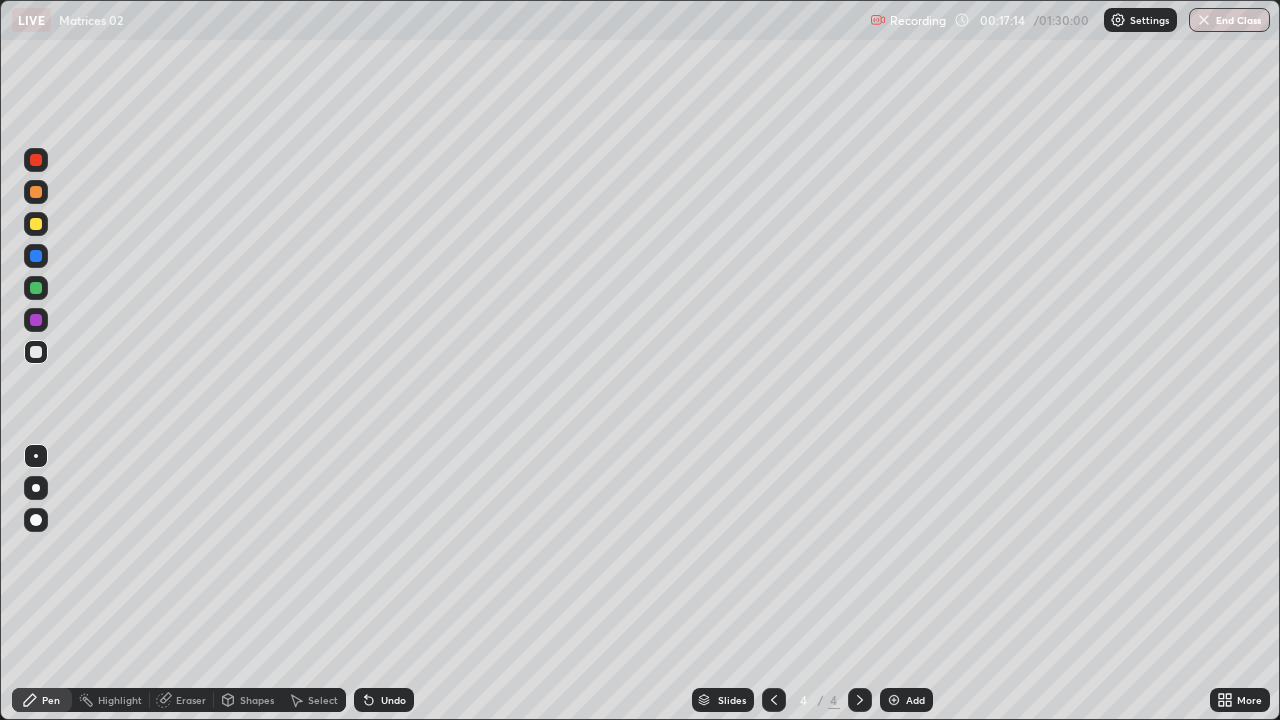 click on "Select" at bounding box center [323, 700] 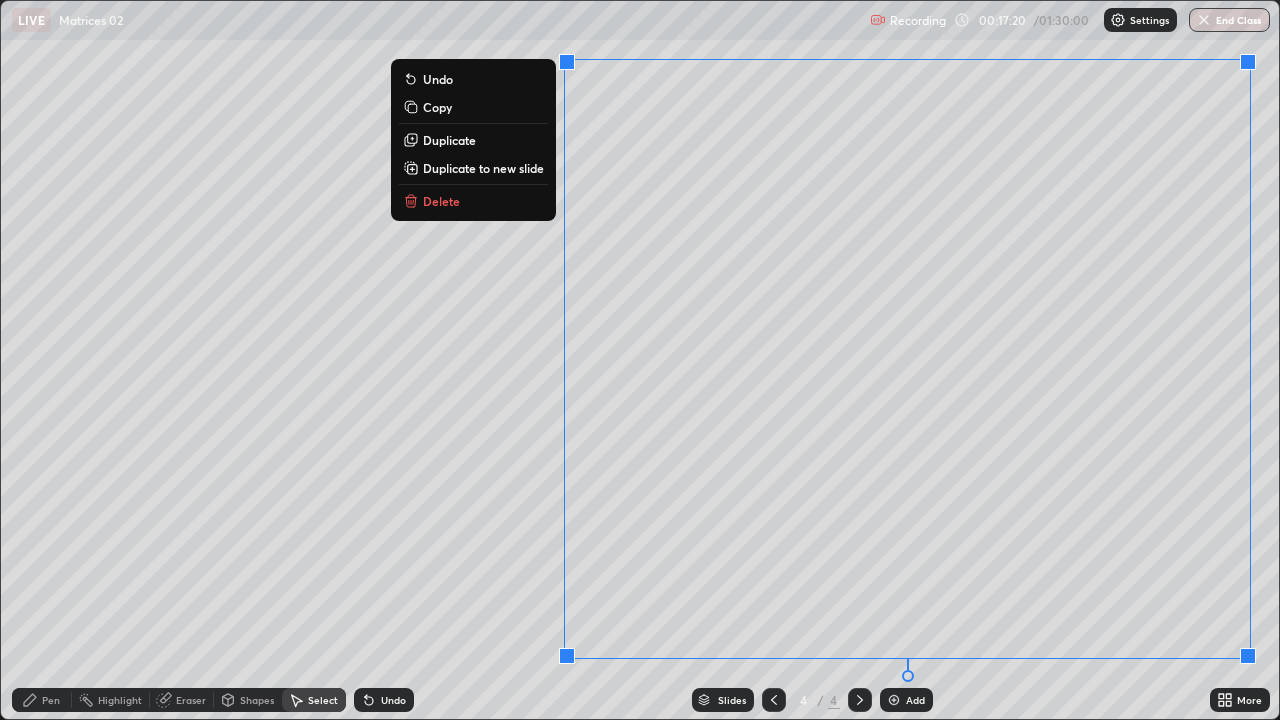 click on "Duplicate to new slide" at bounding box center (483, 168) 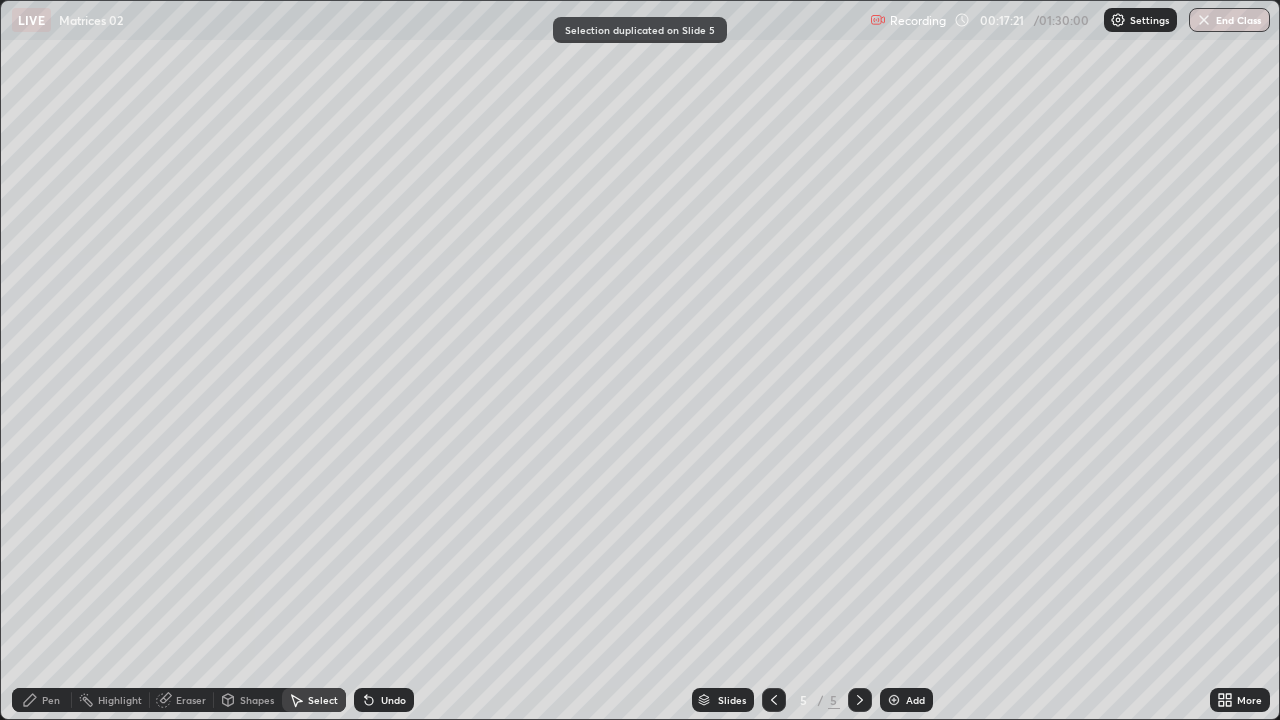 click on "Pen" at bounding box center [51, 700] 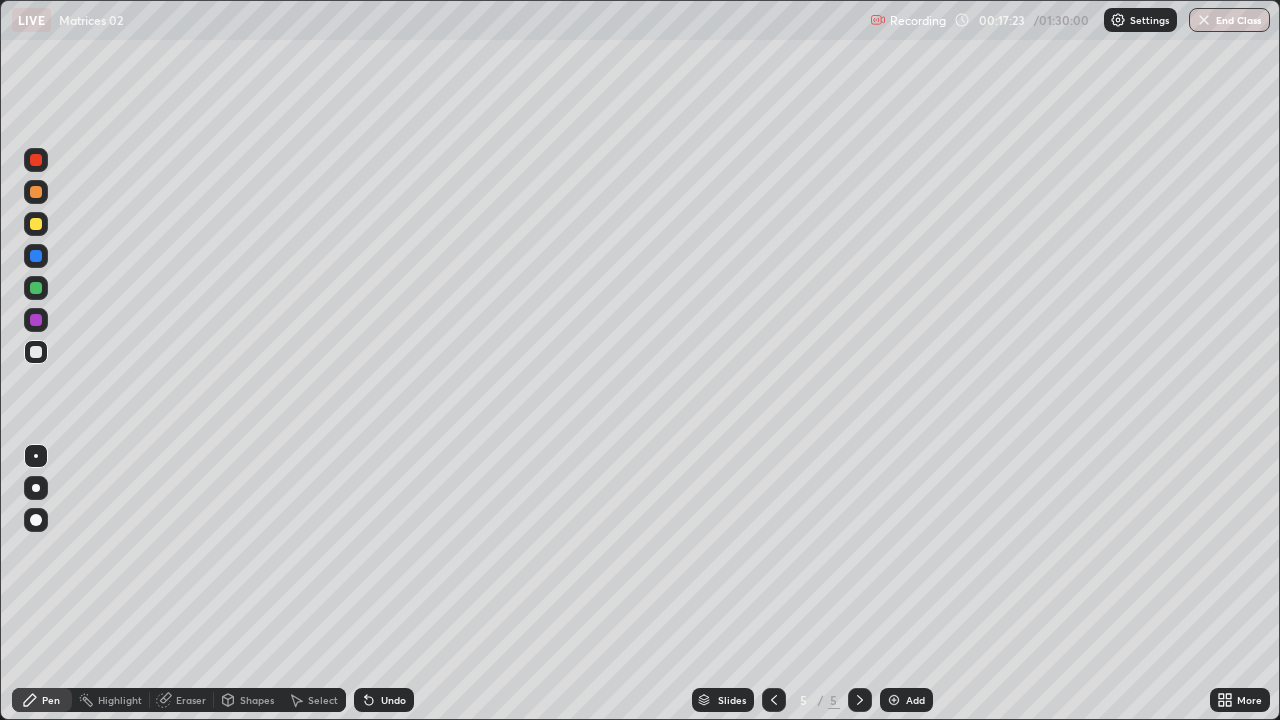 click 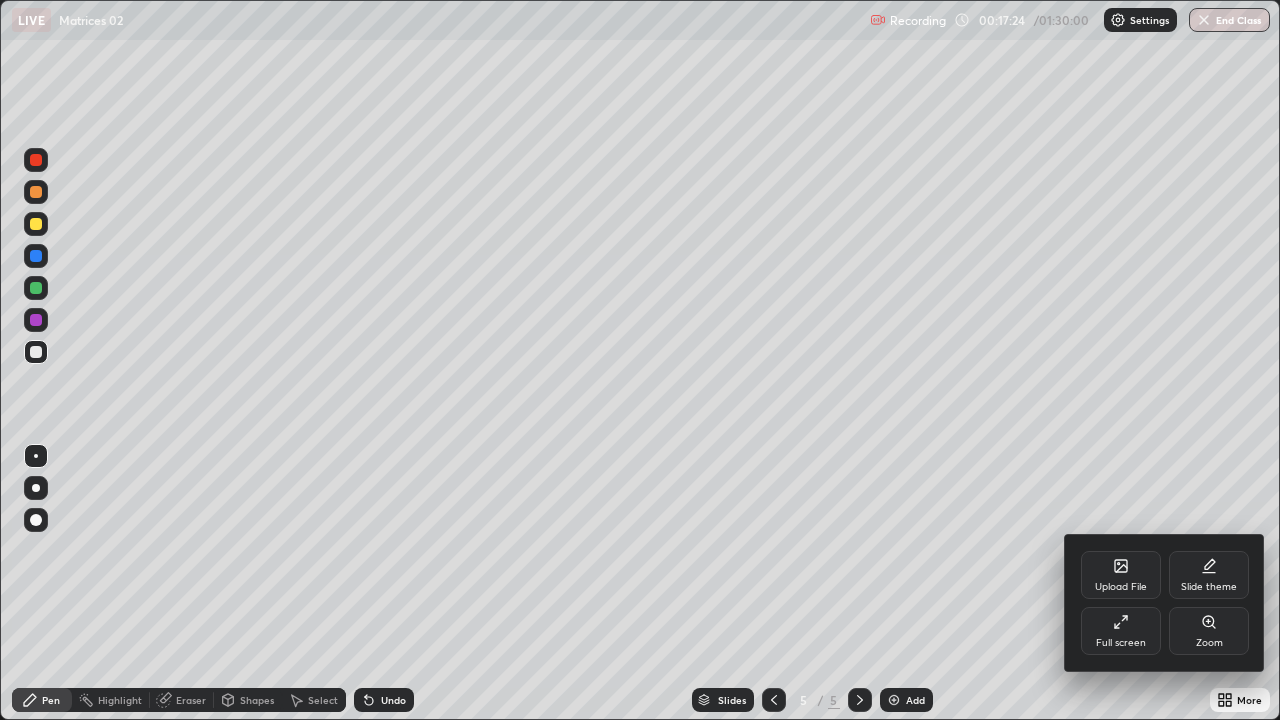 click on "Full screen" at bounding box center [1121, 631] 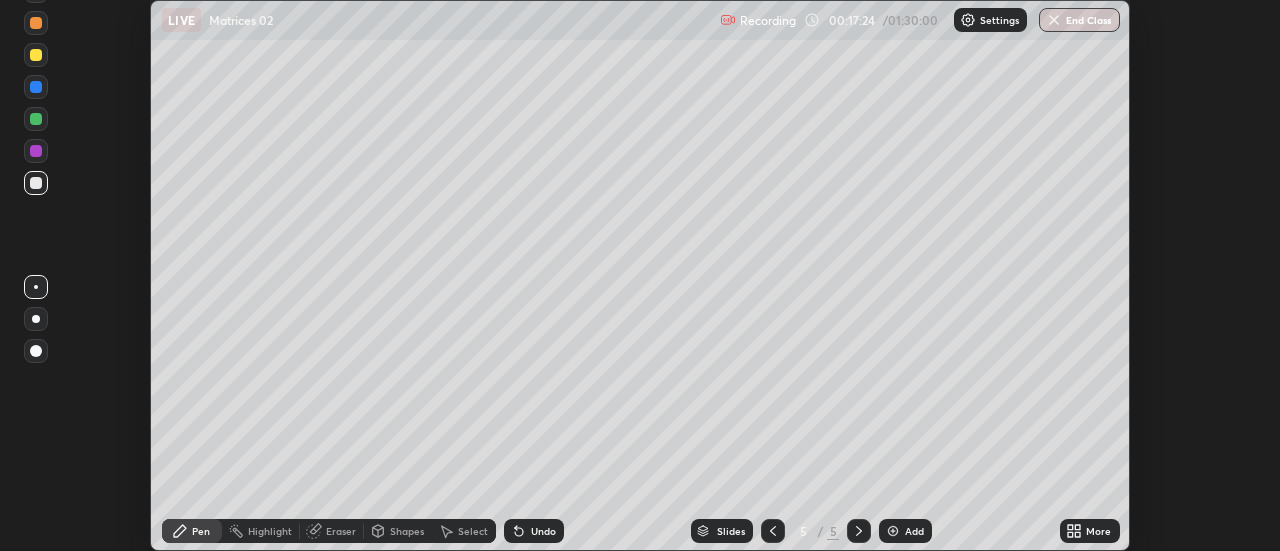 scroll, scrollTop: 551, scrollLeft: 1280, axis: both 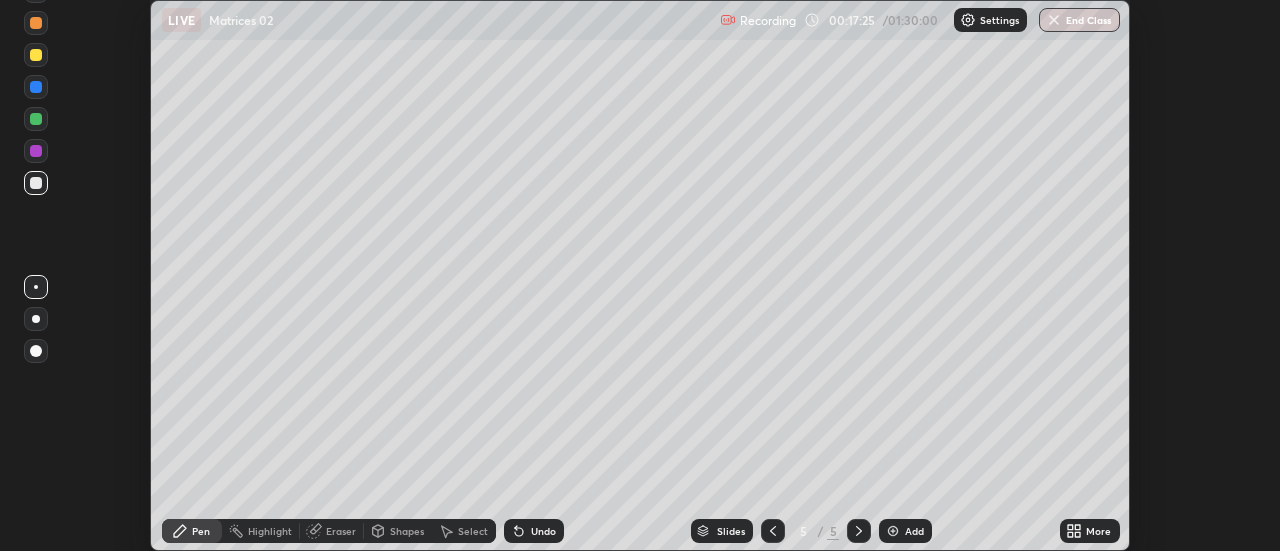 click on "More" at bounding box center [1098, 531] 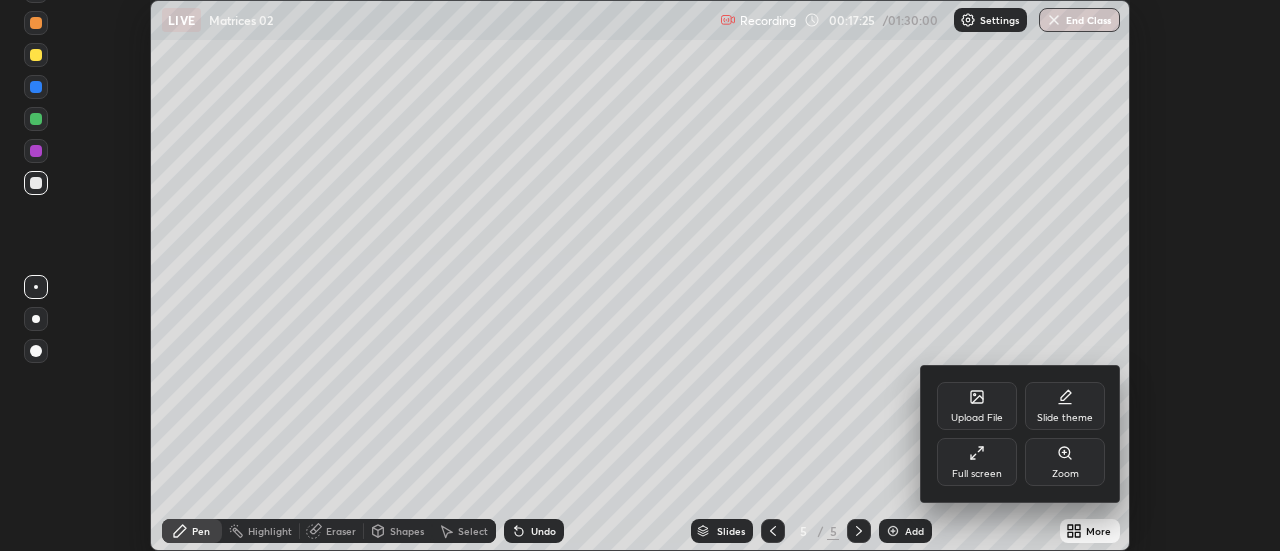 click on "Full screen" at bounding box center (977, 462) 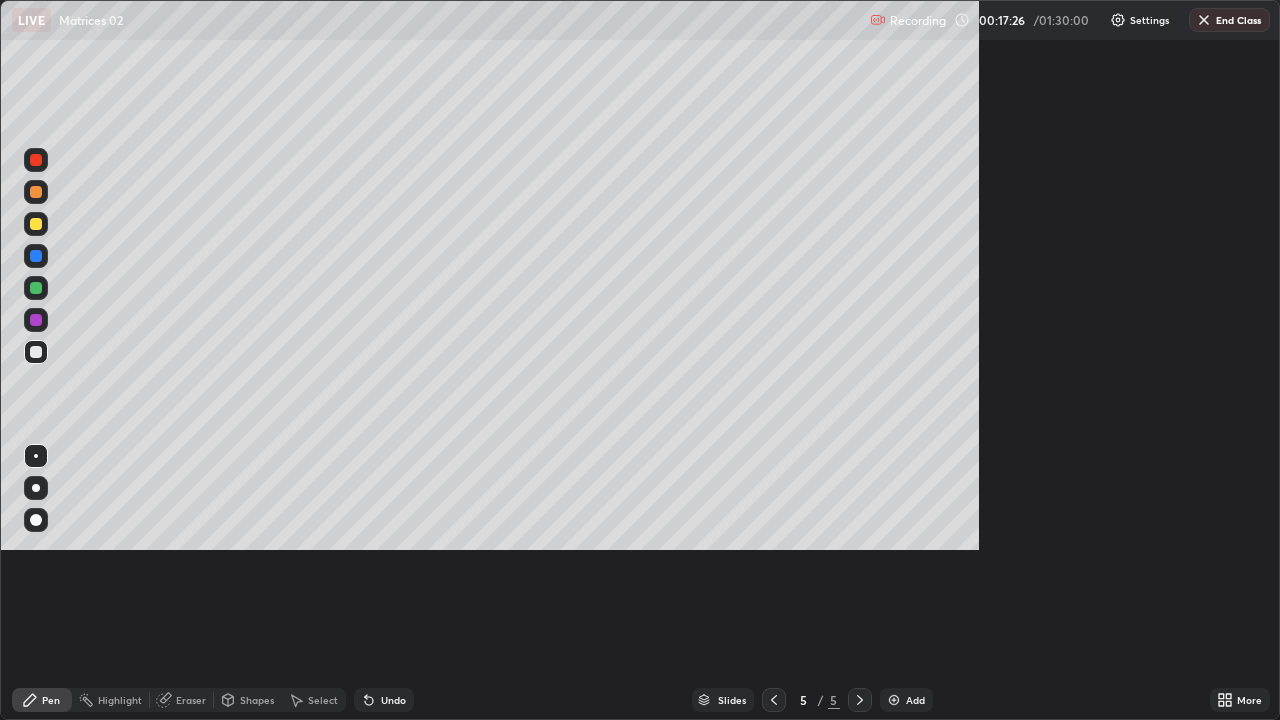 scroll, scrollTop: 99280, scrollLeft: 98720, axis: both 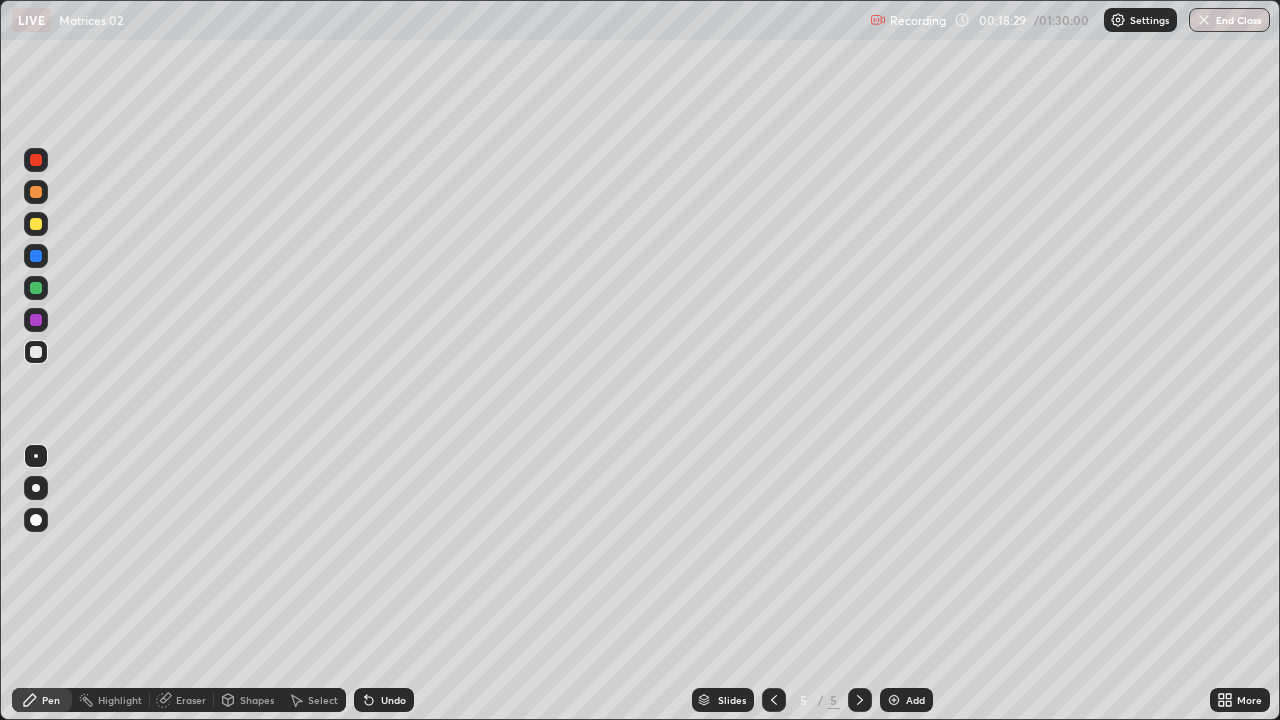 click 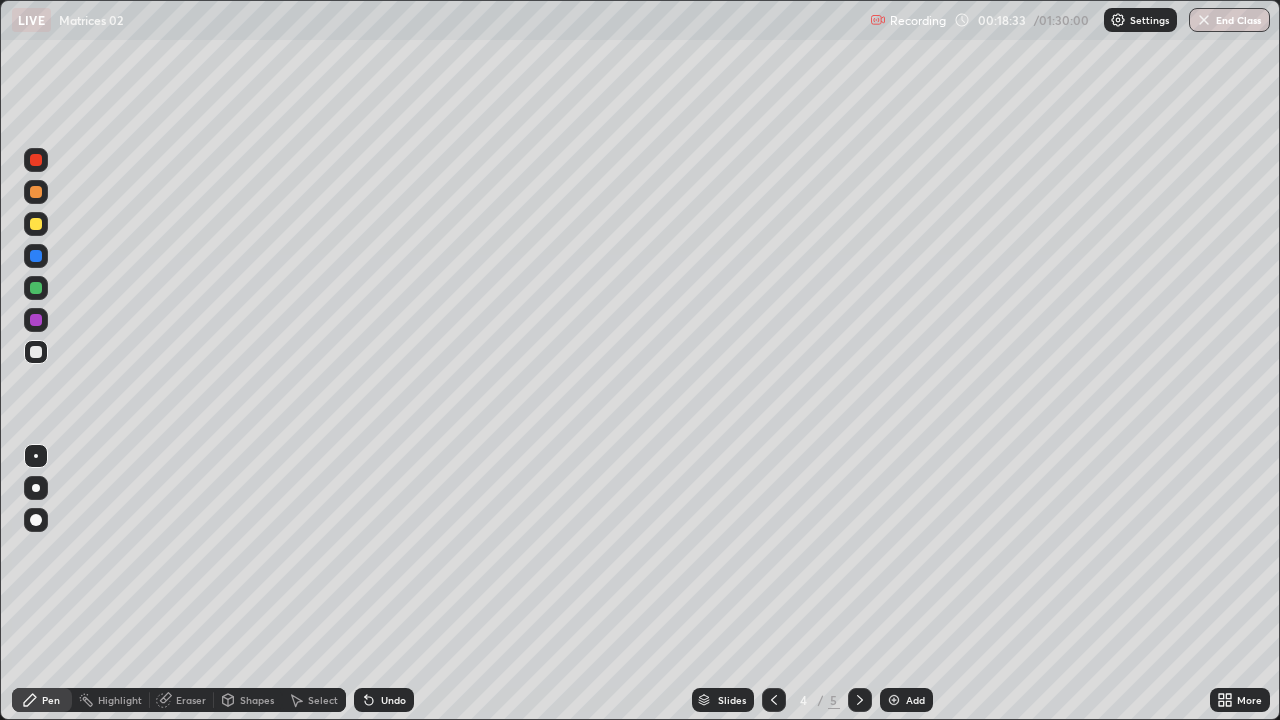 click 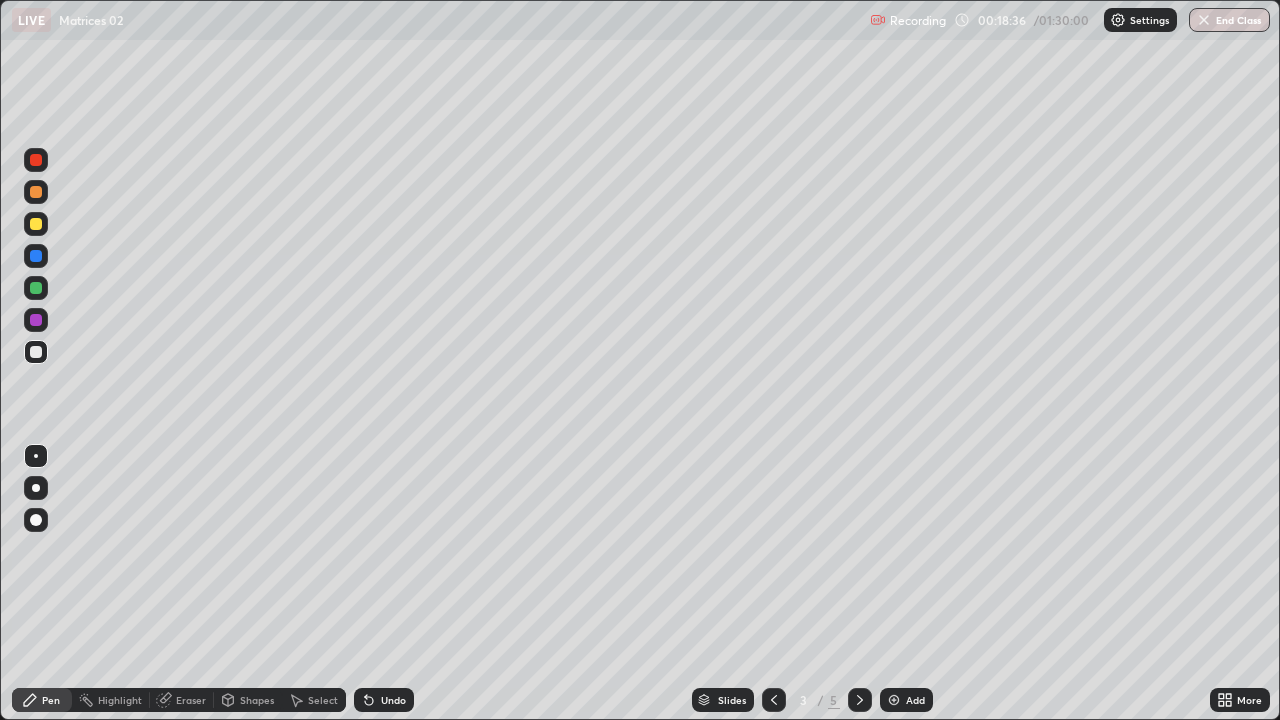 click 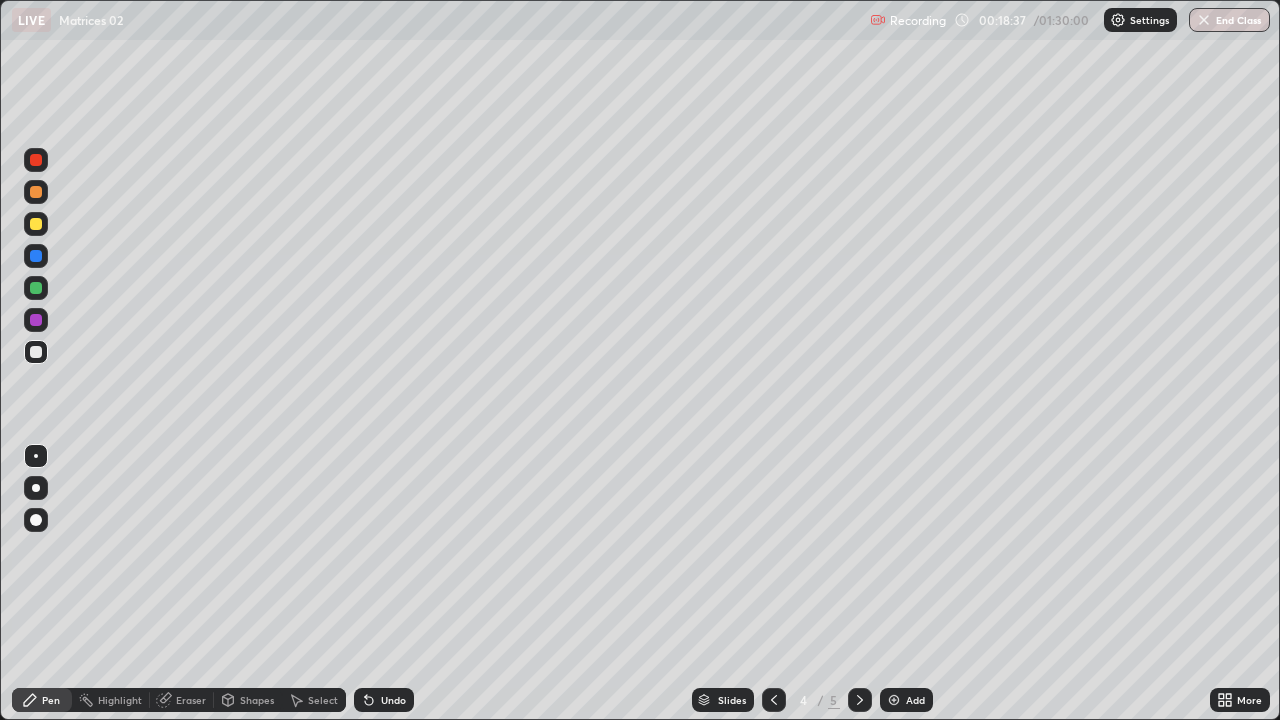 click 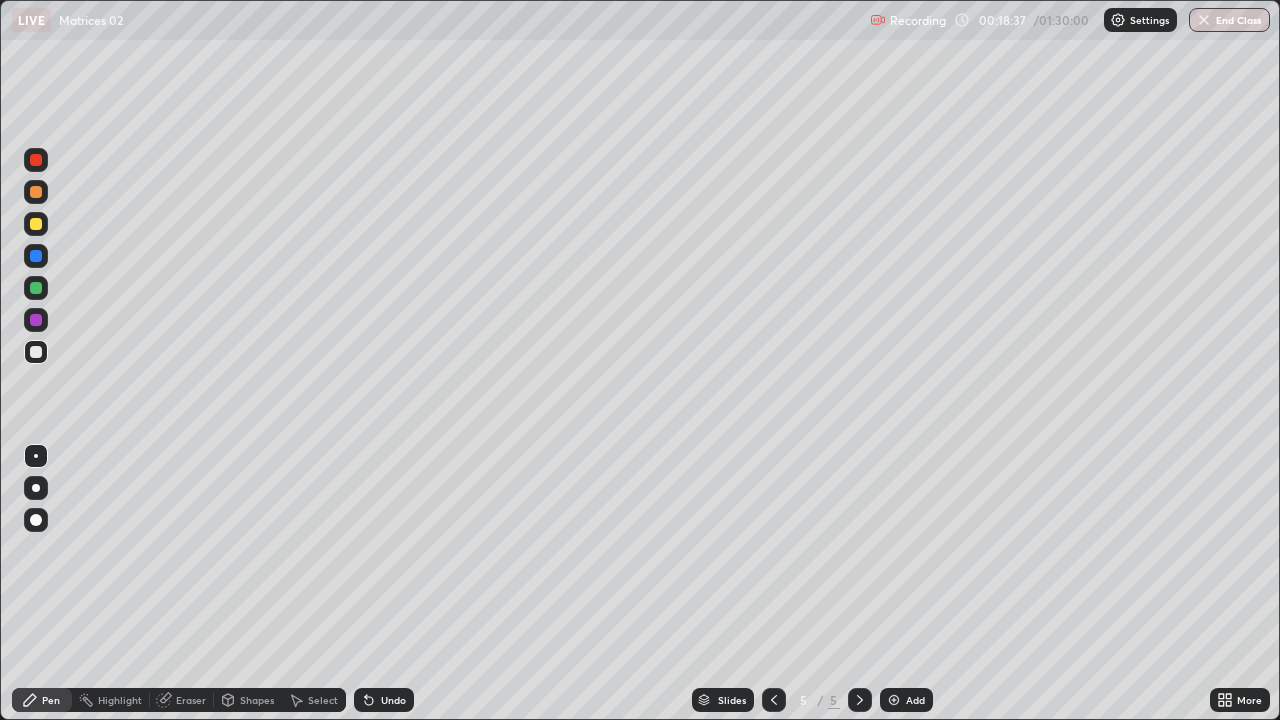 click 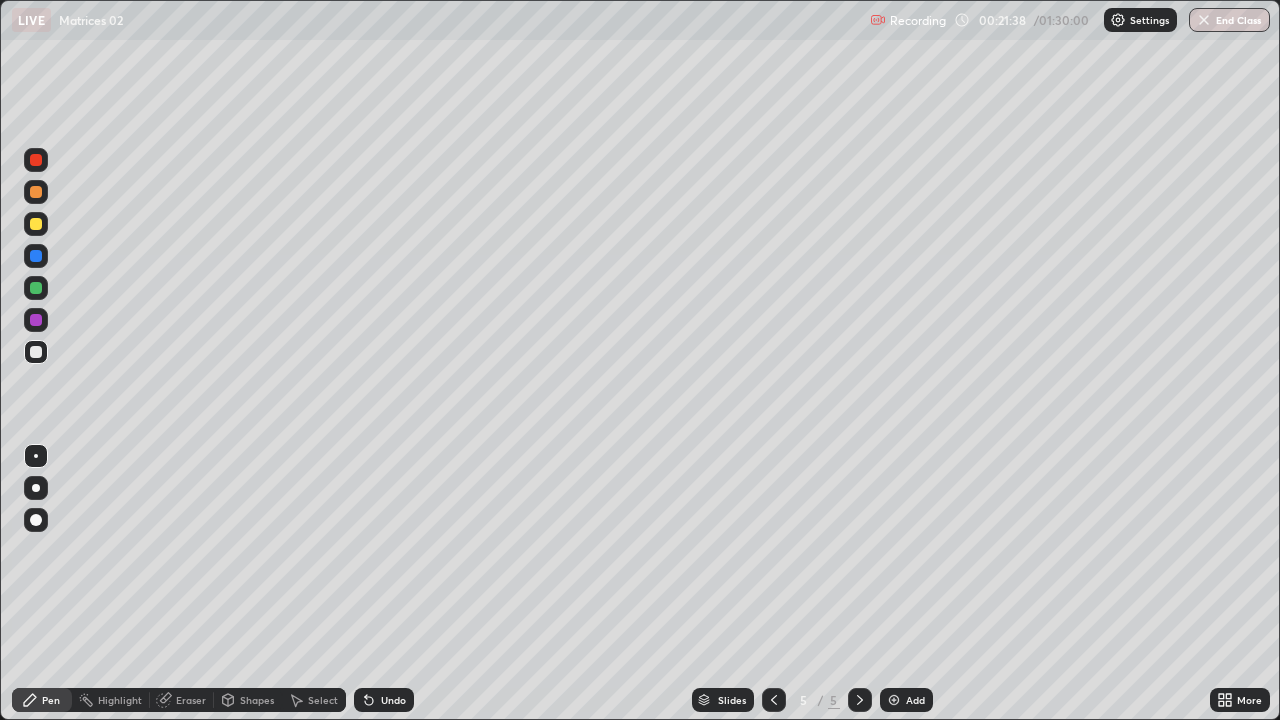 click 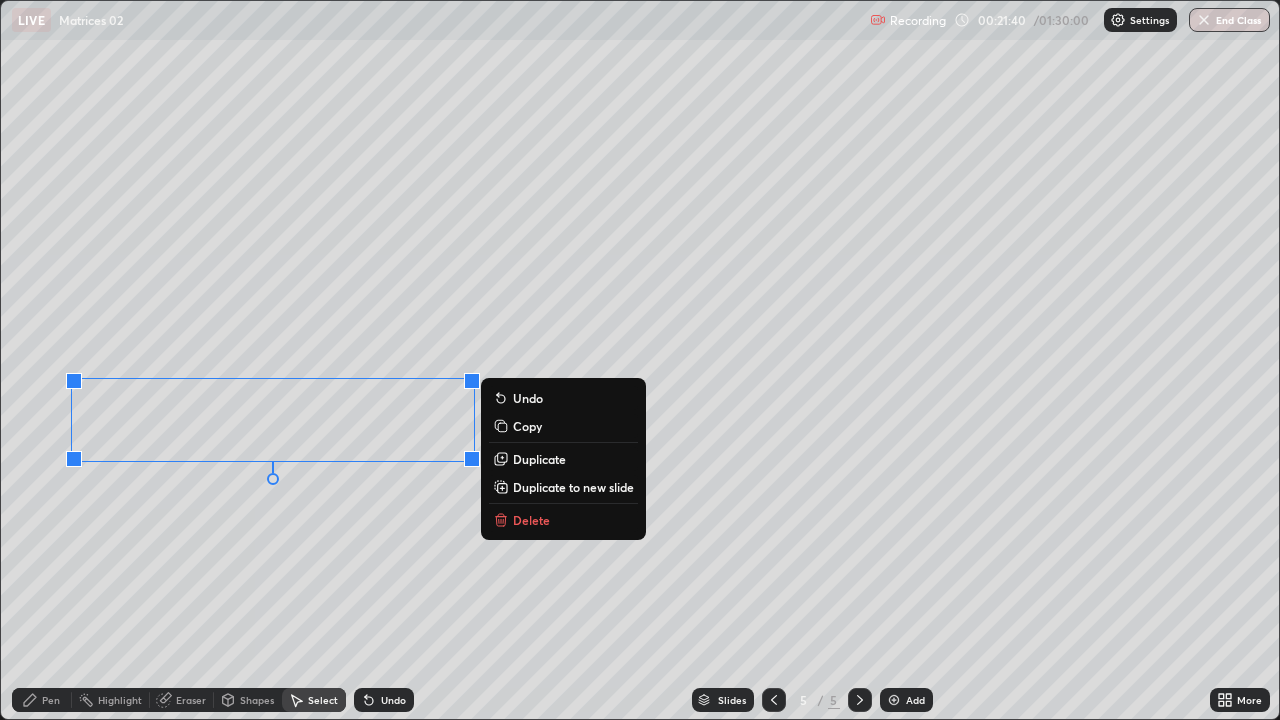 click on "Duplicate" at bounding box center [539, 459] 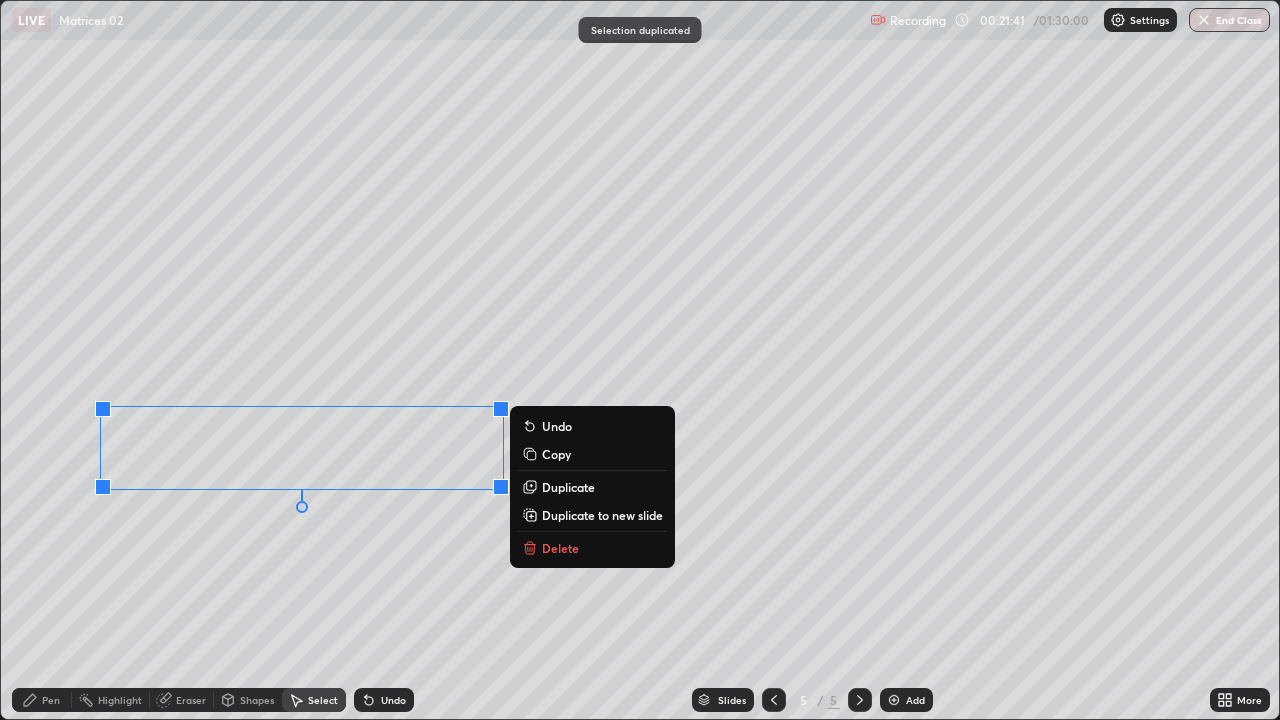 click on "Delete" at bounding box center (560, 548) 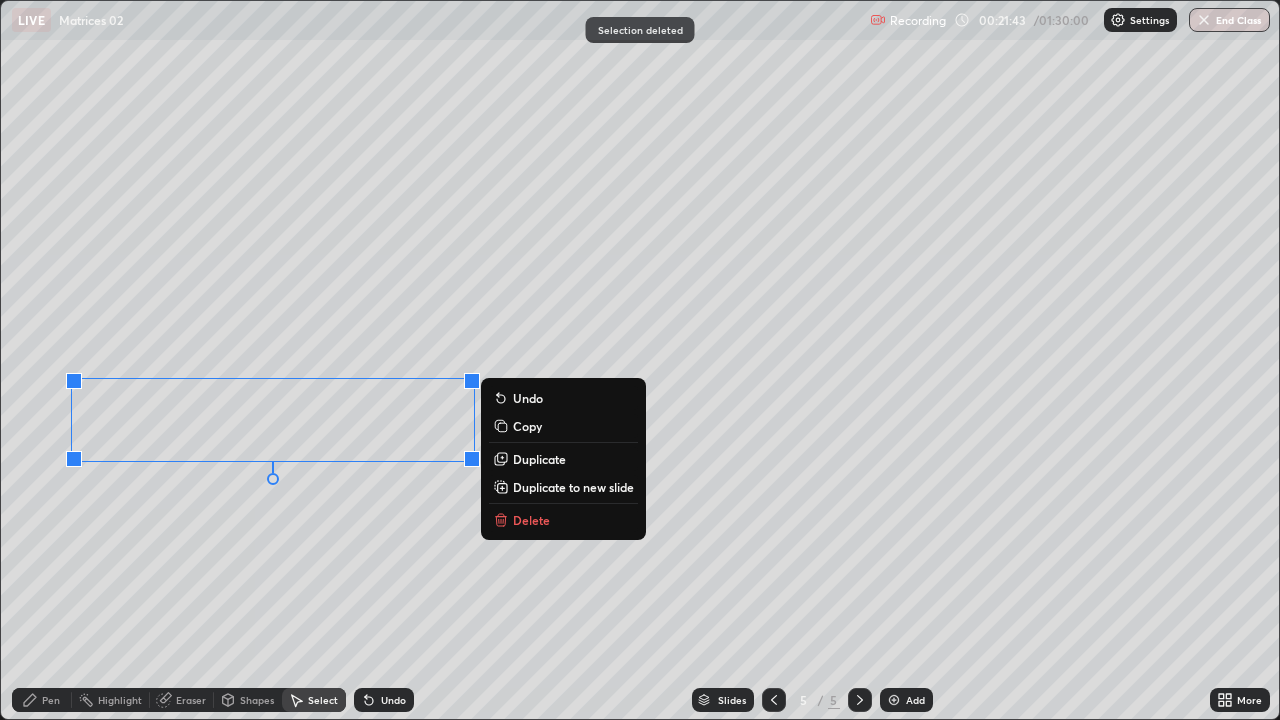 click on "Delete" at bounding box center [531, 520] 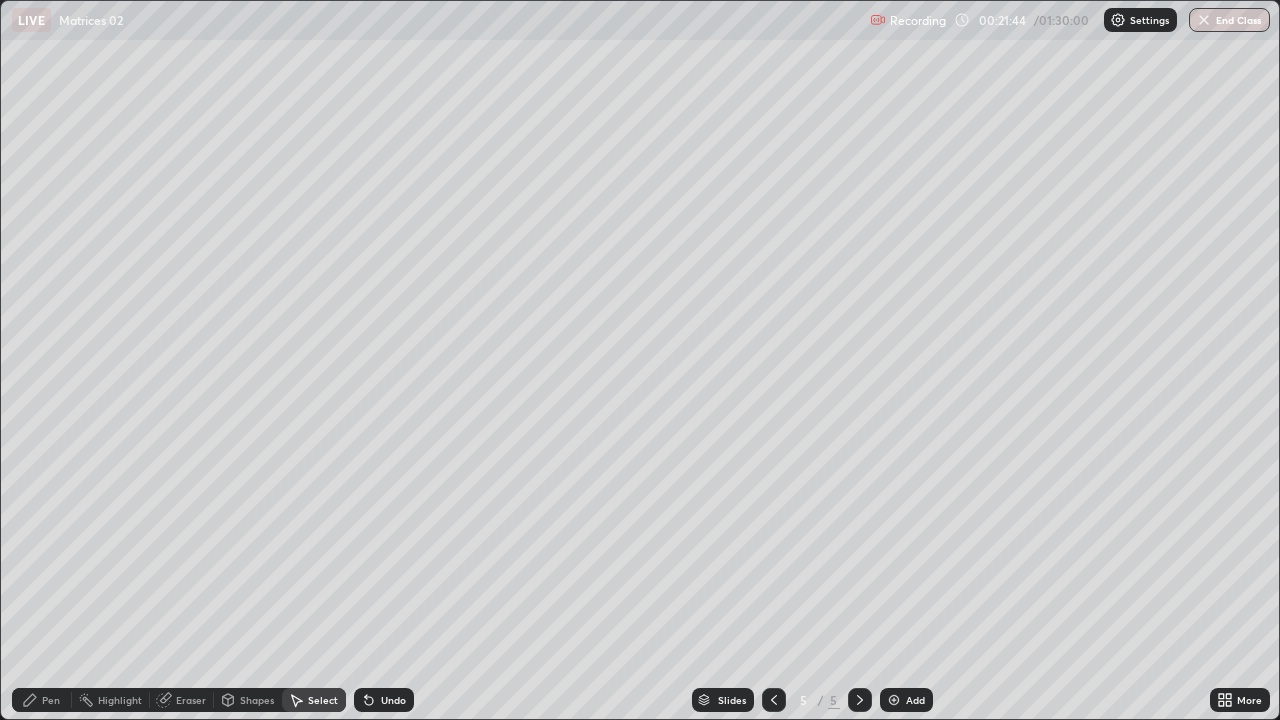 click on "Undo" at bounding box center (384, 700) 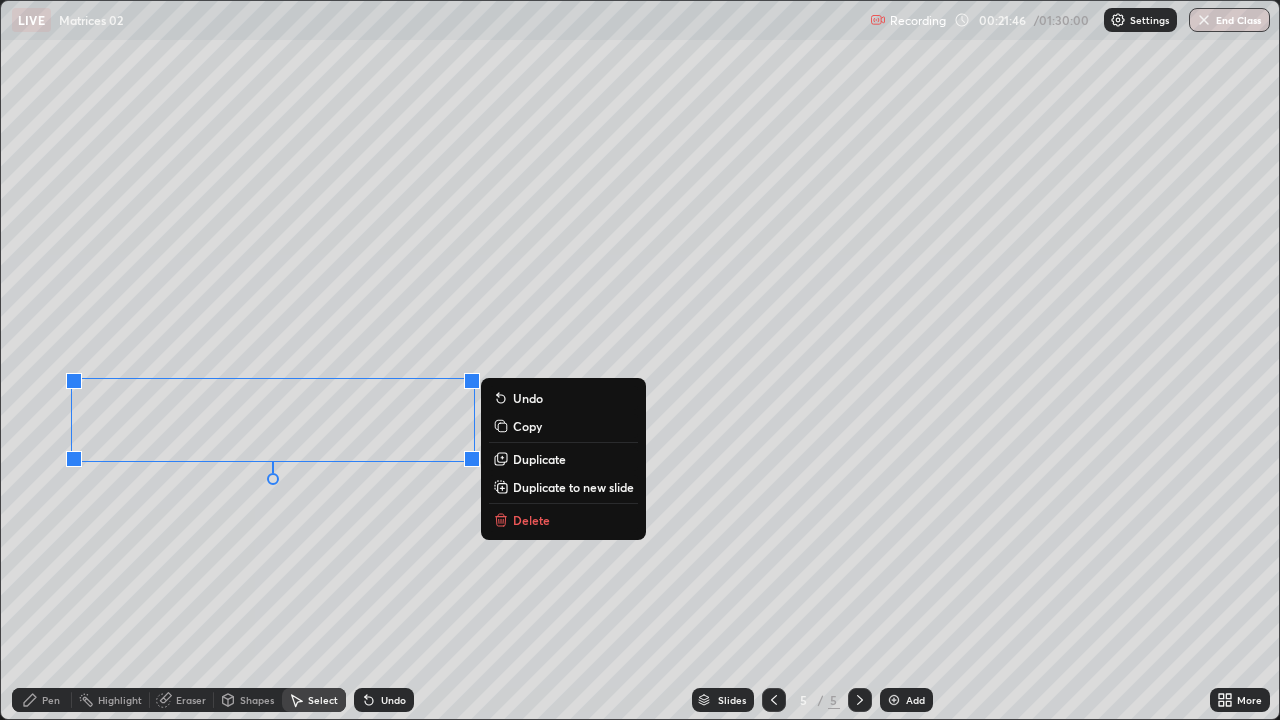 click on "Duplicate to new slide" at bounding box center [573, 487] 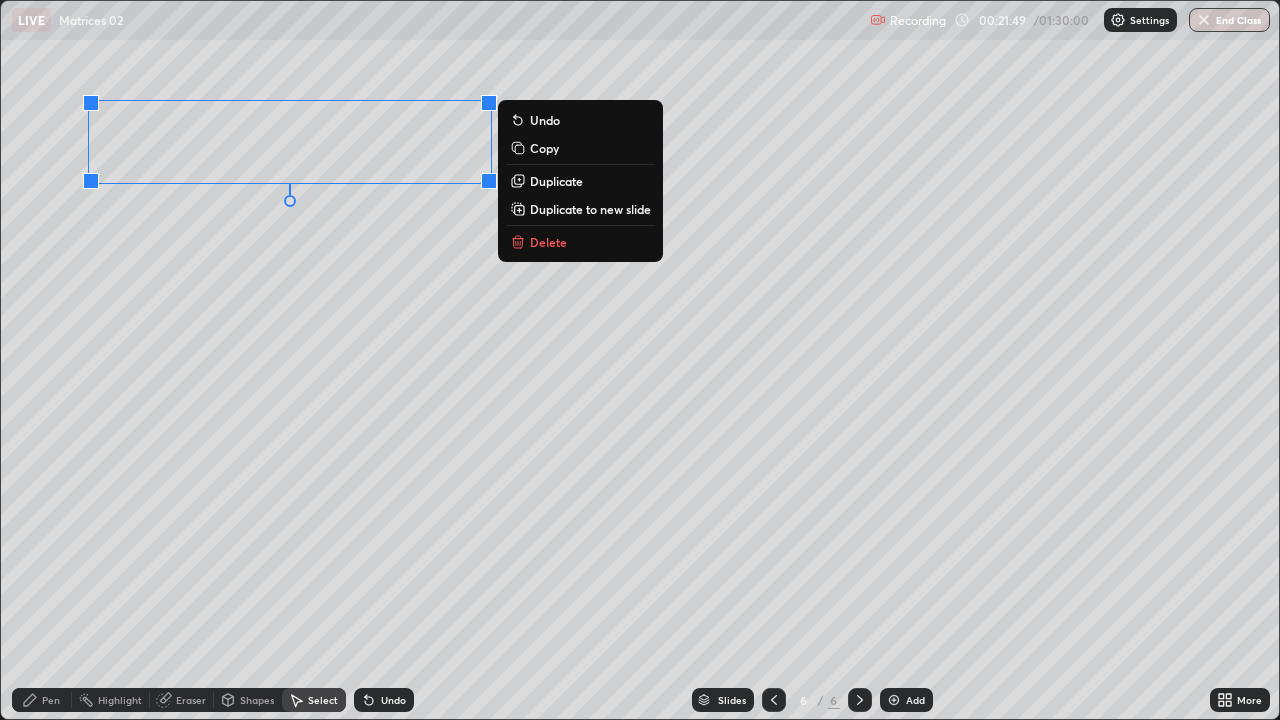 click on "Pen" at bounding box center (42, 700) 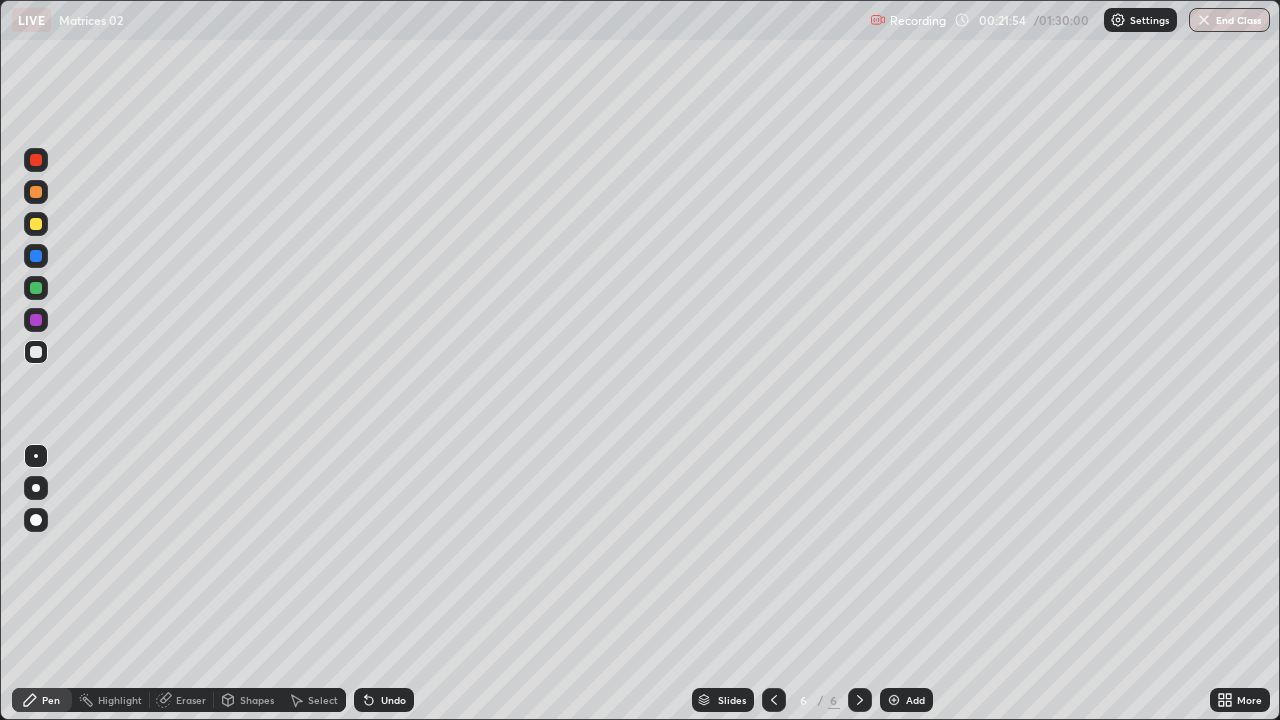 click 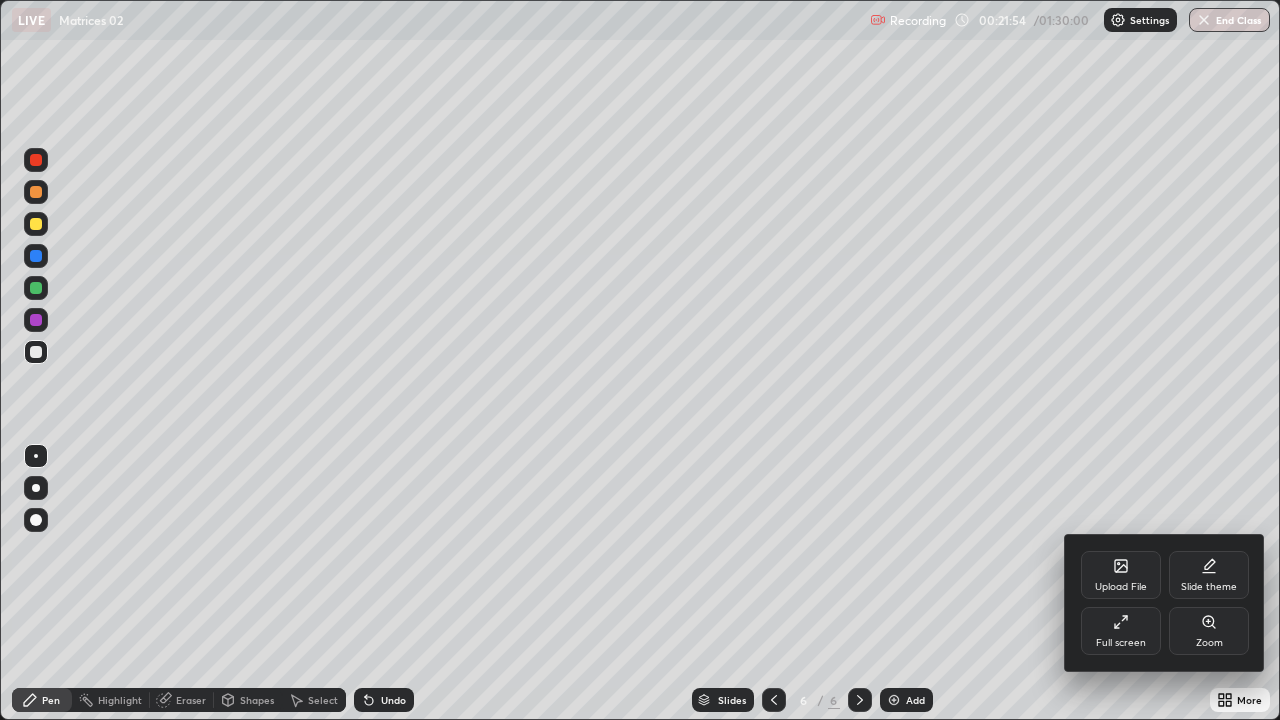 click on "Full screen" at bounding box center [1121, 643] 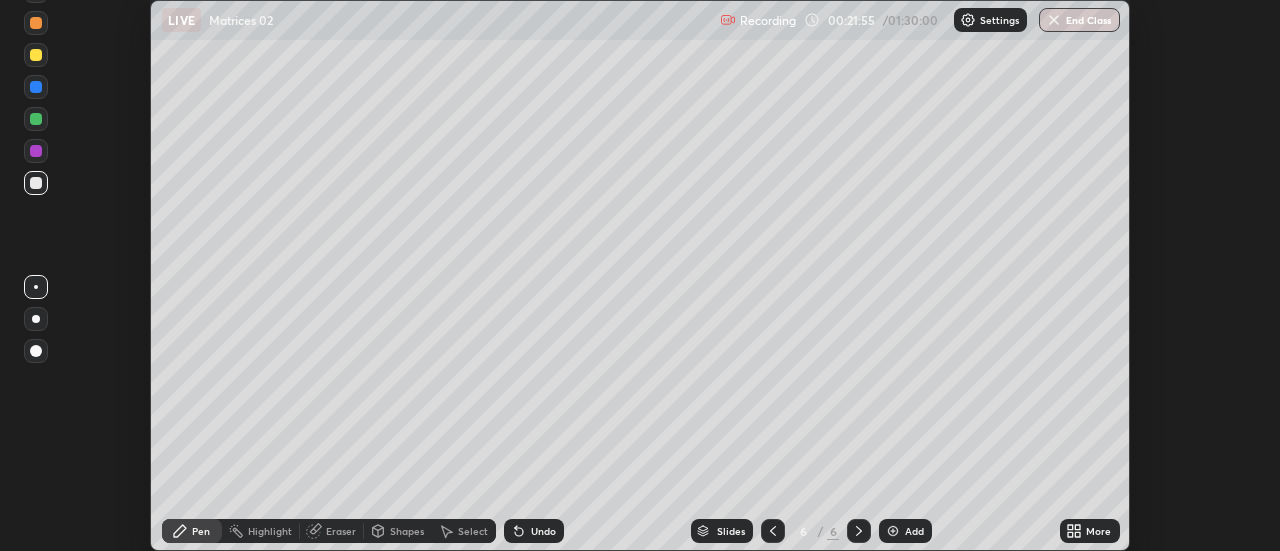 scroll, scrollTop: 551, scrollLeft: 1280, axis: both 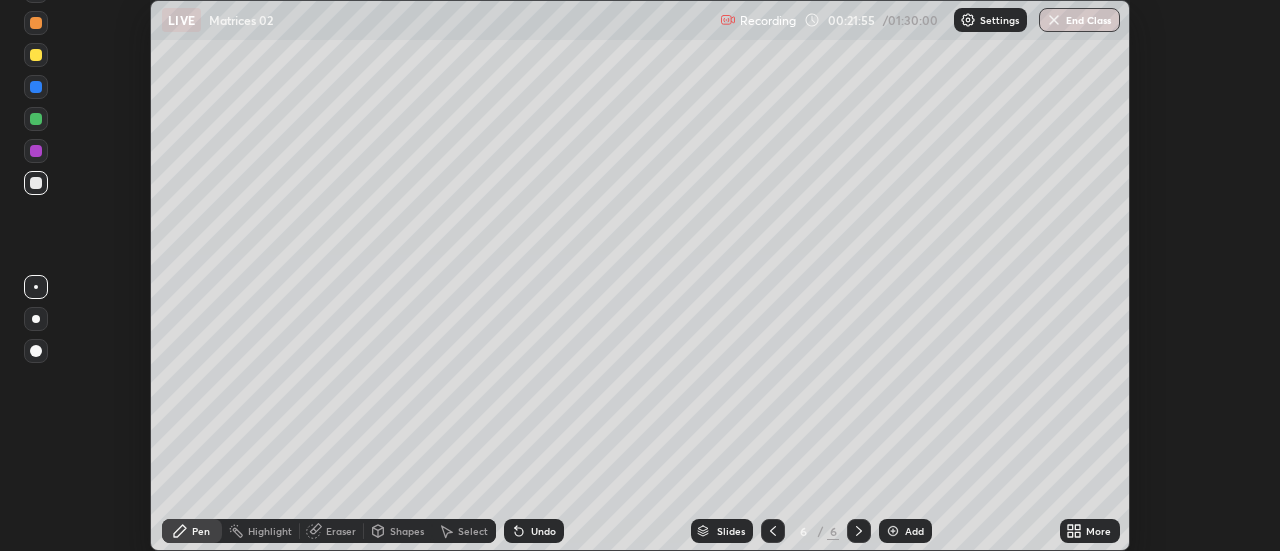 click on "More" at bounding box center [1098, 531] 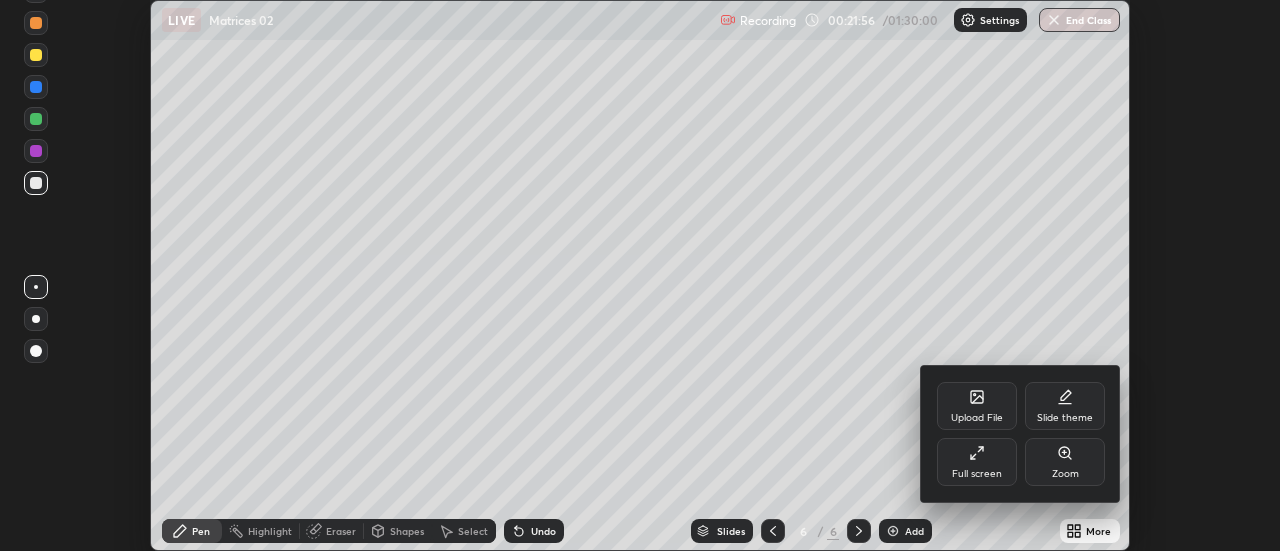 click on "Full screen" at bounding box center [977, 474] 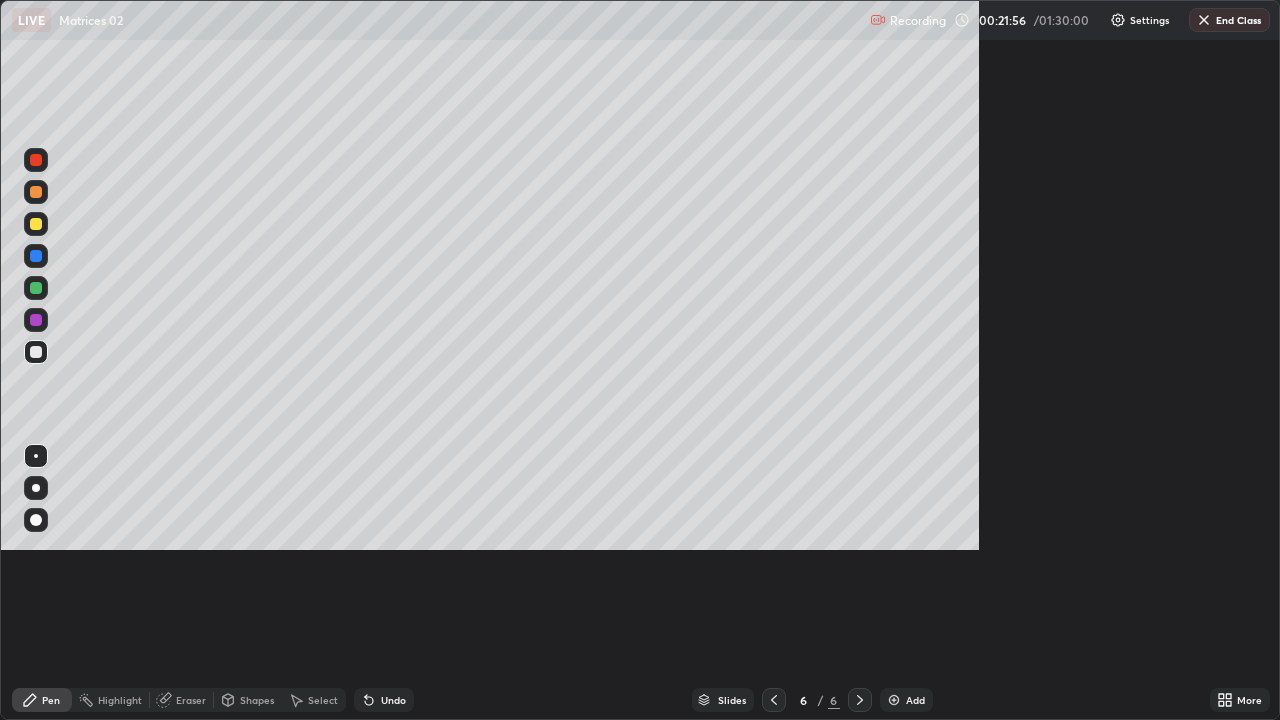 scroll, scrollTop: 99280, scrollLeft: 98720, axis: both 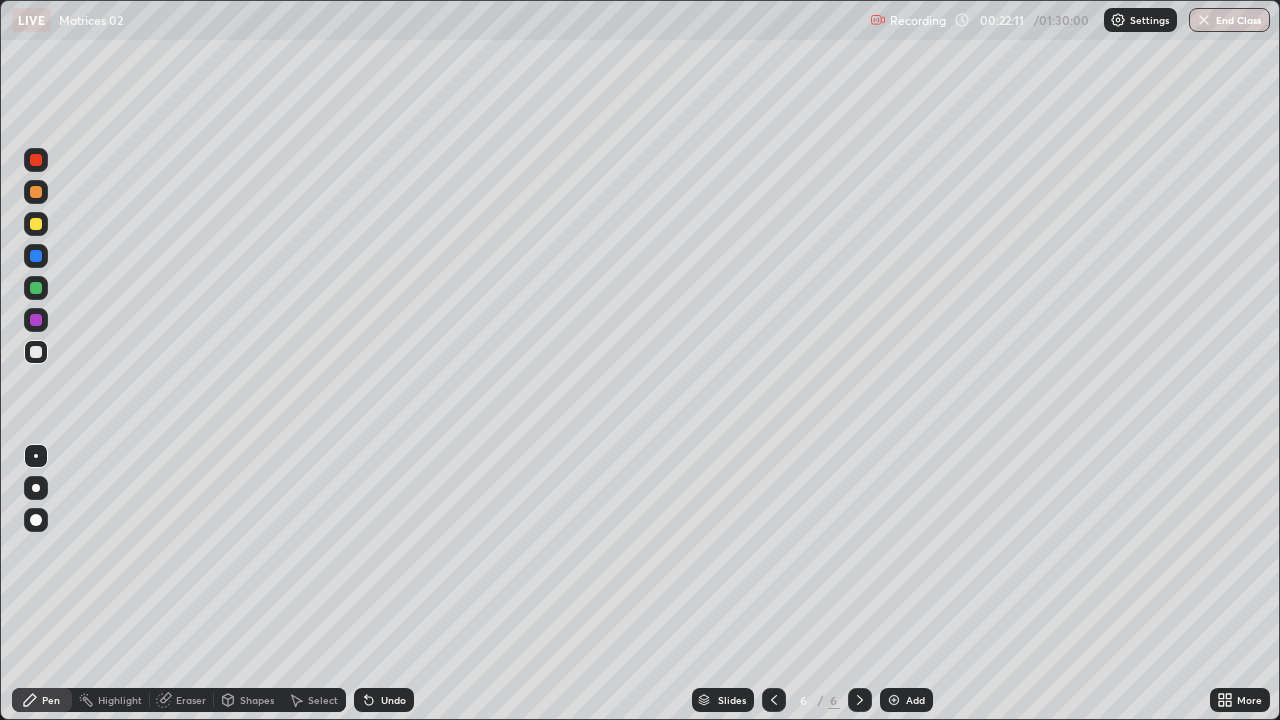 click 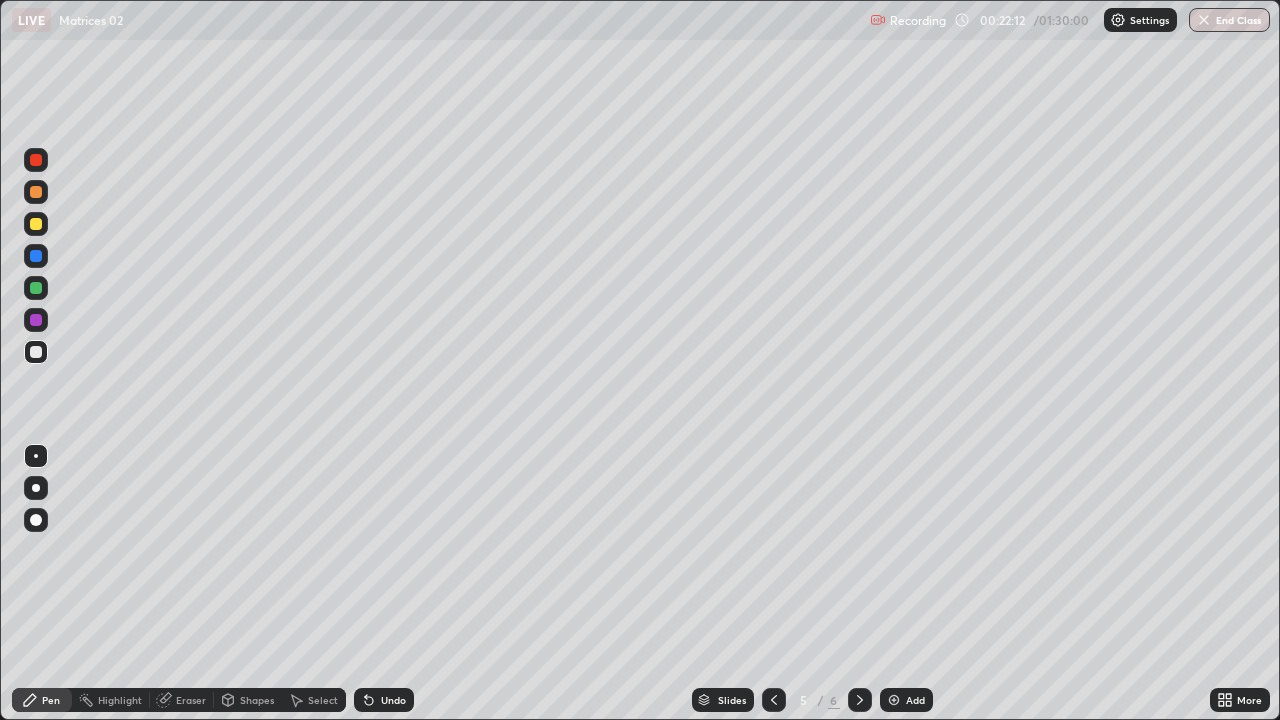 click 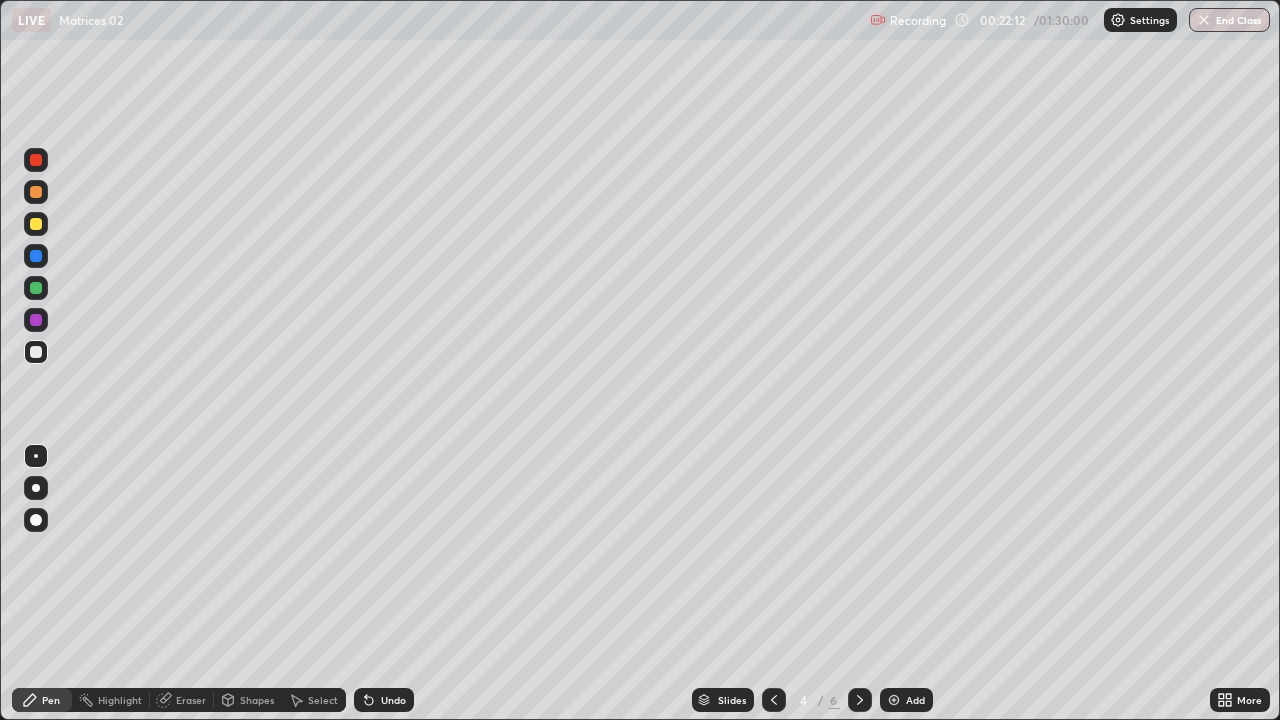click 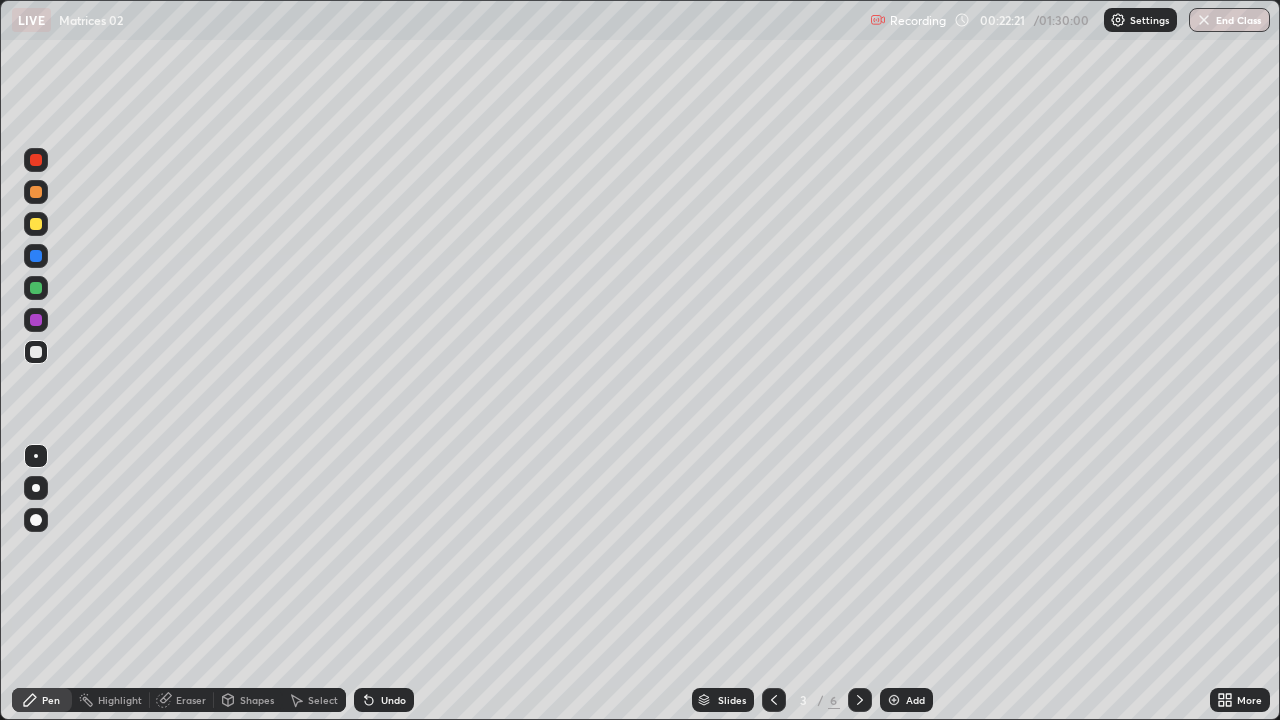 click on "6" at bounding box center [834, 700] 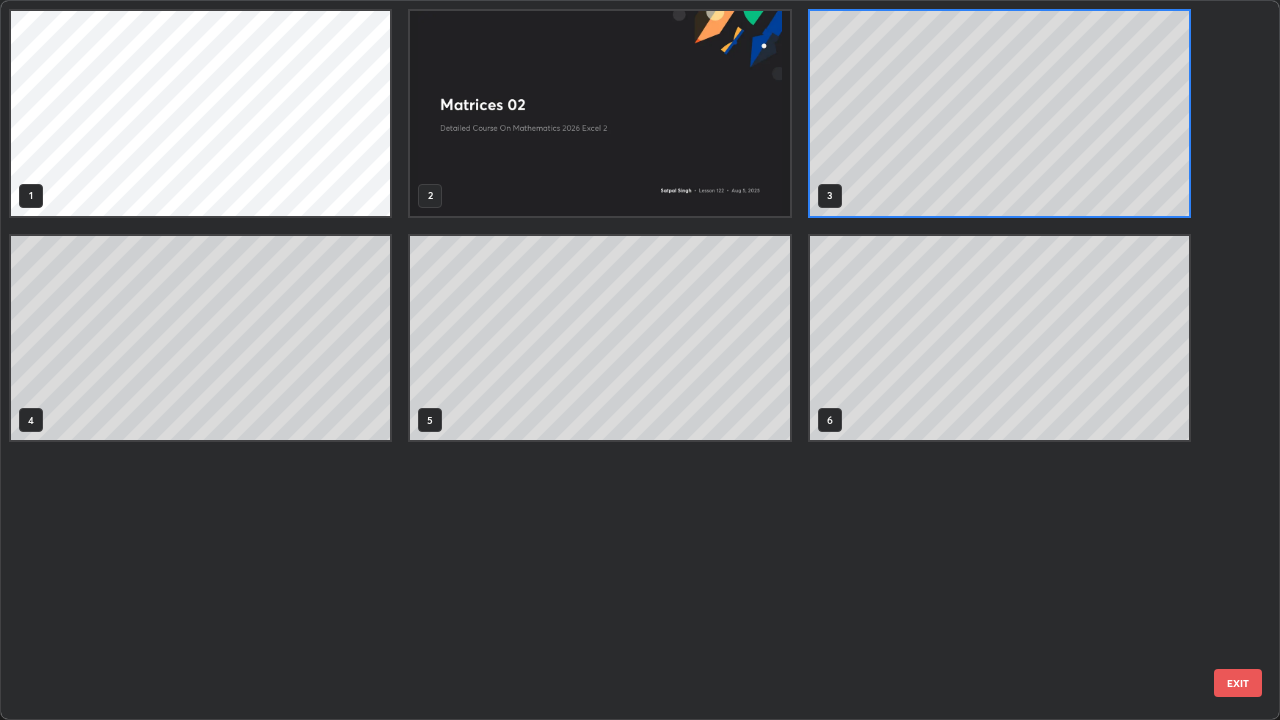 click on "1 2 3 4 5 6" at bounding box center (622, 360) 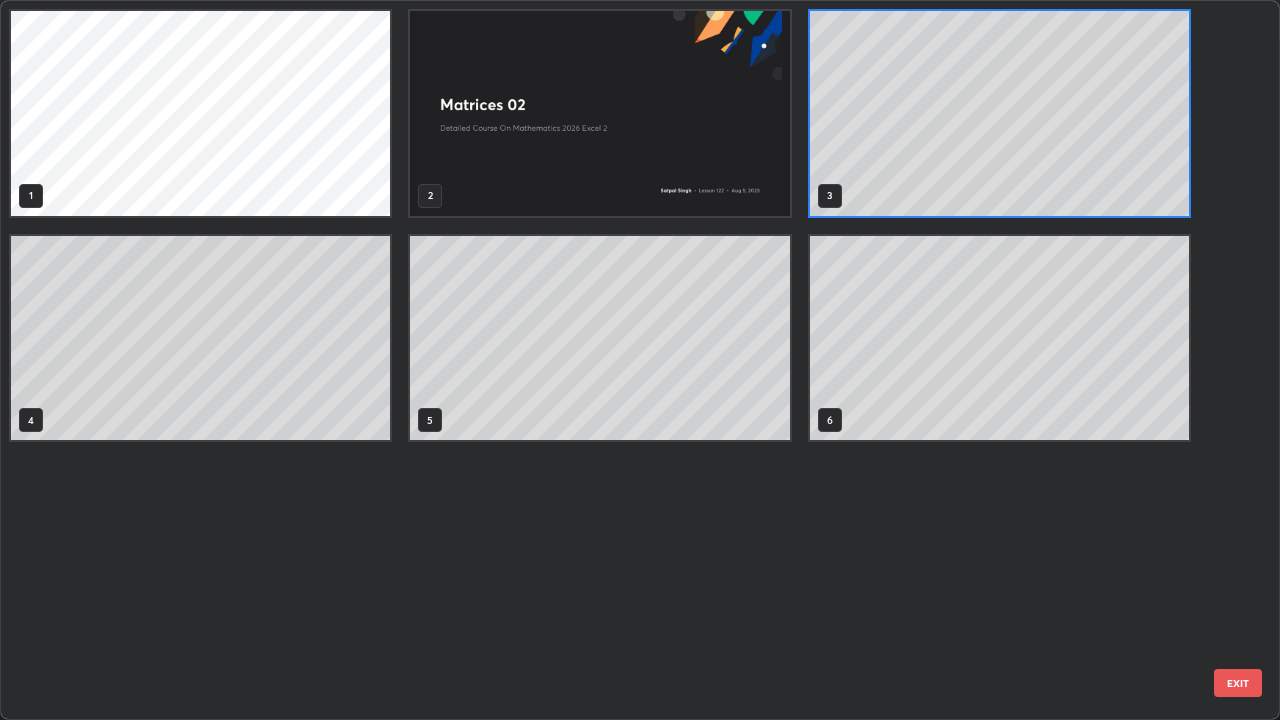 scroll, scrollTop: 7, scrollLeft: 11, axis: both 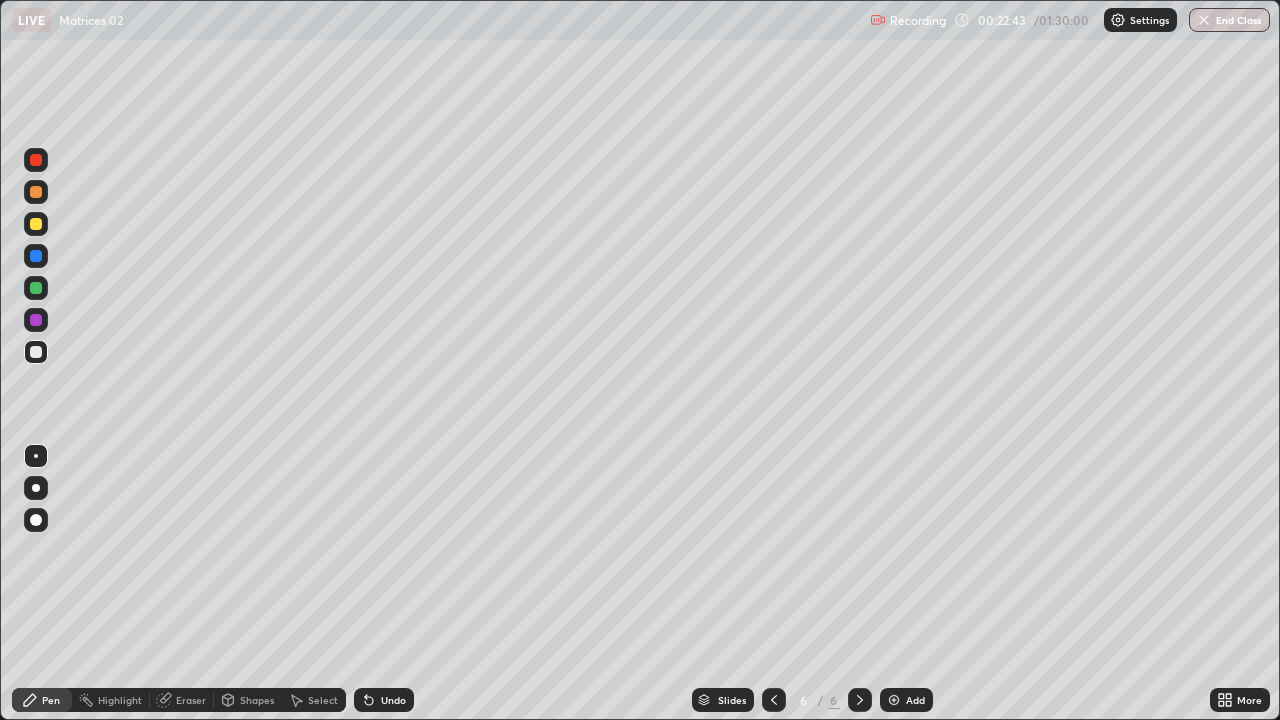 click on "Eraser" at bounding box center (191, 700) 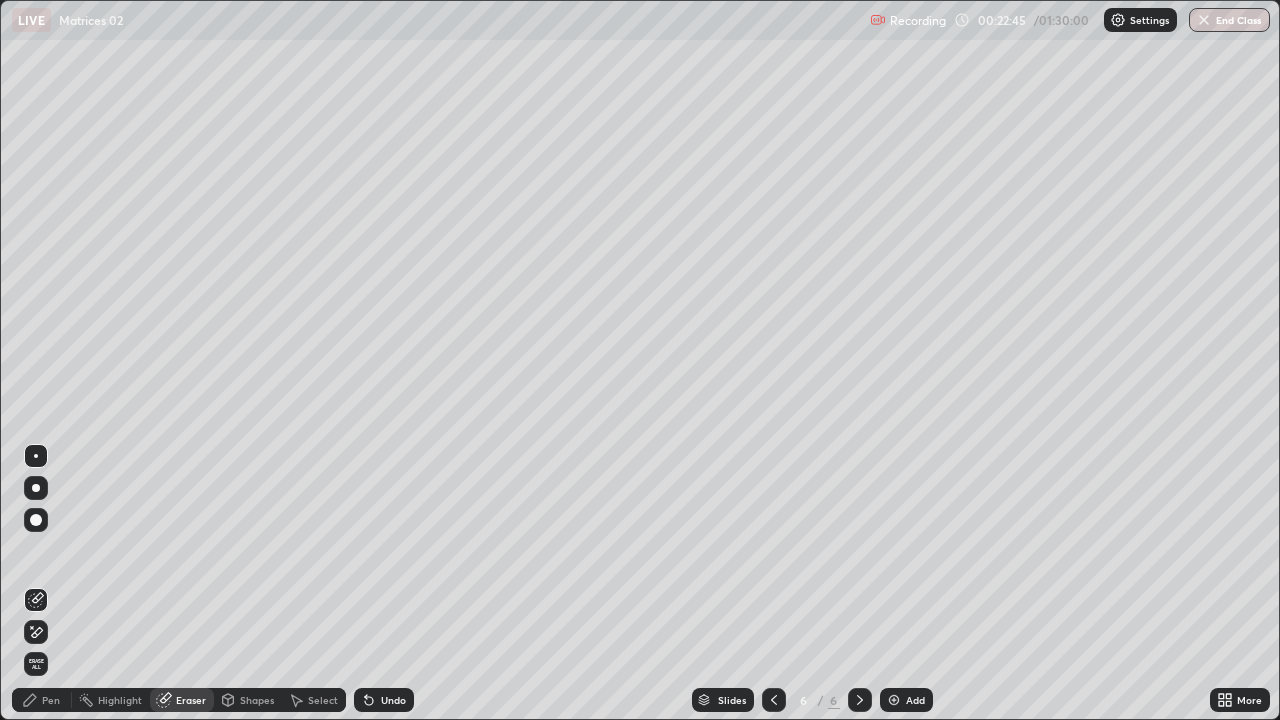 click on "Pen" at bounding box center [51, 700] 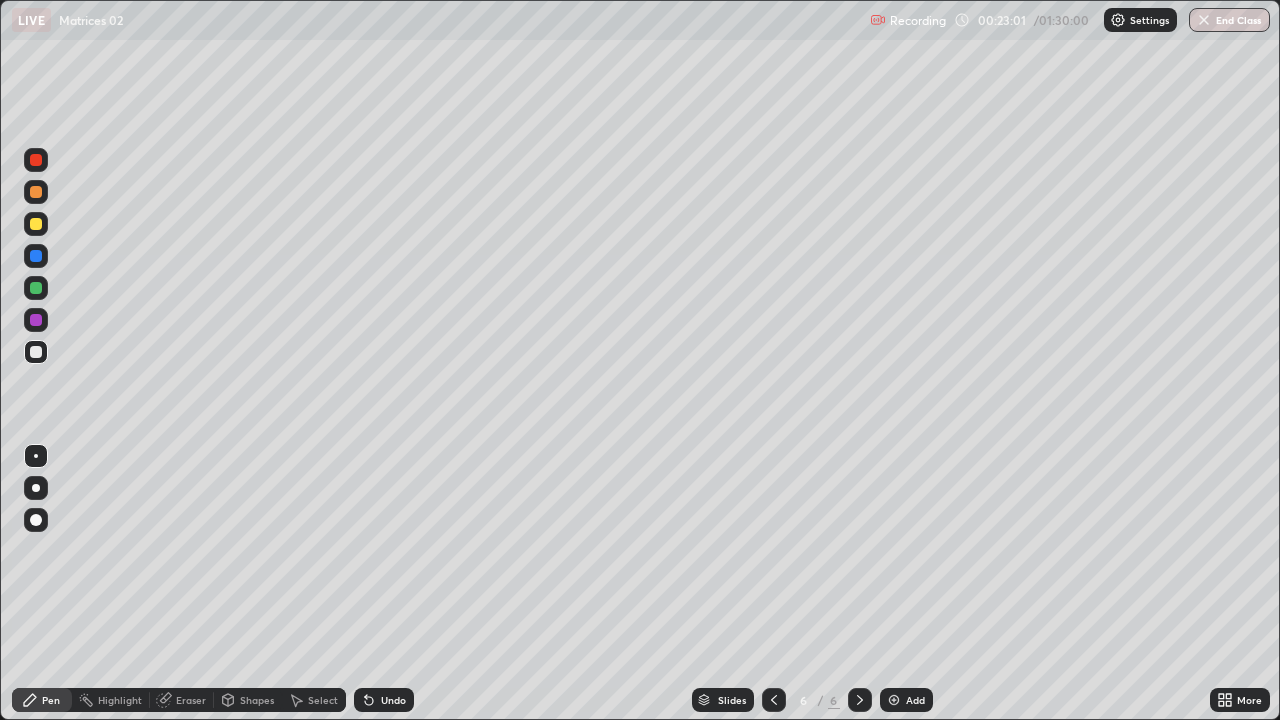 click on "Eraser" at bounding box center (182, 700) 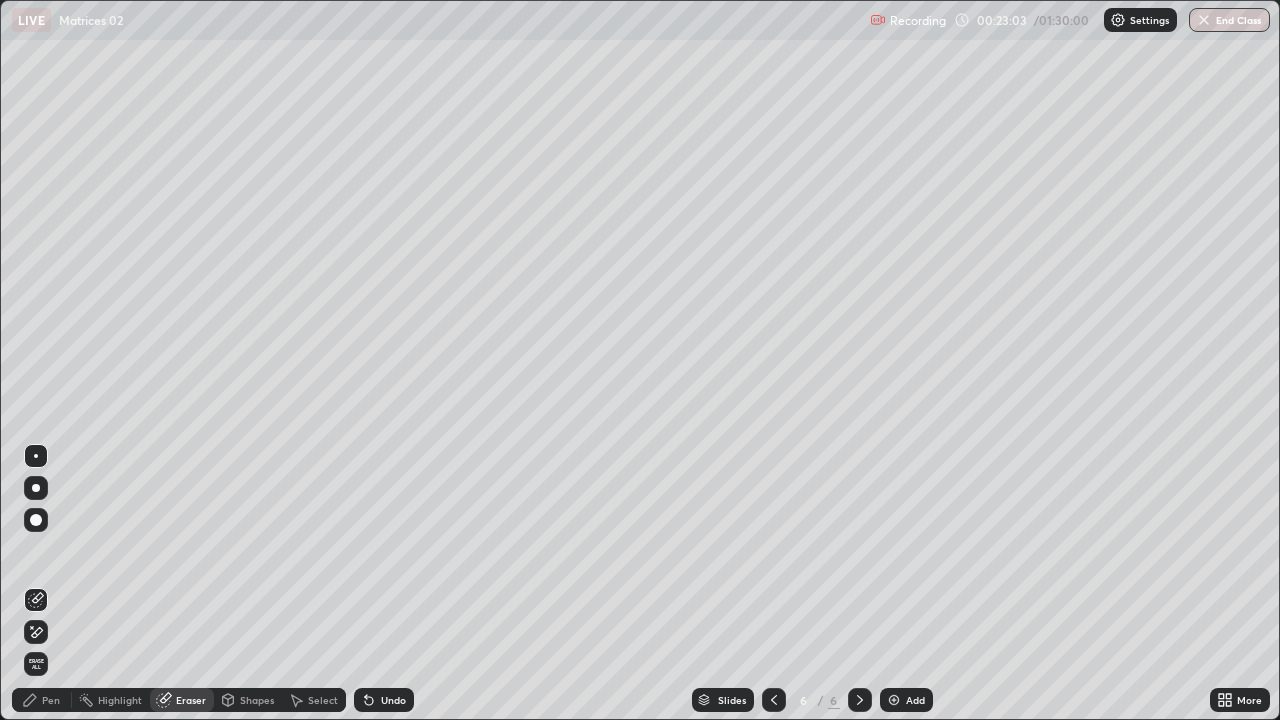 click on "Pen" at bounding box center [42, 700] 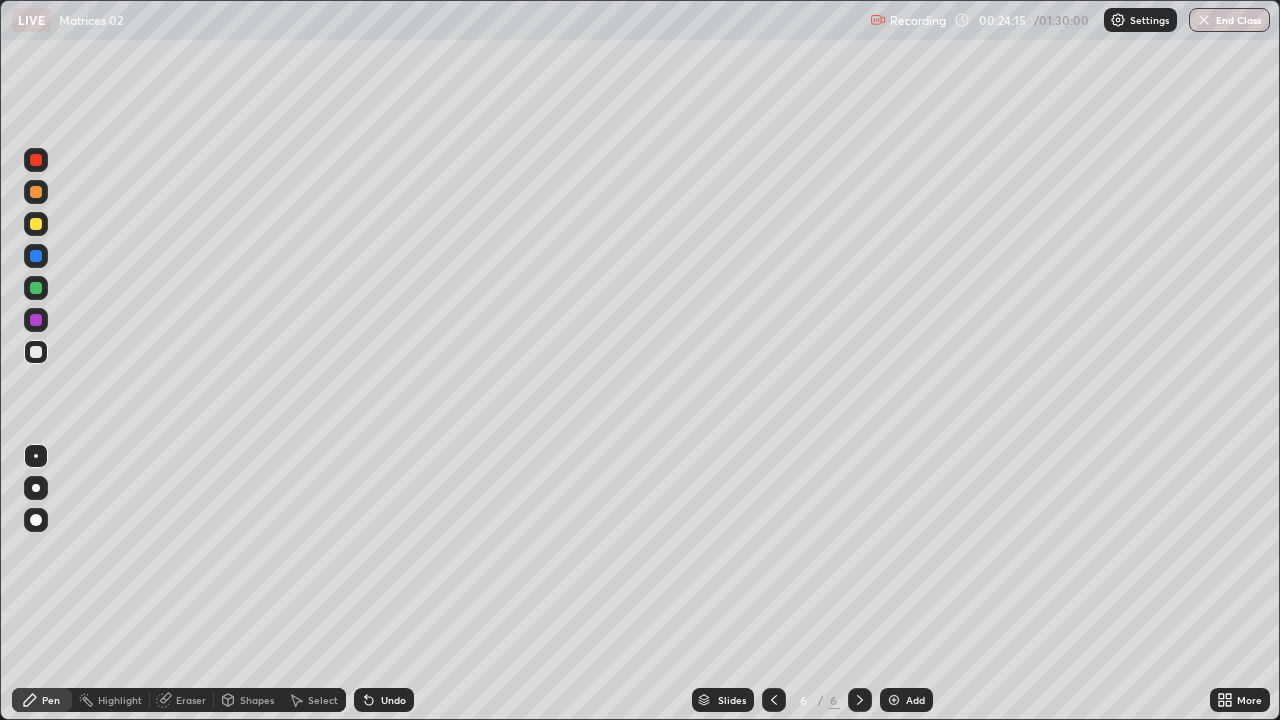 click on "Undo" at bounding box center [393, 700] 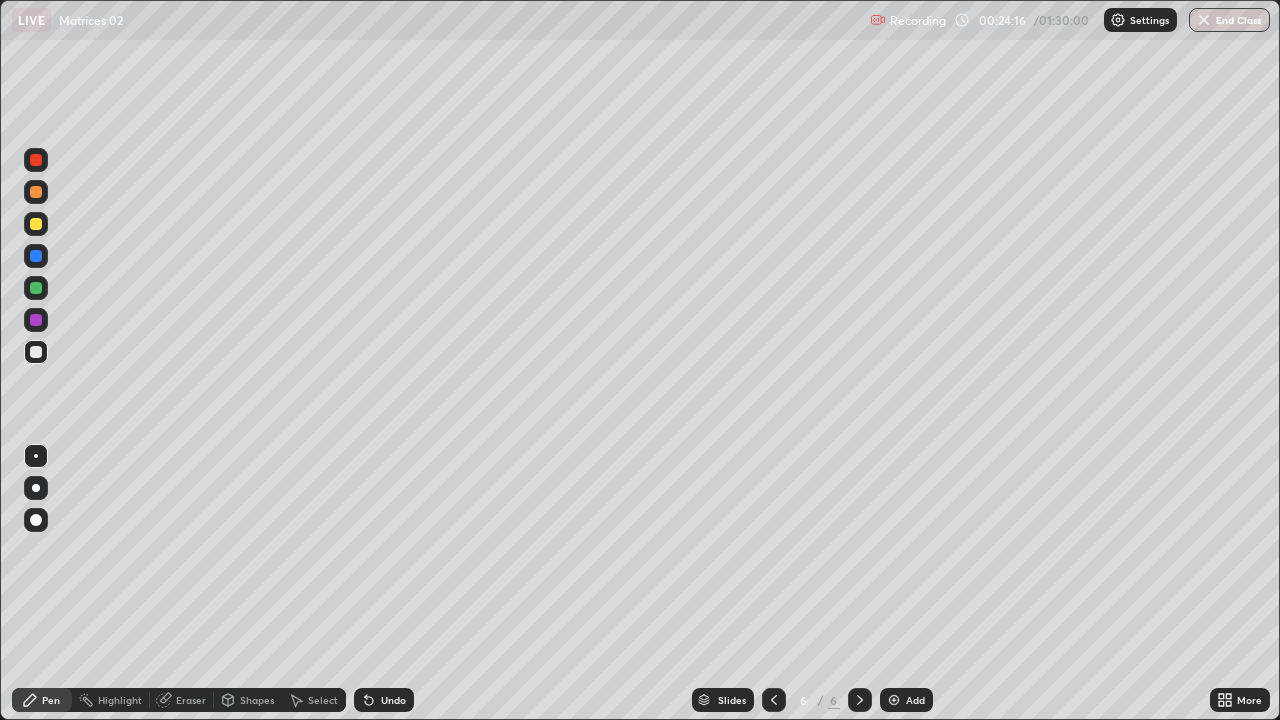 click on "Undo" at bounding box center (393, 700) 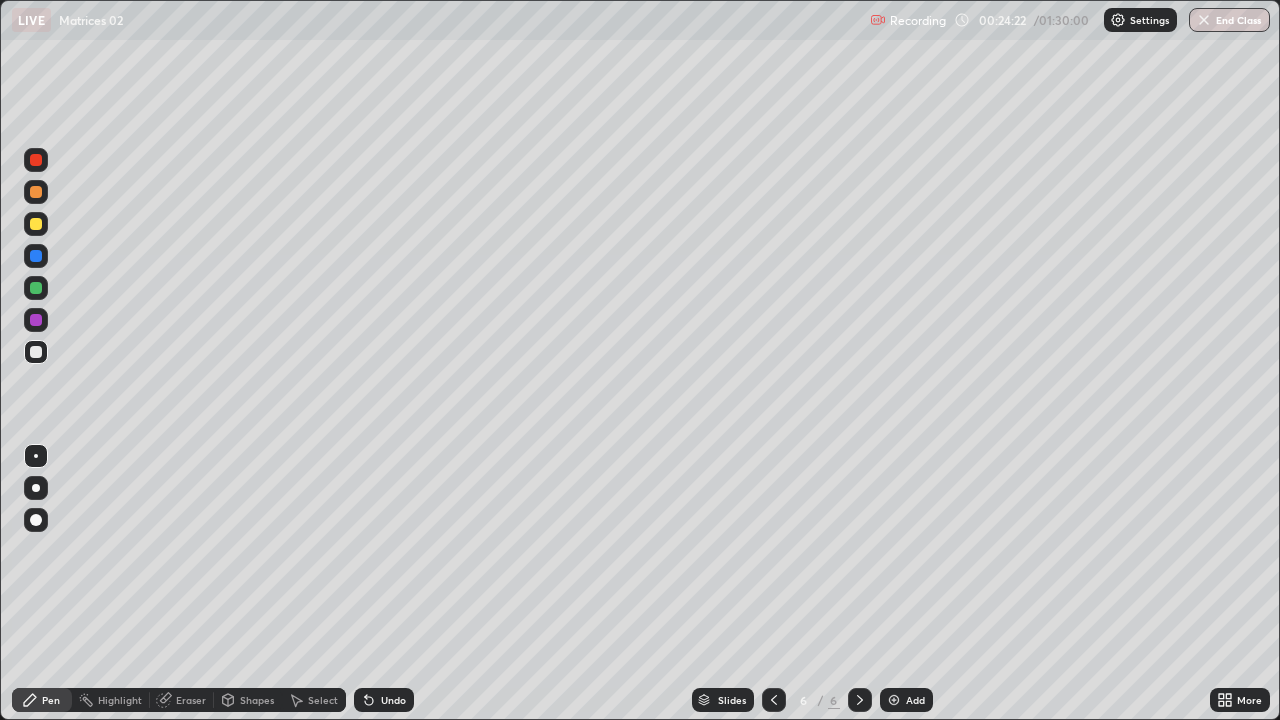 click on "Undo" at bounding box center (393, 700) 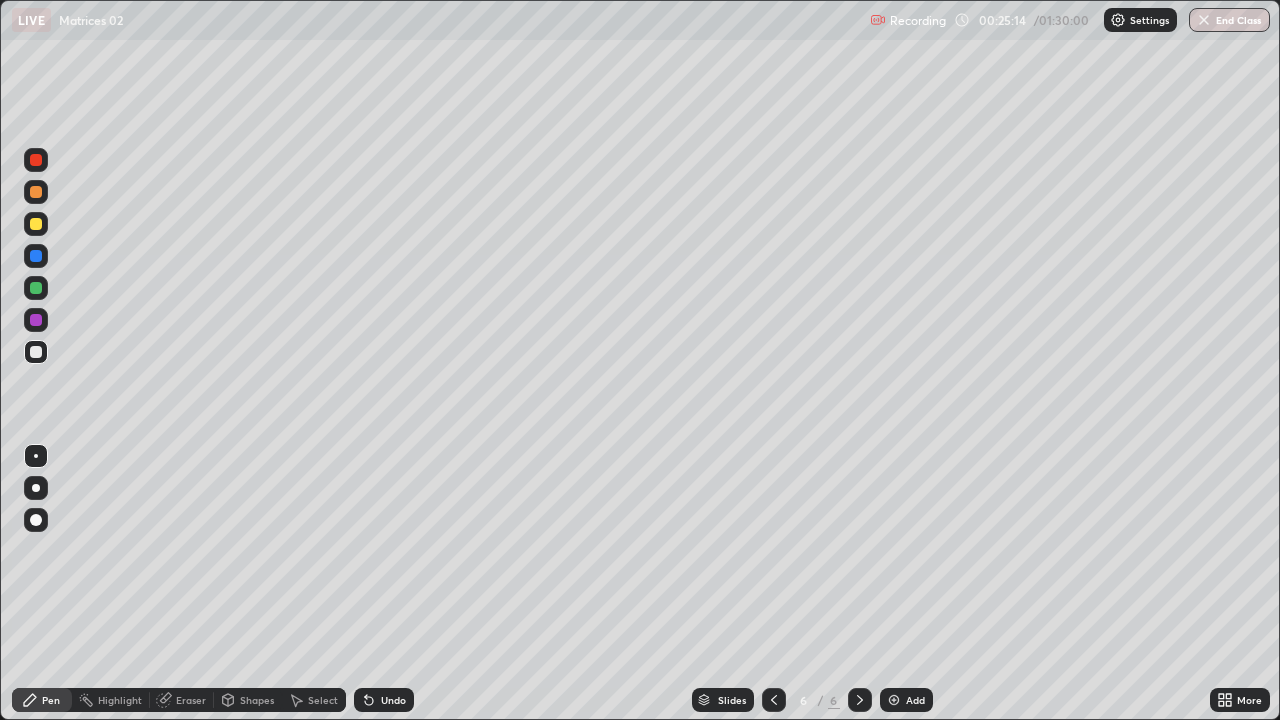 click on "Eraser" at bounding box center (182, 700) 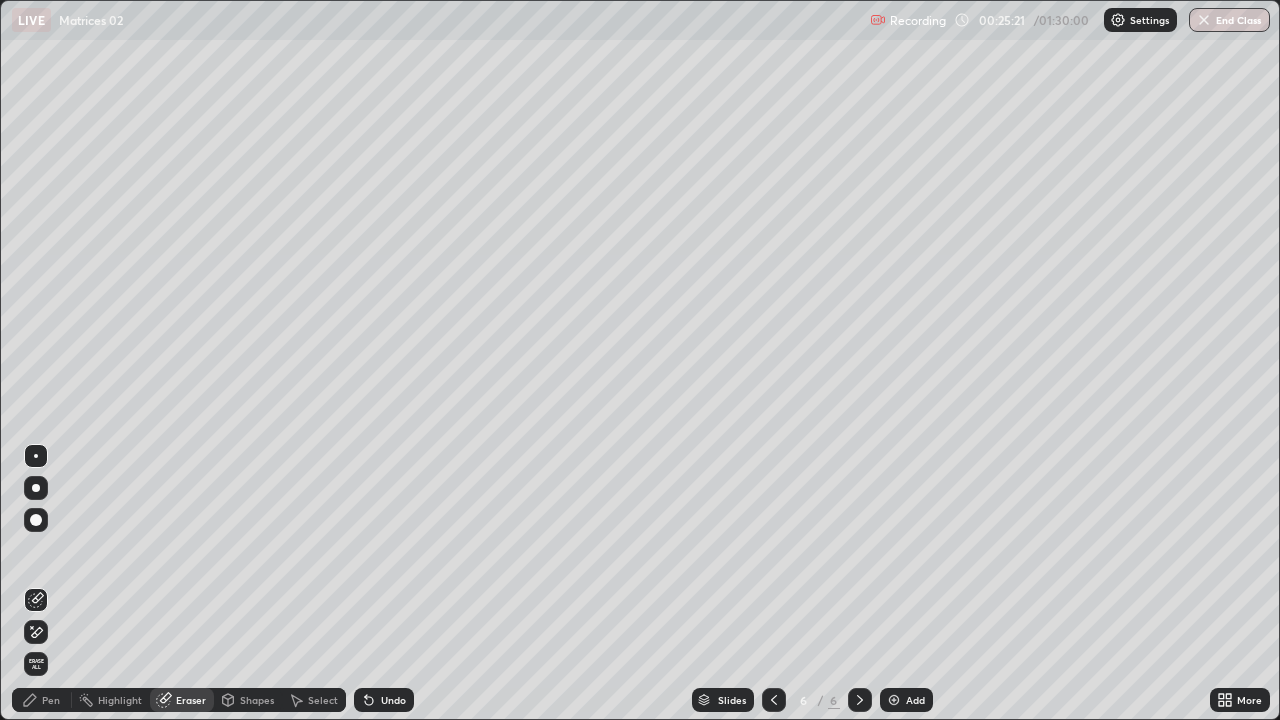 click on "Pen" at bounding box center [42, 700] 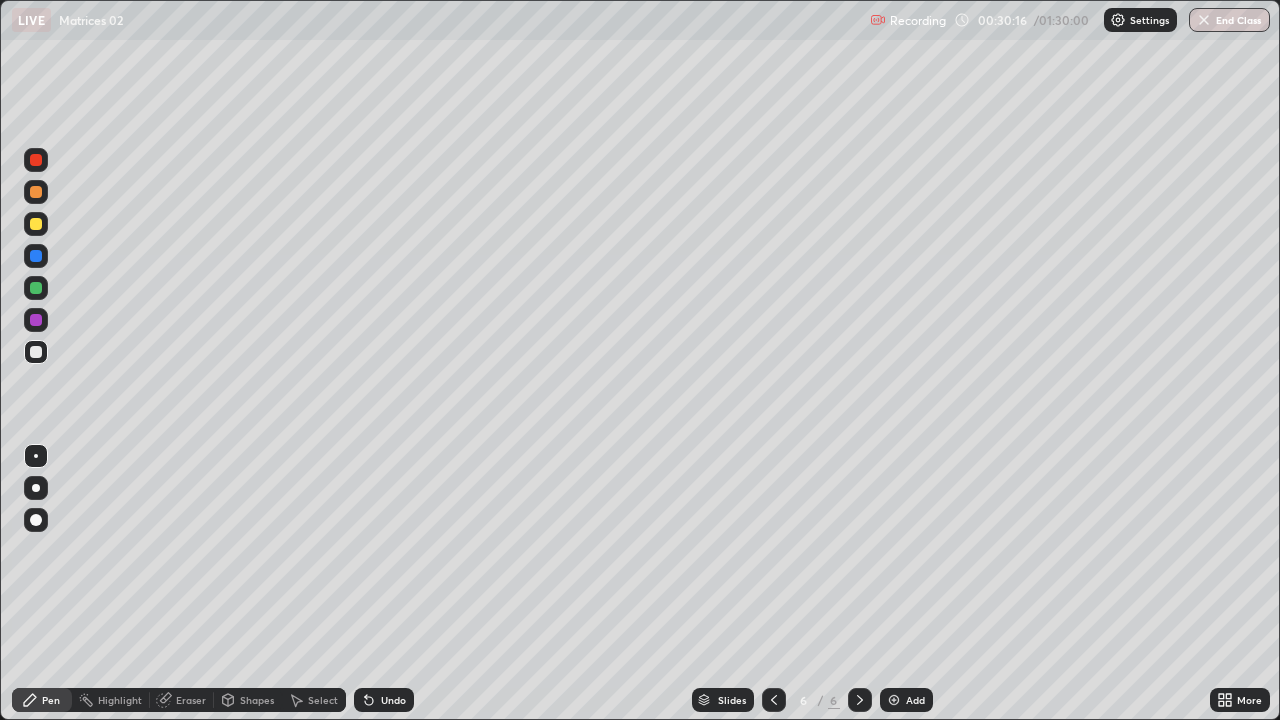 click on "Select" at bounding box center [314, 700] 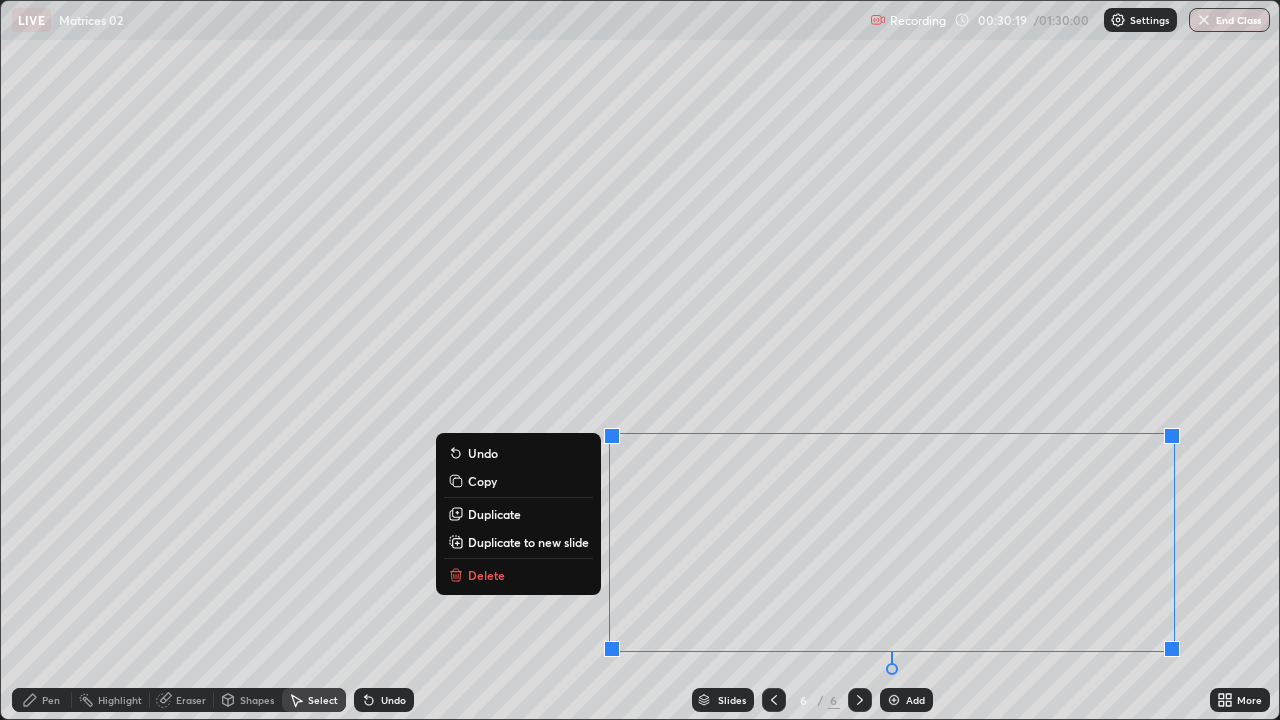 click on "Duplicate to new slide" at bounding box center [528, 542] 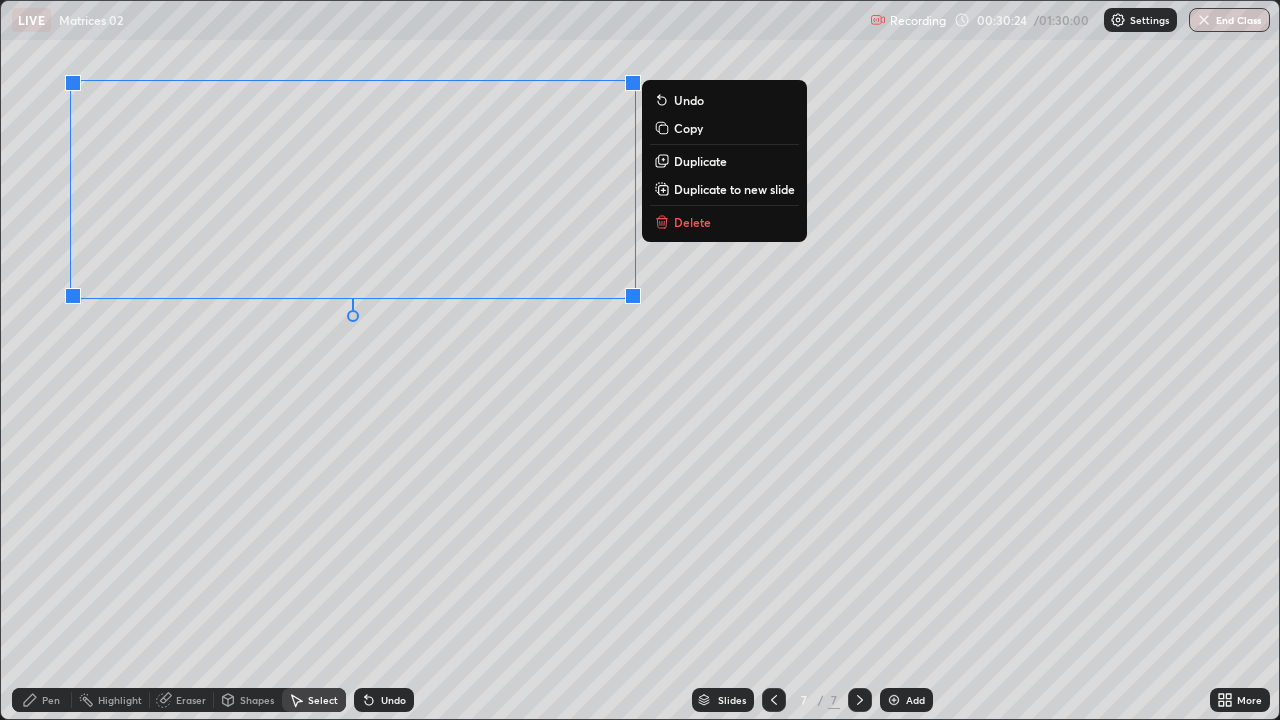 click on "Pen" at bounding box center (51, 700) 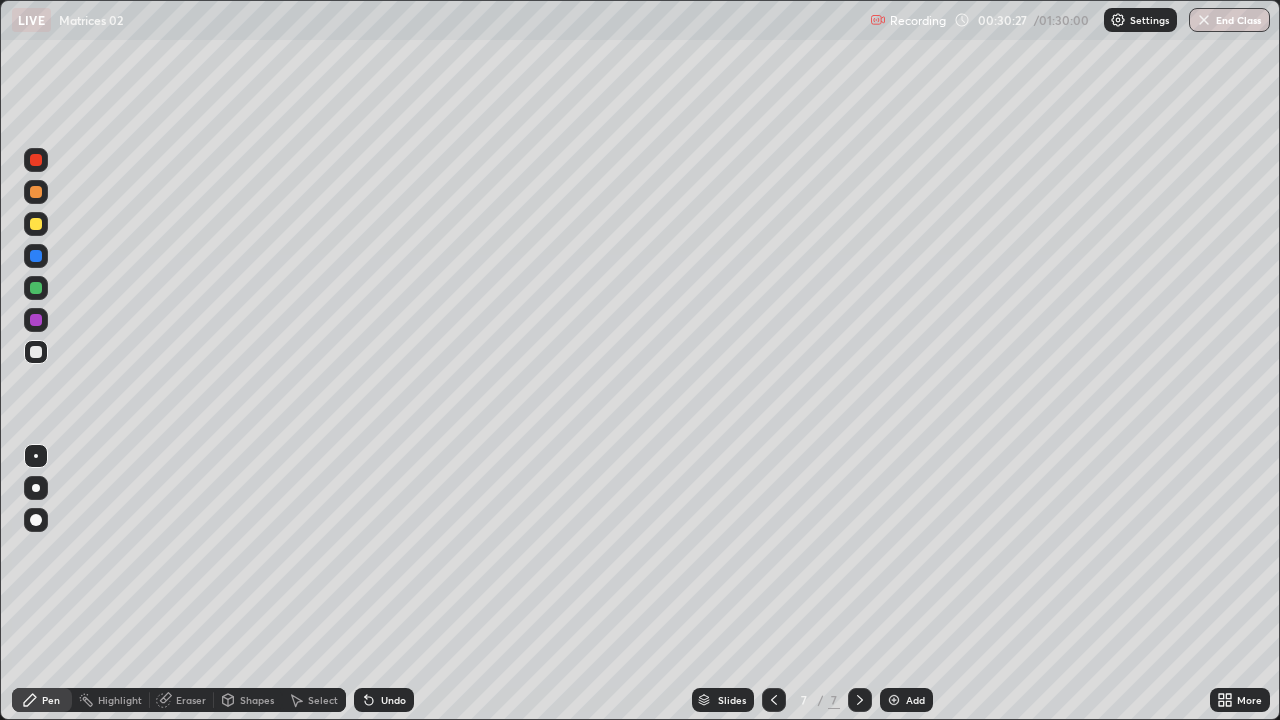 click 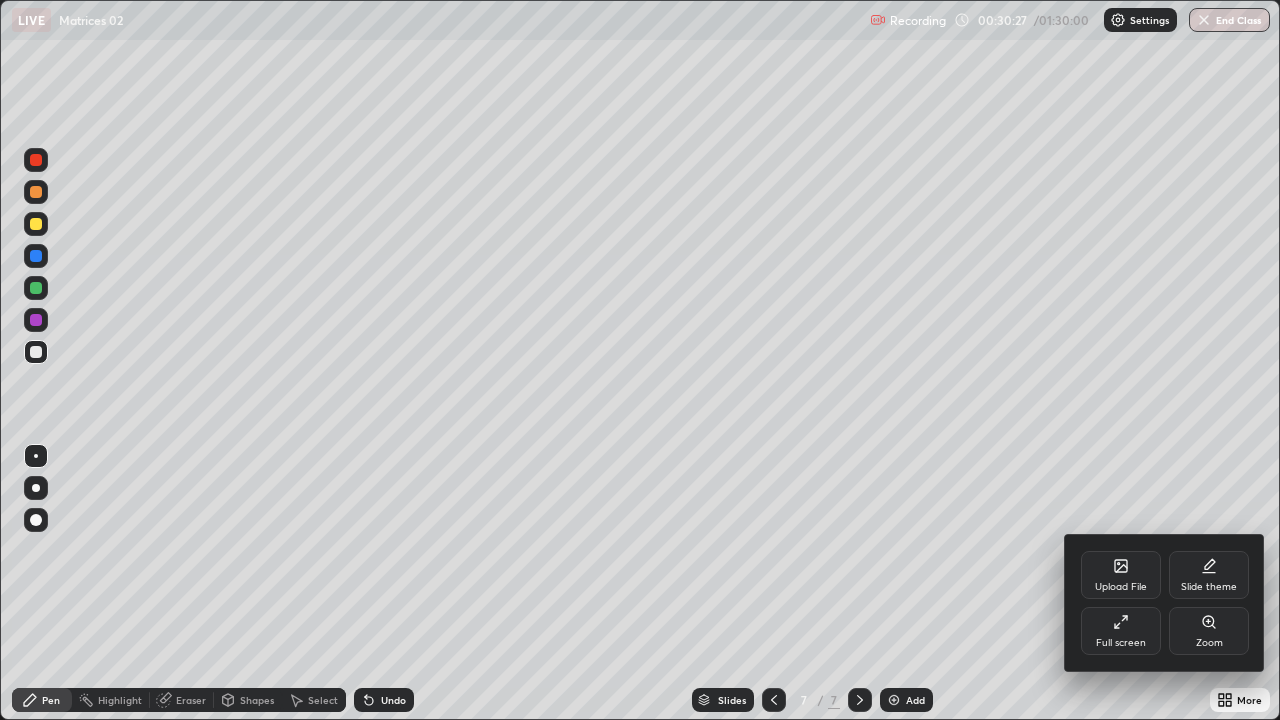 click on "Full screen" at bounding box center (1121, 631) 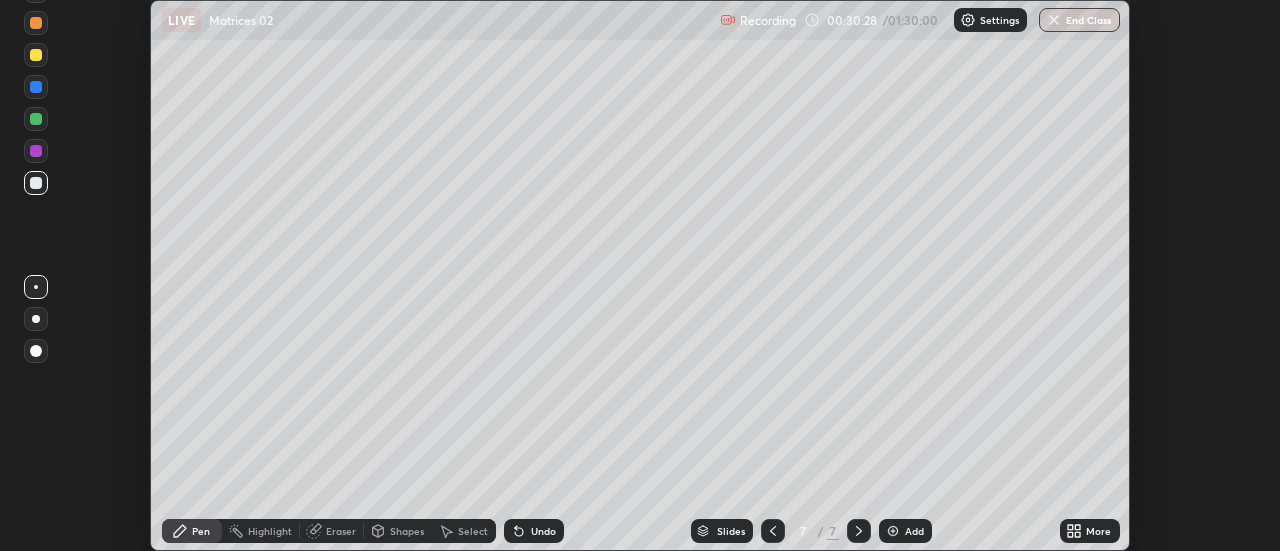 scroll, scrollTop: 551, scrollLeft: 1280, axis: both 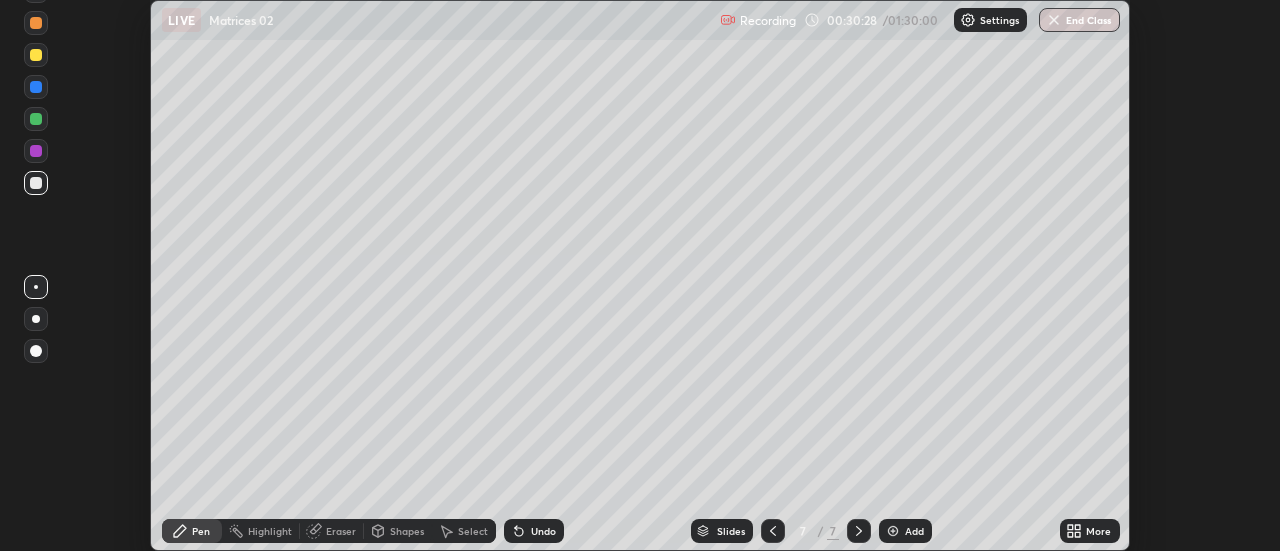 click 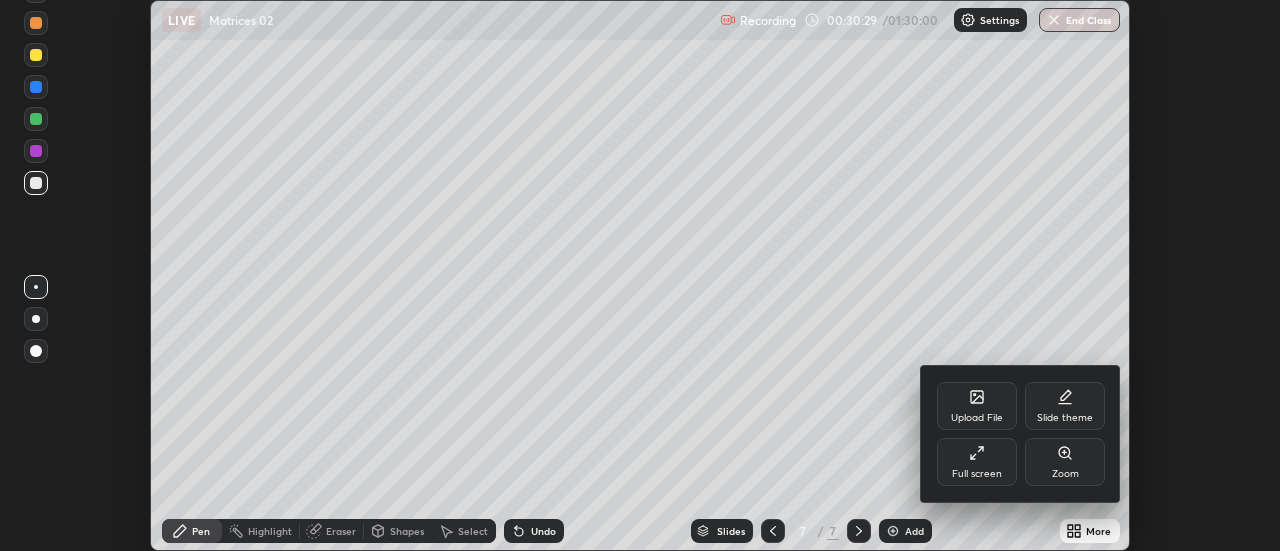 click on "Full screen" at bounding box center [977, 474] 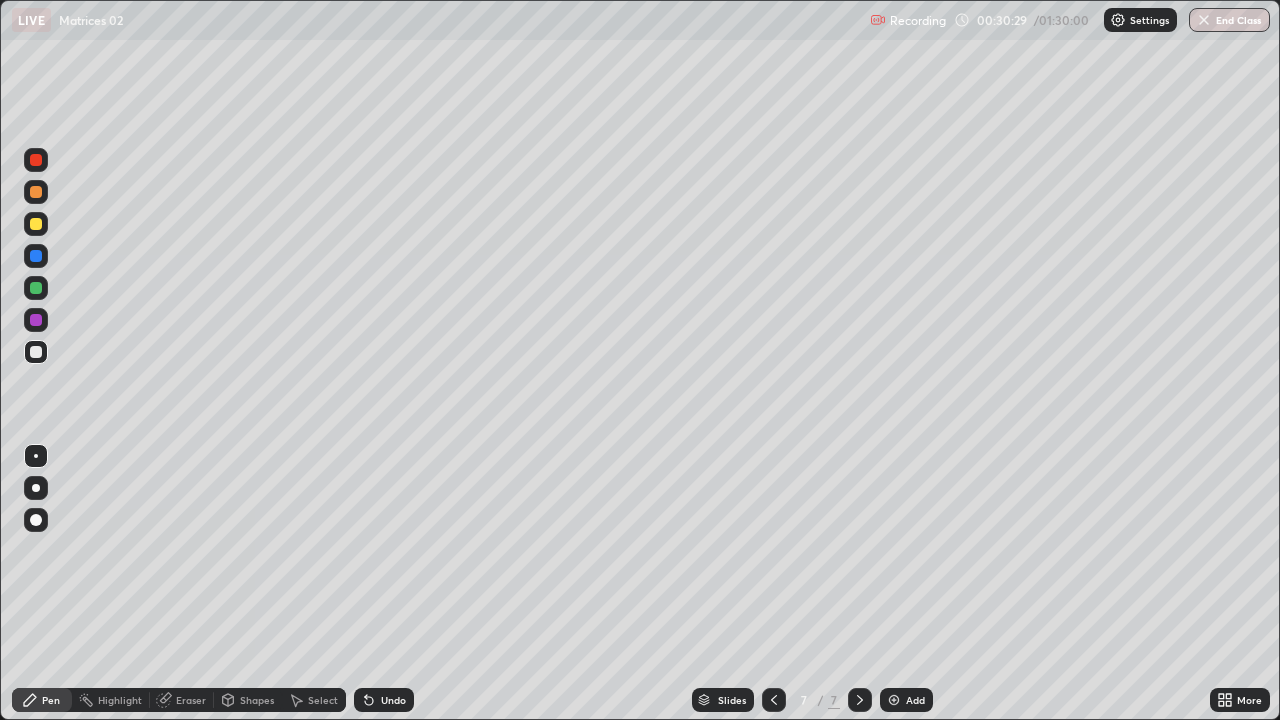 scroll, scrollTop: 99280, scrollLeft: 98720, axis: both 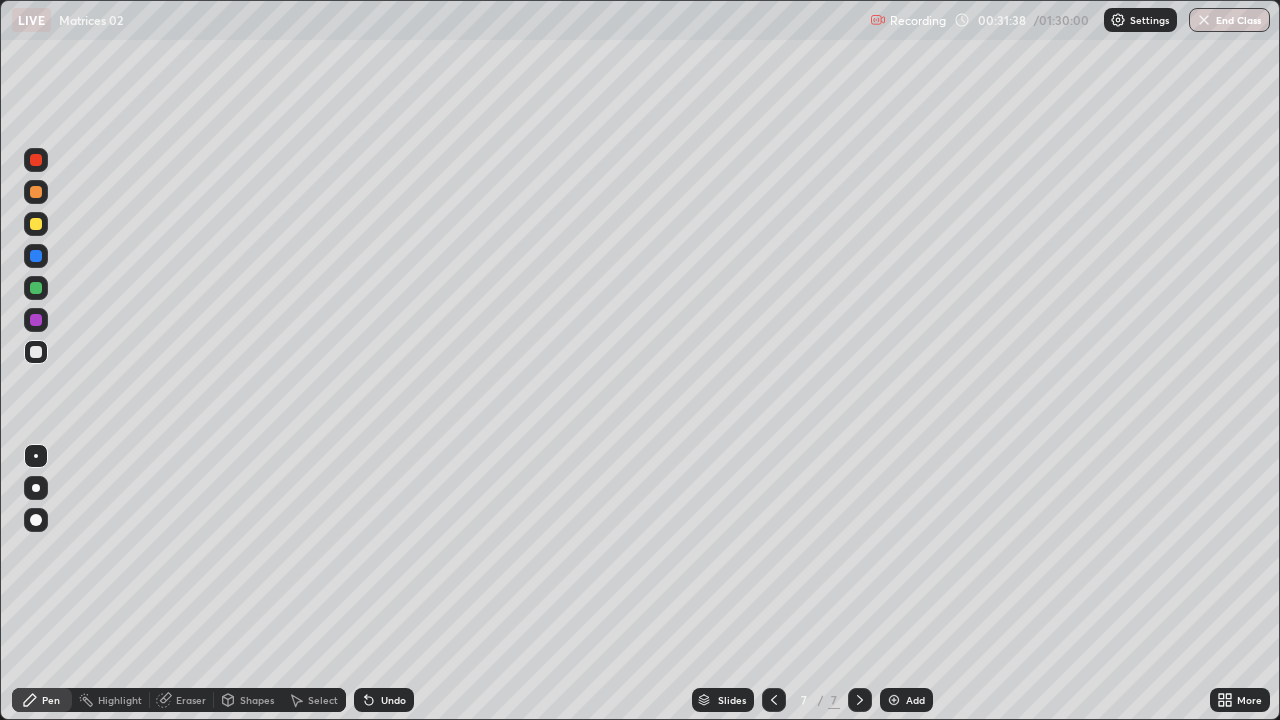 click on "Undo" at bounding box center [393, 700] 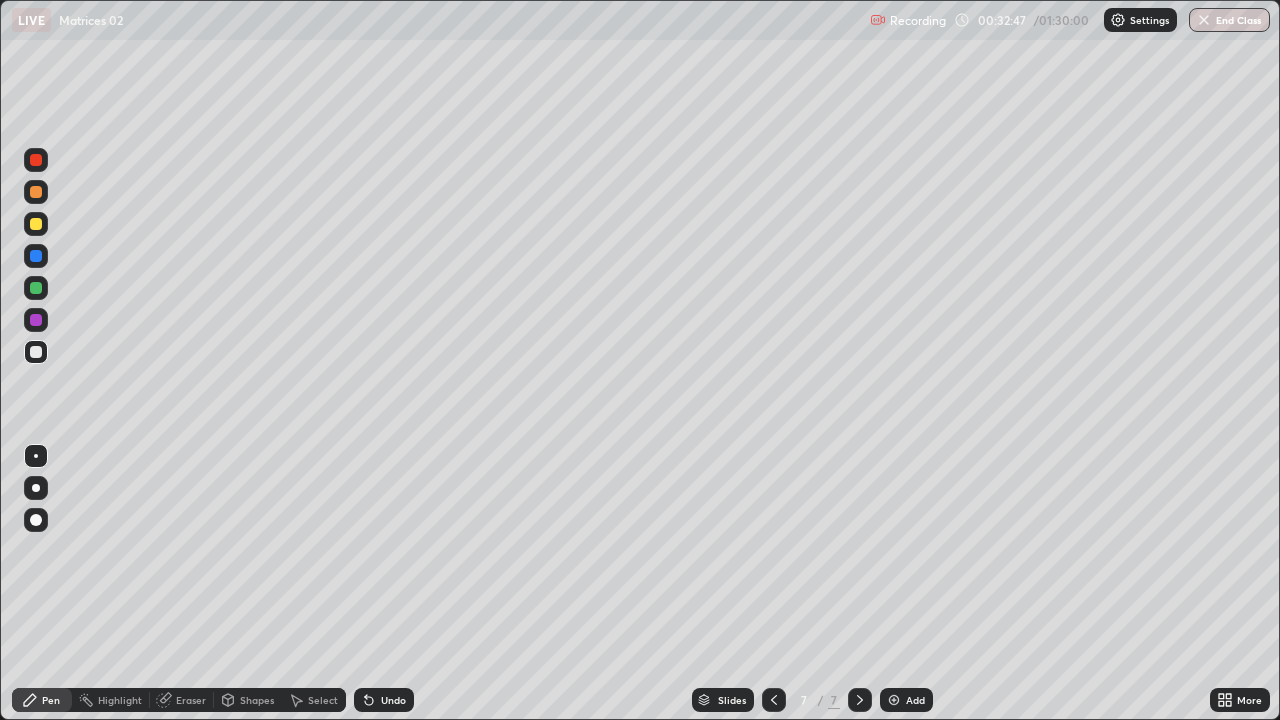 click on "Undo" at bounding box center (393, 700) 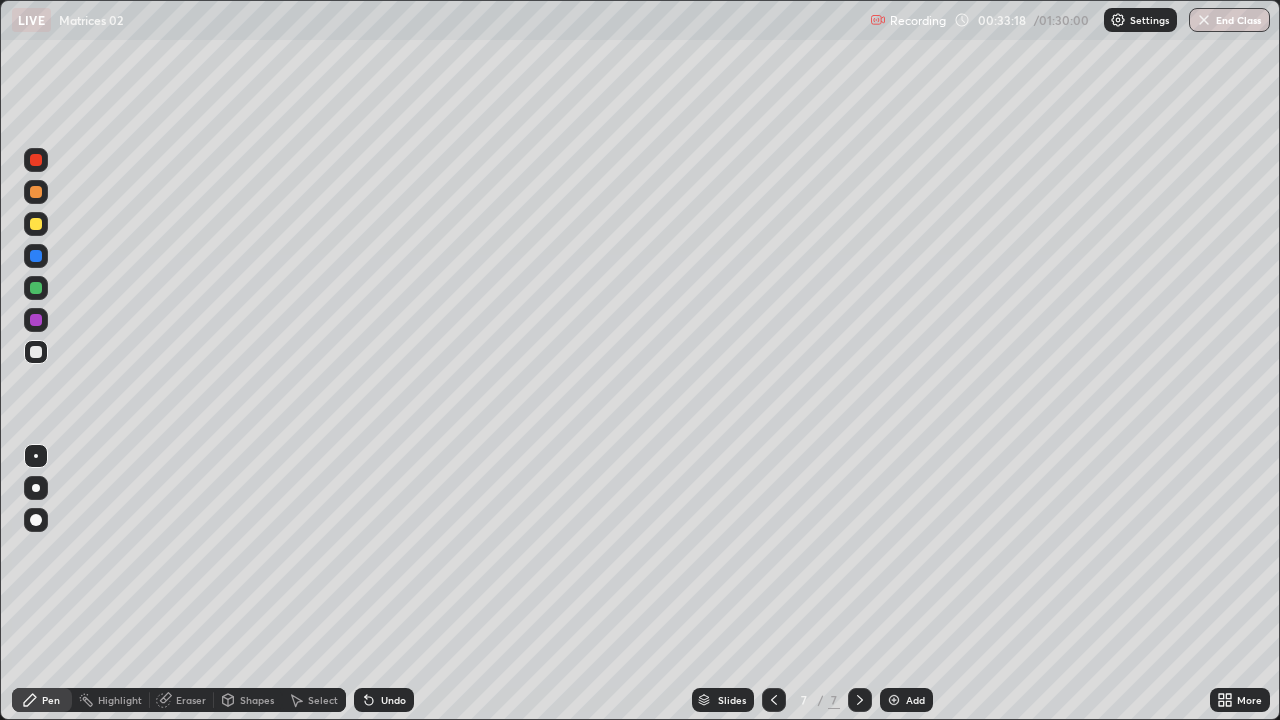 click on "Select" at bounding box center [323, 700] 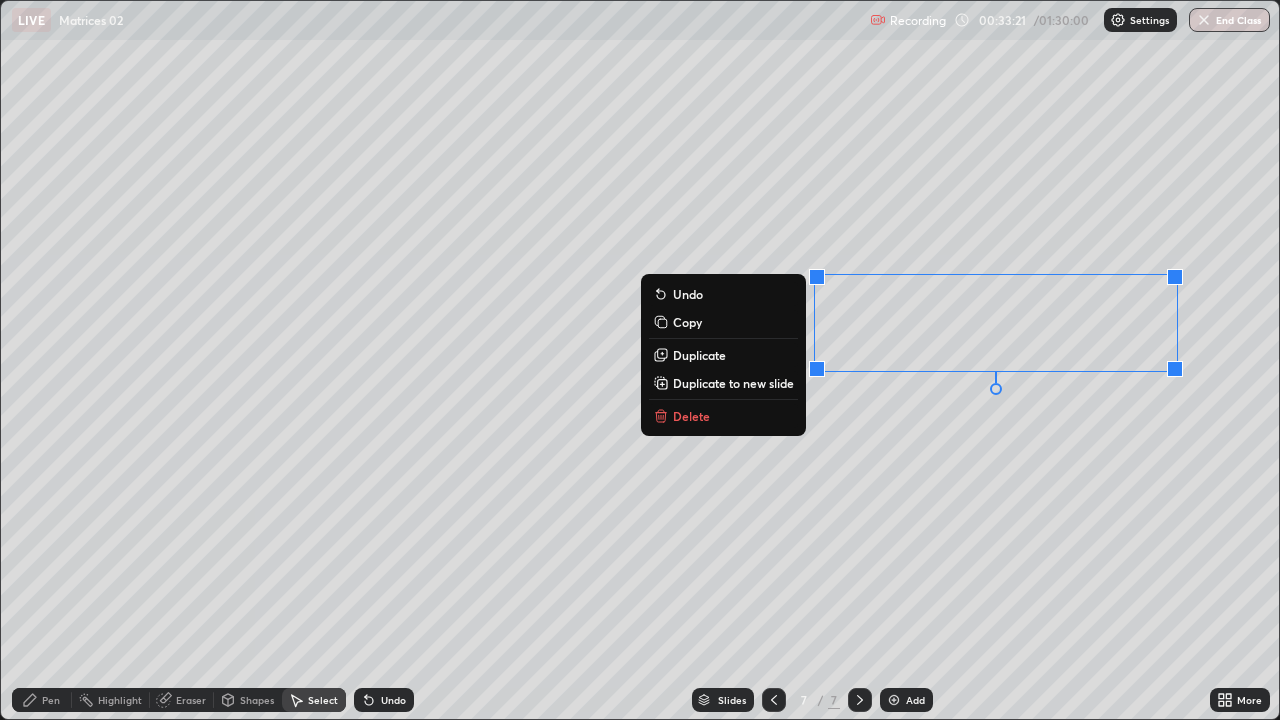 click on "Duplicate" at bounding box center [699, 355] 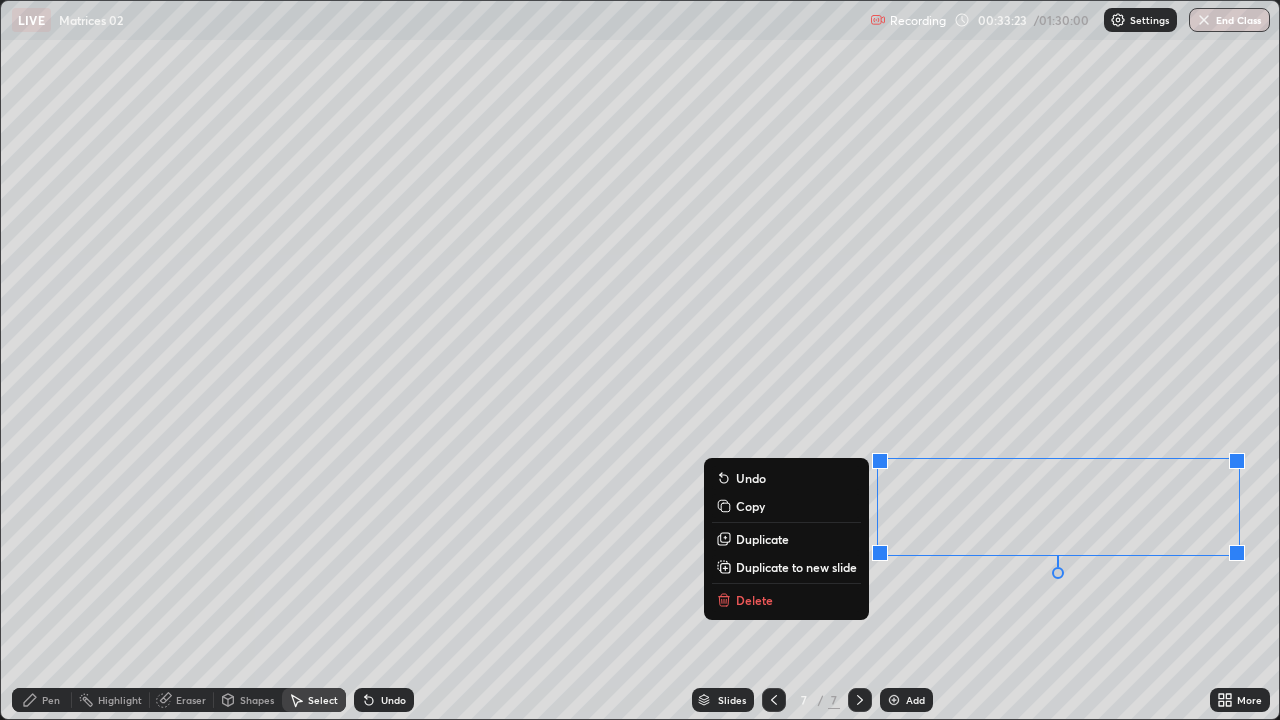 click on "0 ° Undo Copy Duplicate Duplicate to new slide Delete" at bounding box center [640, 360] 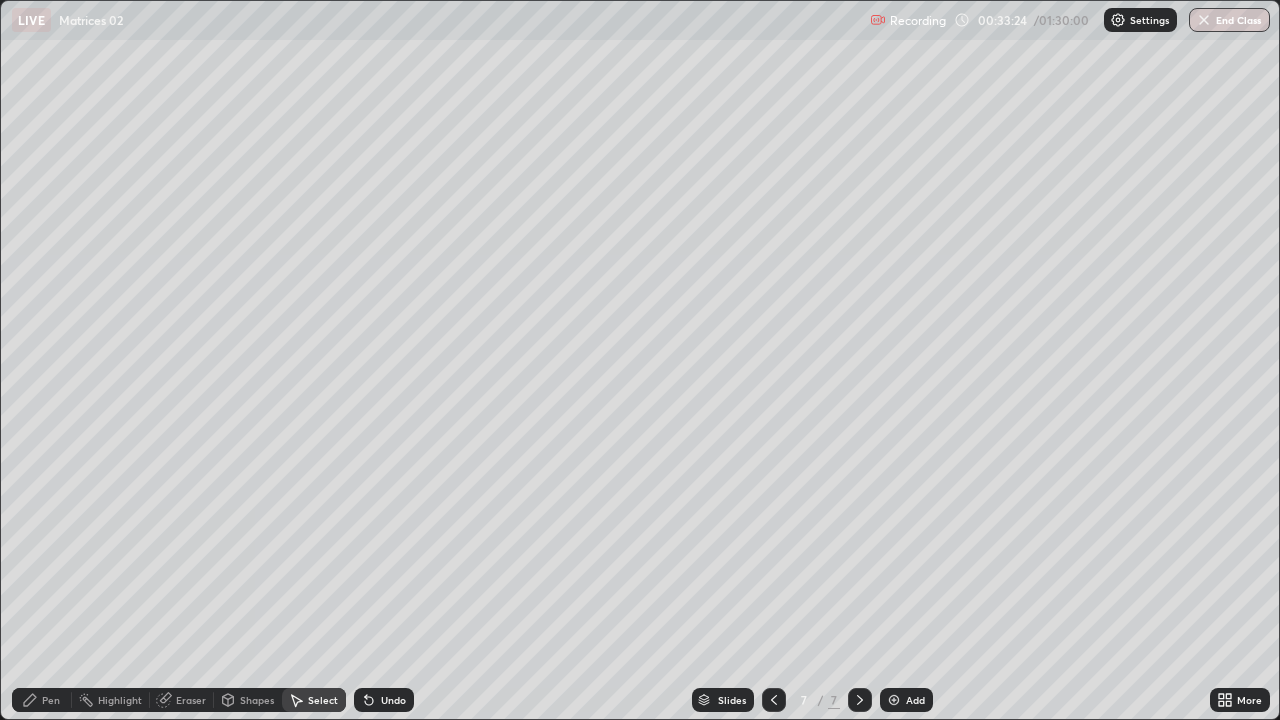 click on "Pen" at bounding box center (42, 700) 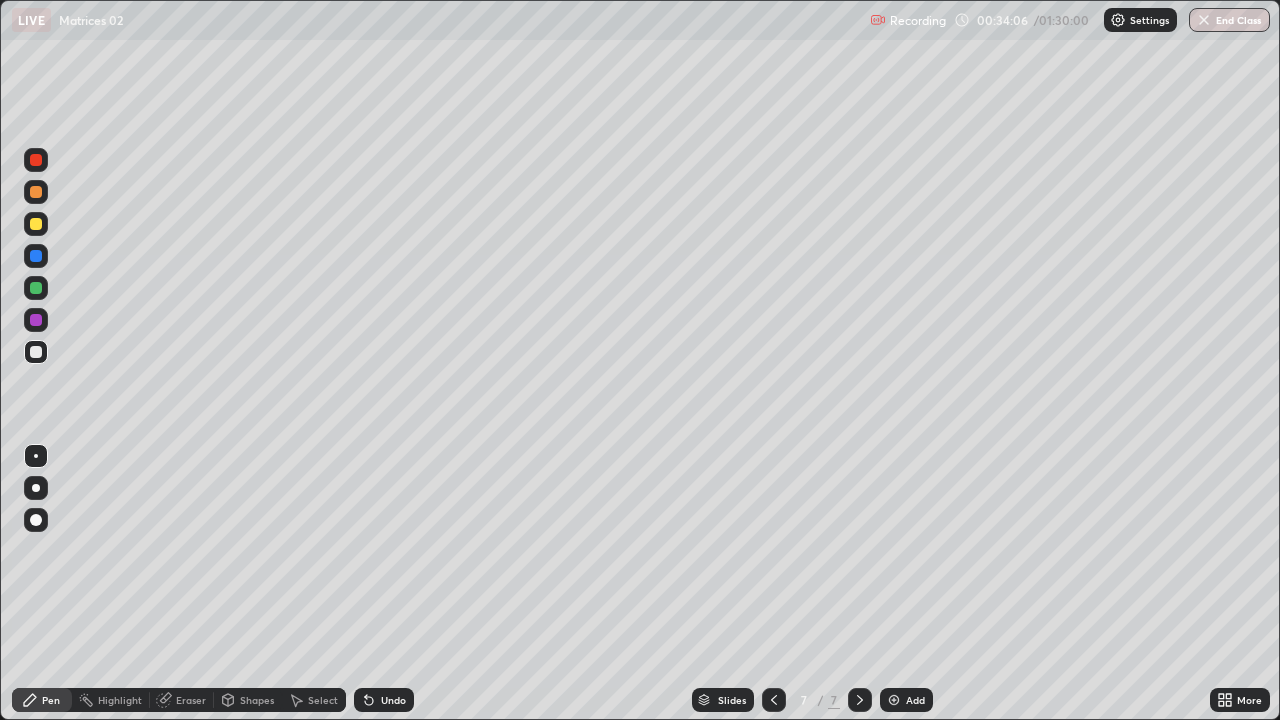 click on "Undo" at bounding box center [393, 700] 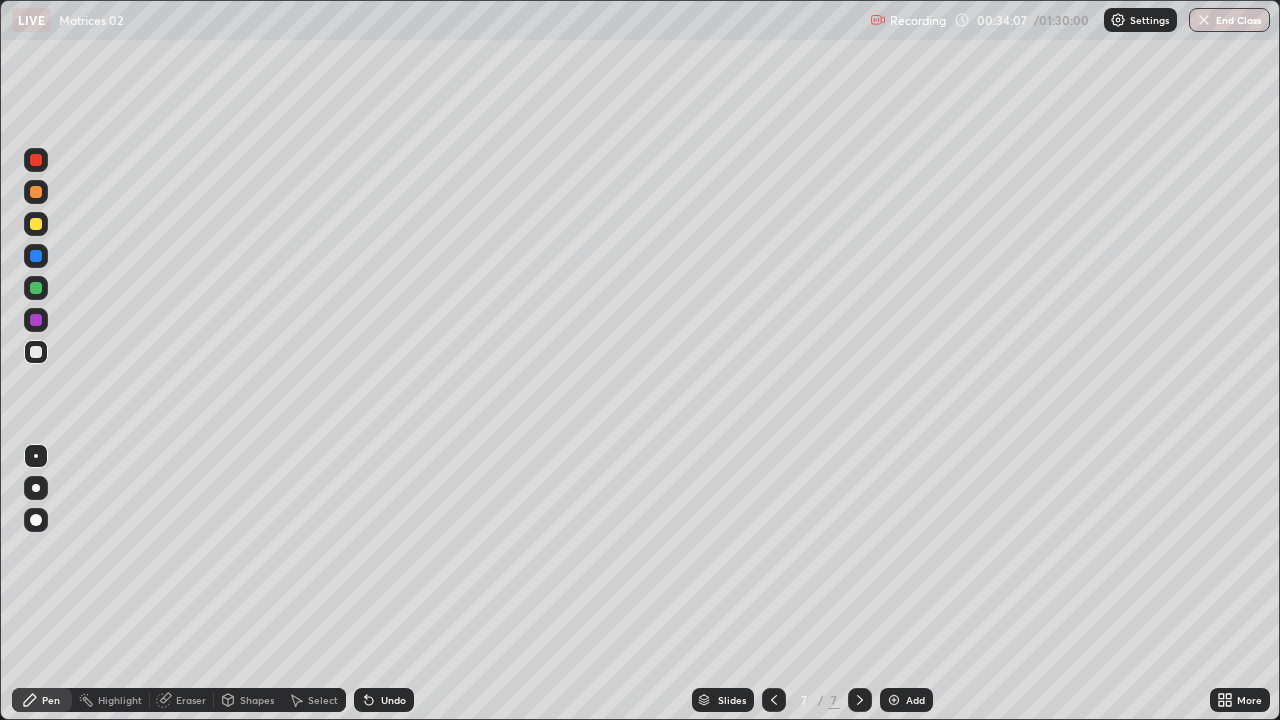 click on "Undo" at bounding box center (393, 700) 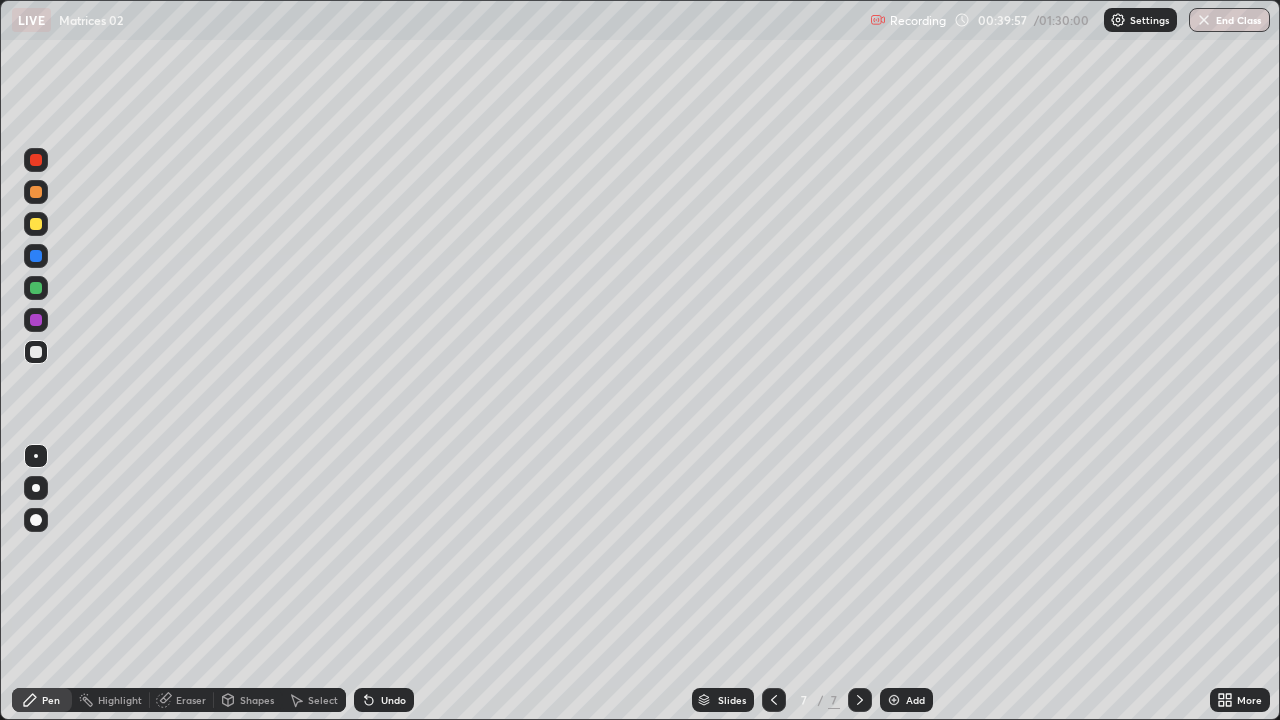 click at bounding box center (894, 700) 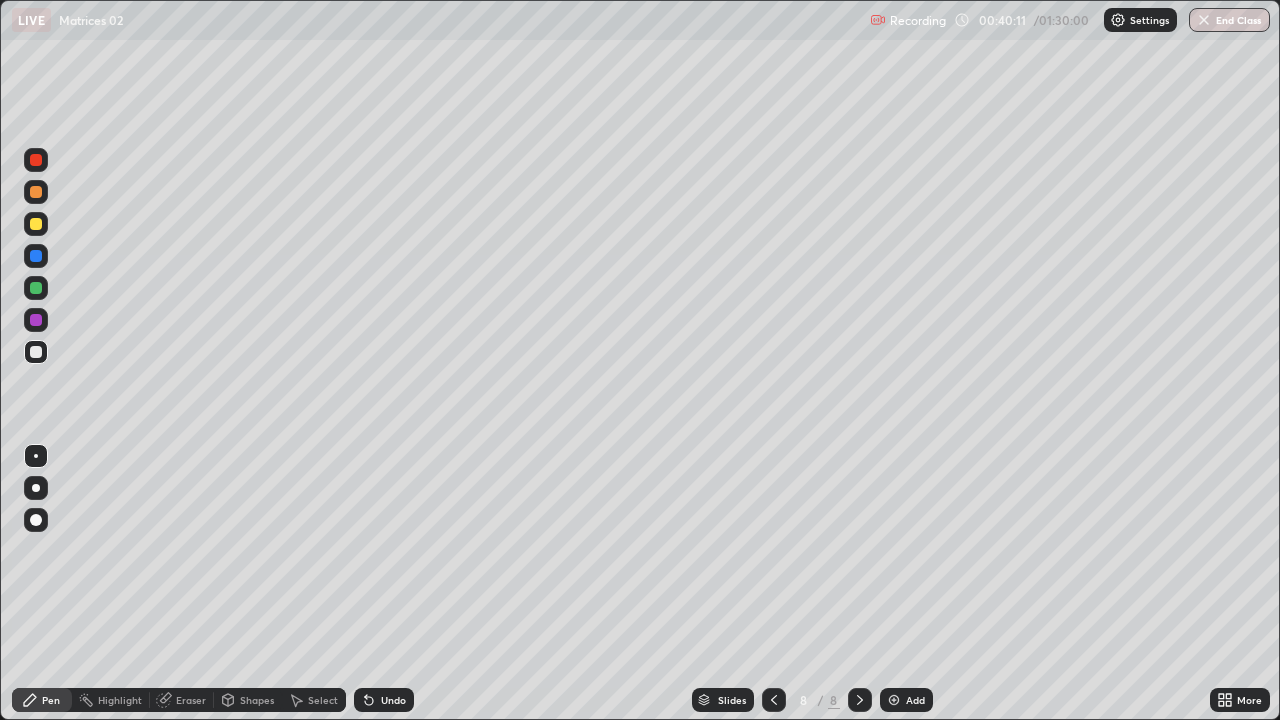 click on "Undo" at bounding box center [393, 700] 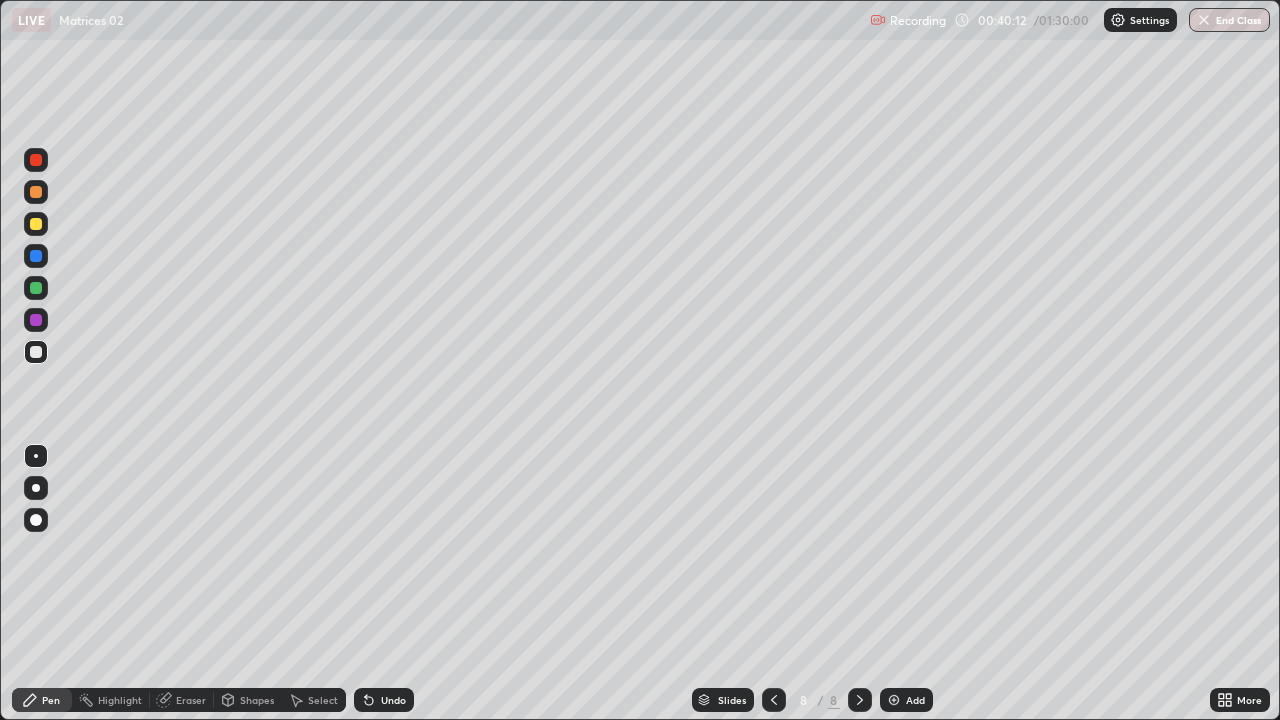 click on "Undo" at bounding box center [384, 700] 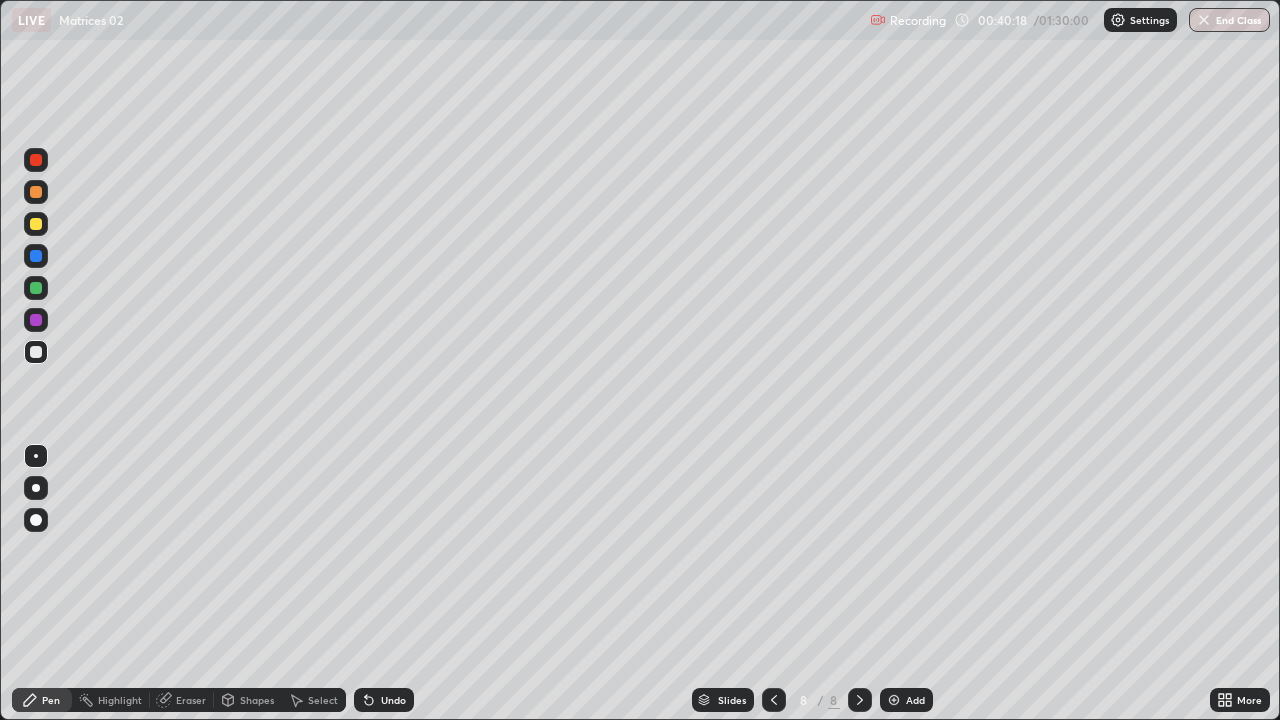 click on "Eraser" at bounding box center (182, 700) 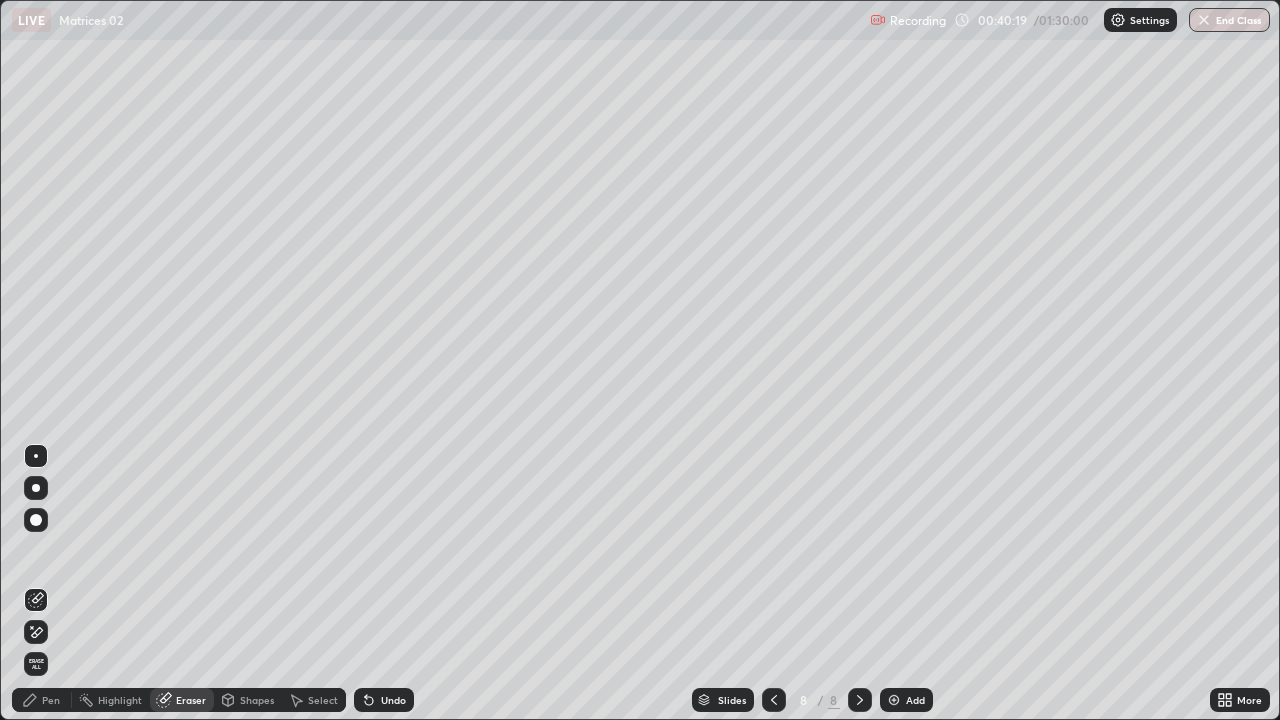 click on "Pen" at bounding box center [42, 700] 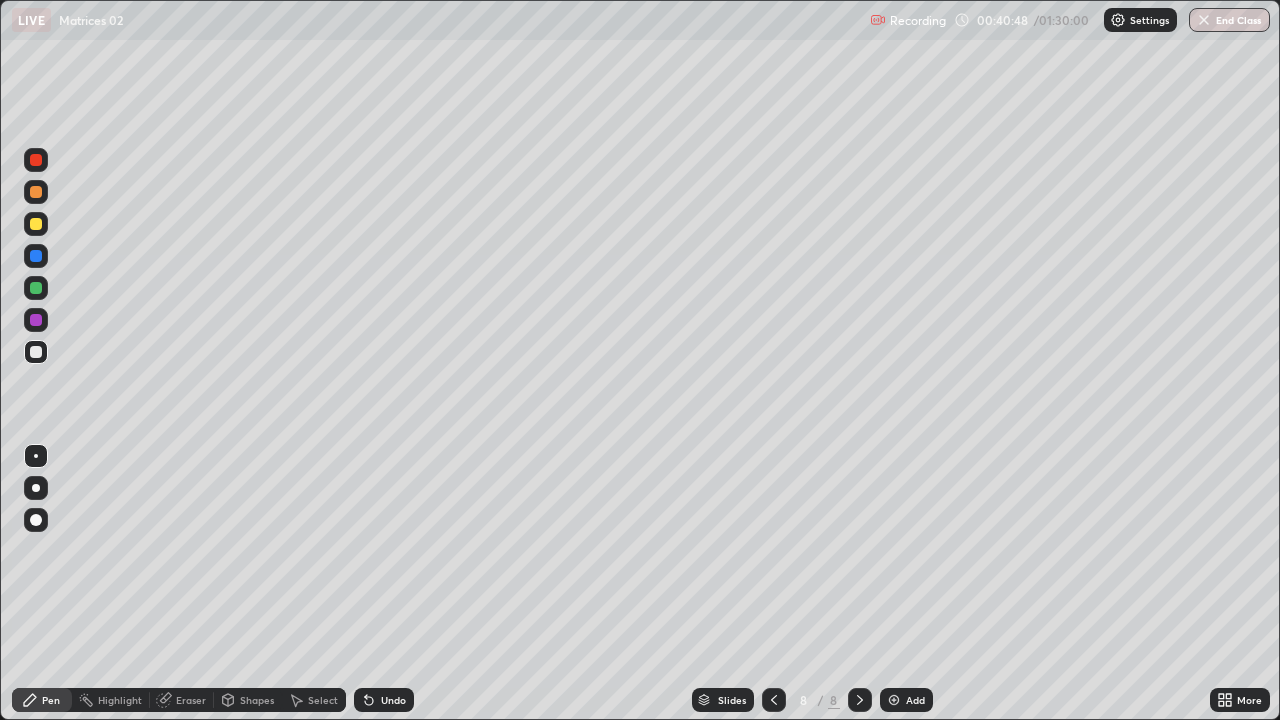click on "Select" at bounding box center [323, 700] 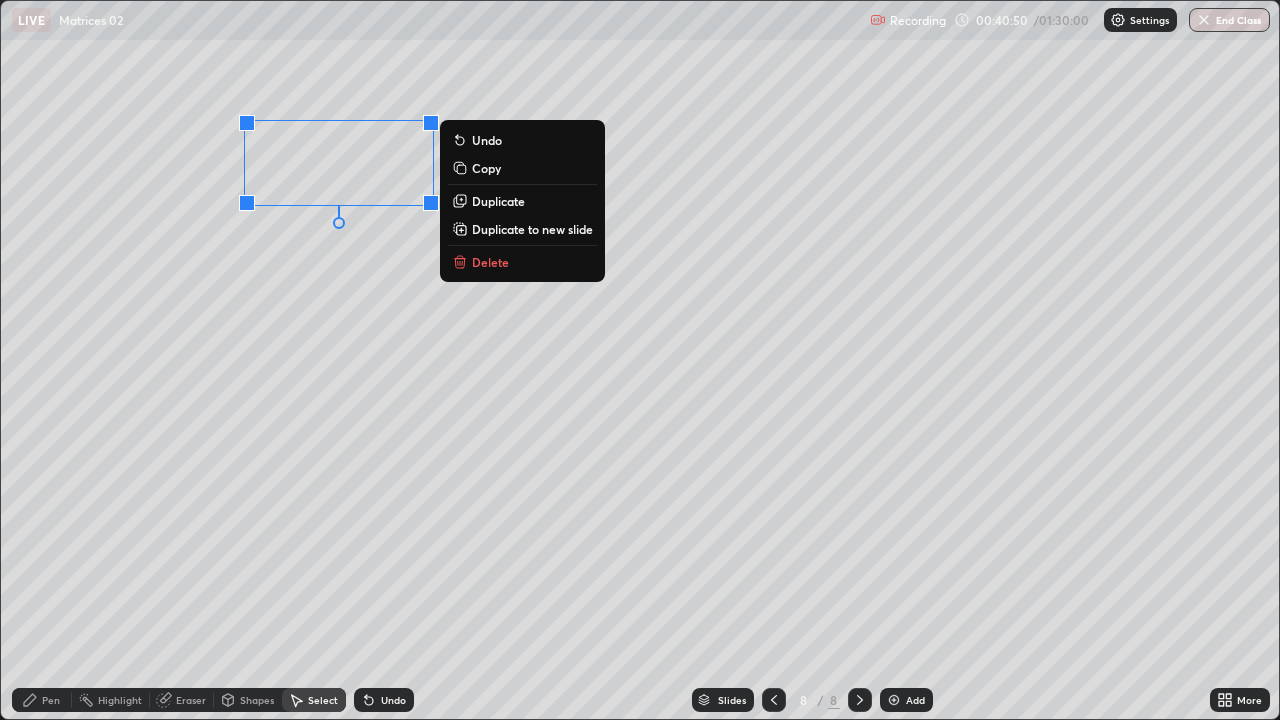 click on "Duplicate" at bounding box center [498, 201] 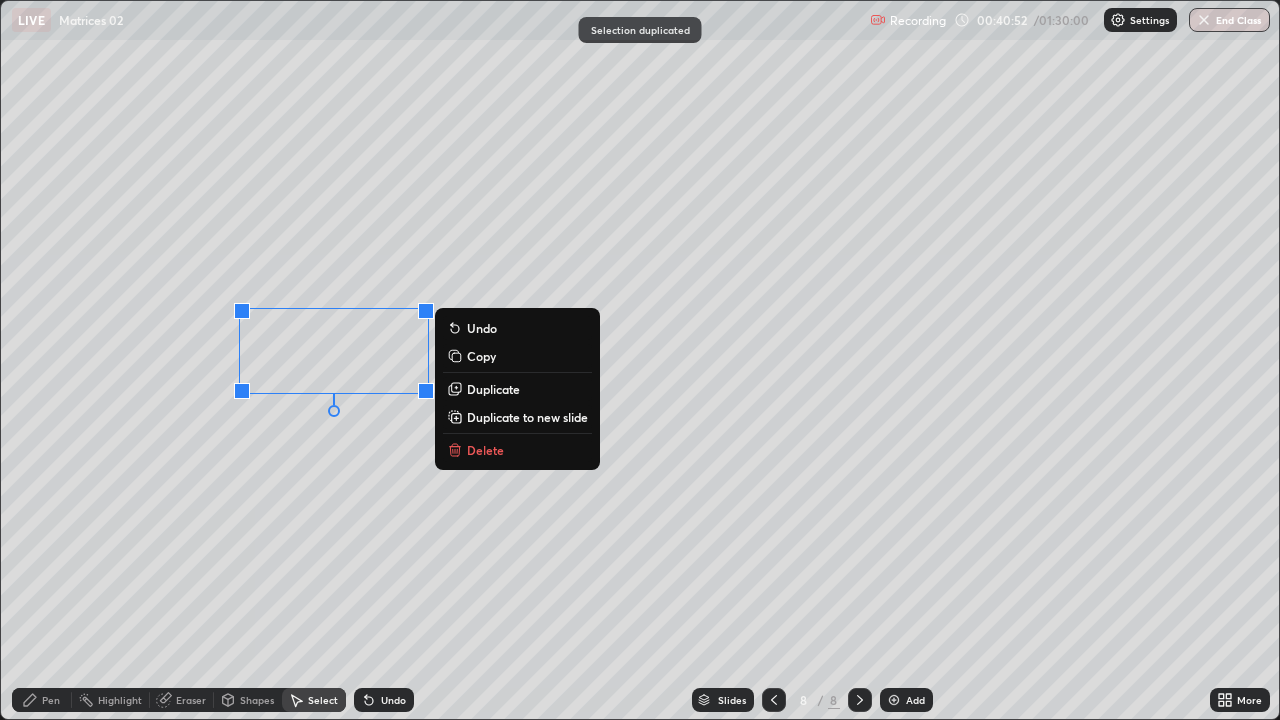 click on "Duplicate" at bounding box center (493, 389) 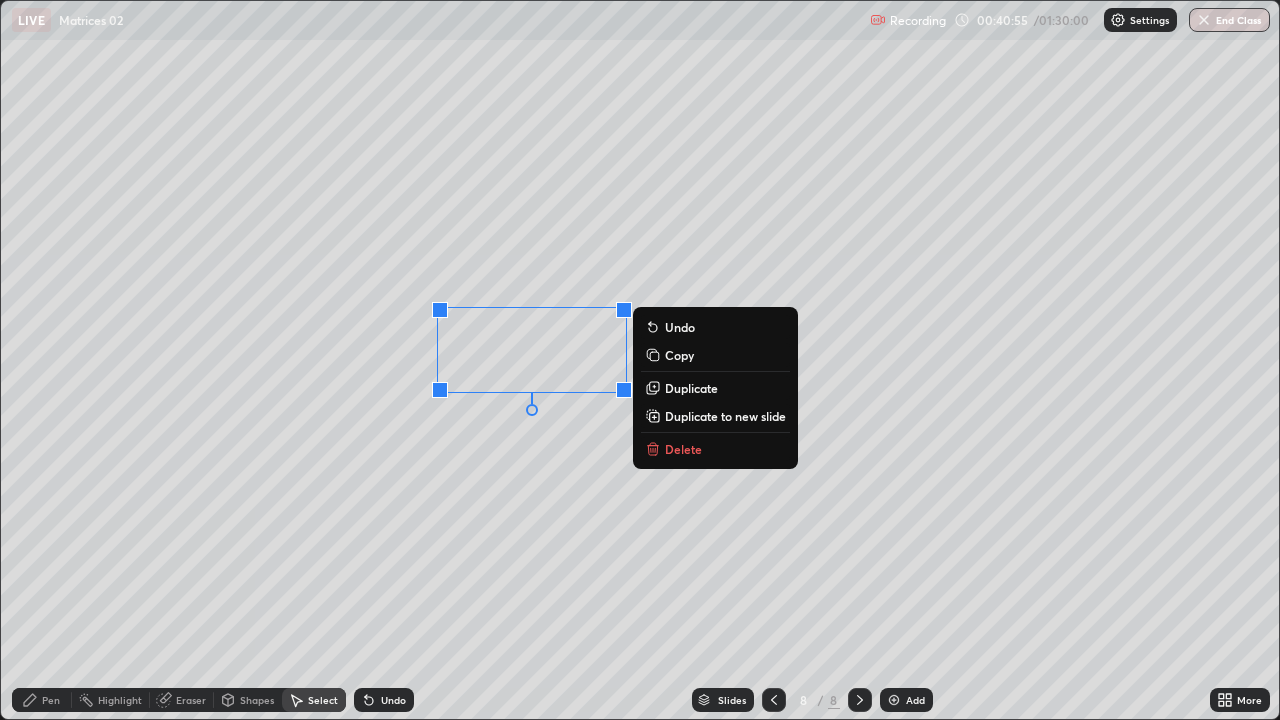 click on "Pen" at bounding box center (42, 700) 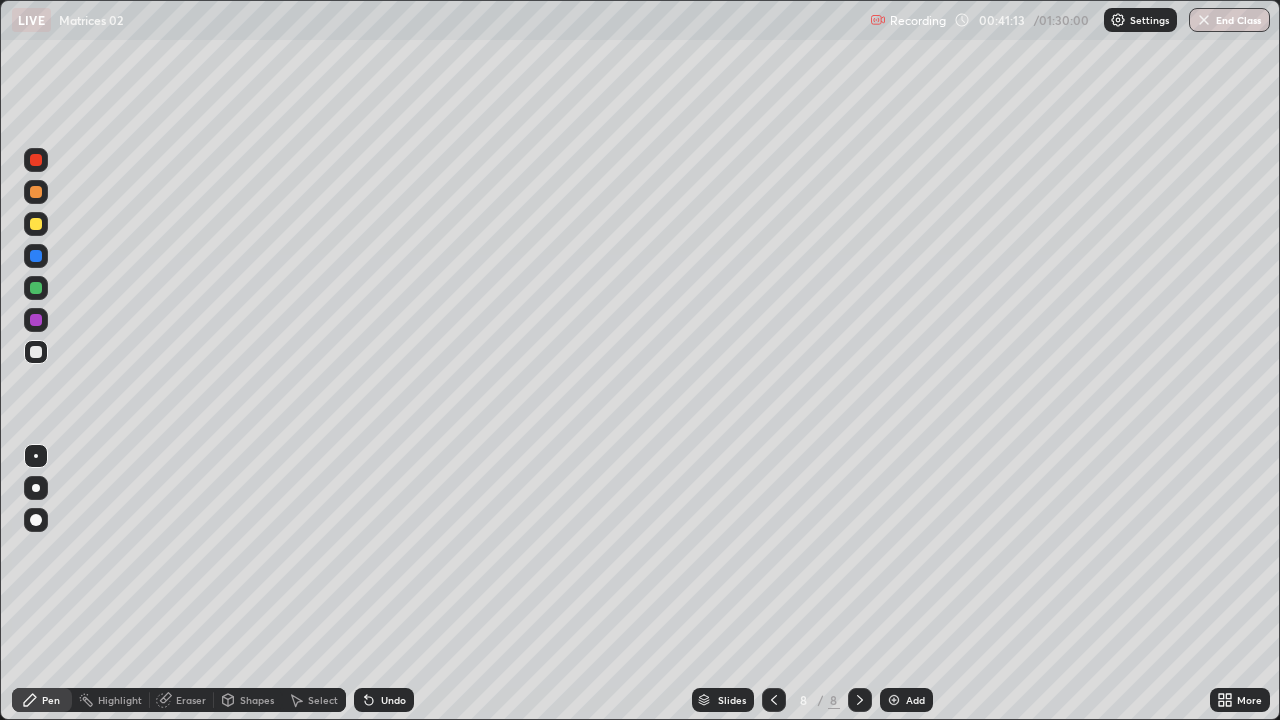 click 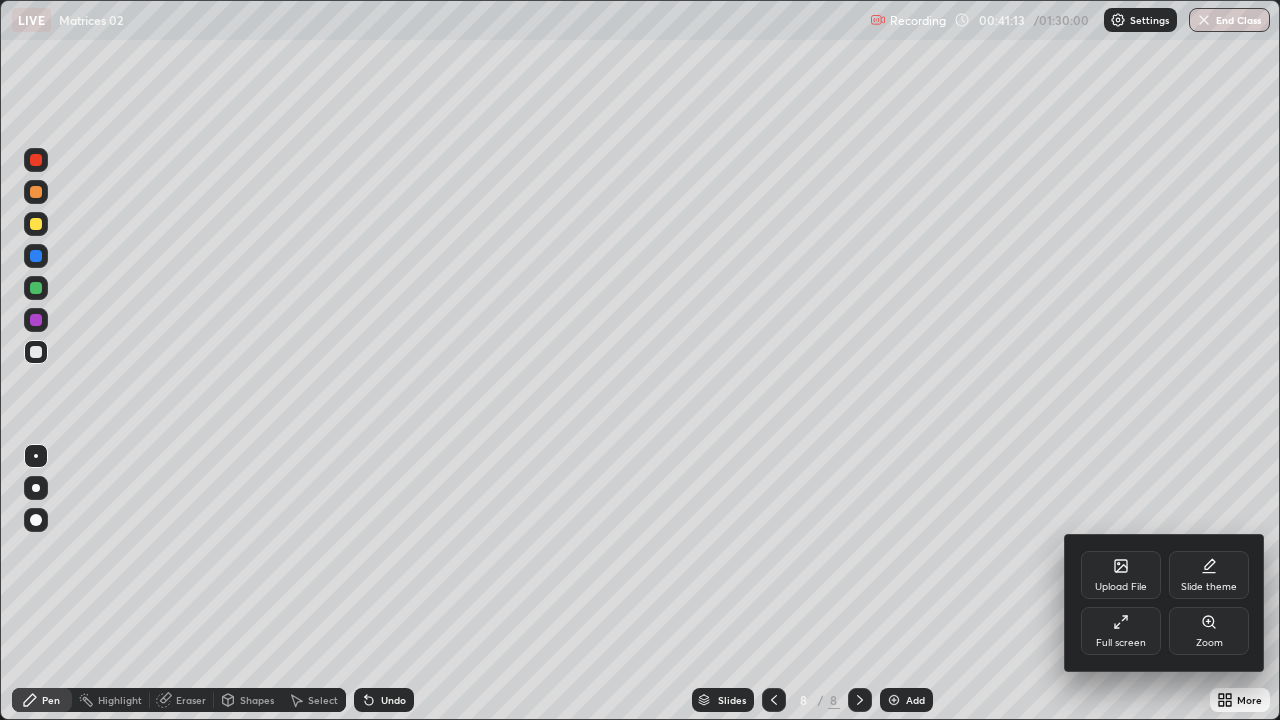 click on "Full screen" at bounding box center (1121, 631) 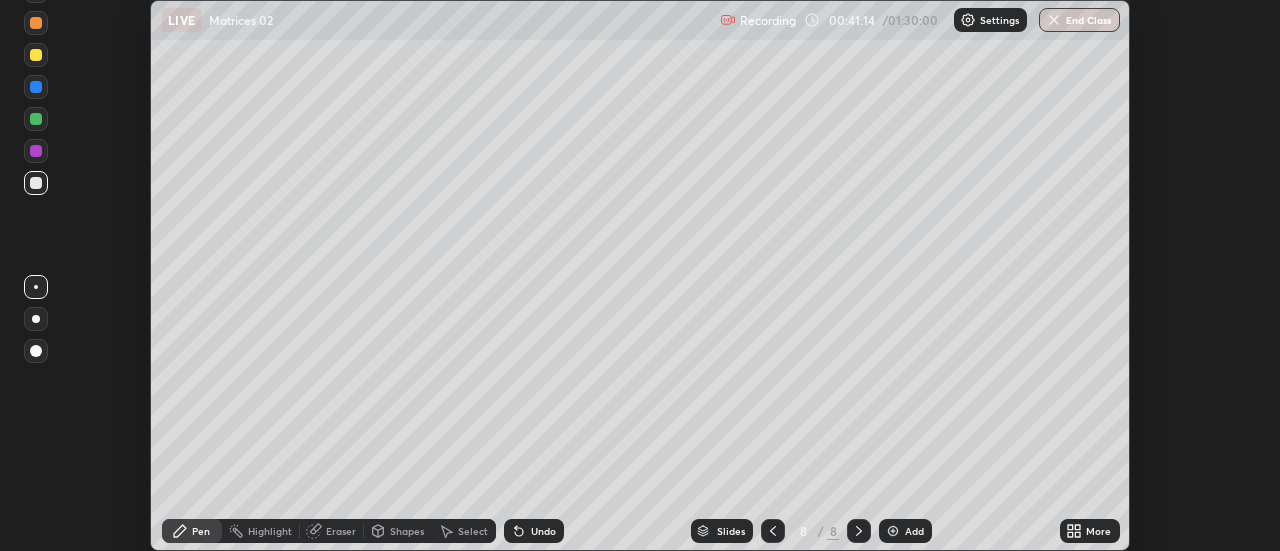 scroll, scrollTop: 551, scrollLeft: 1280, axis: both 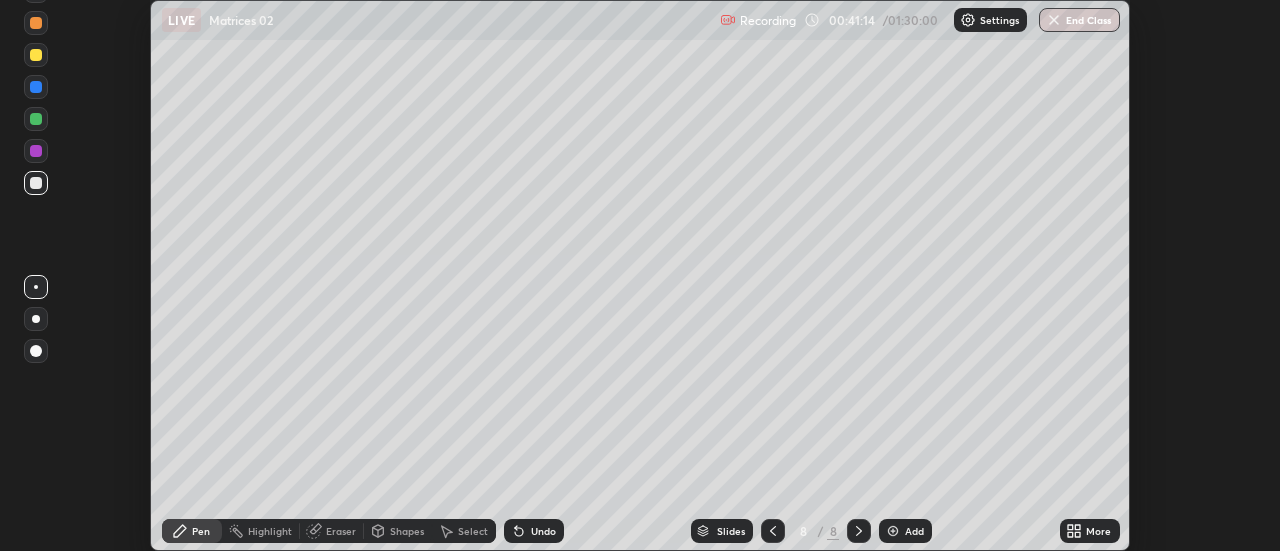 click on "Setting up your live class" at bounding box center [640, 275] 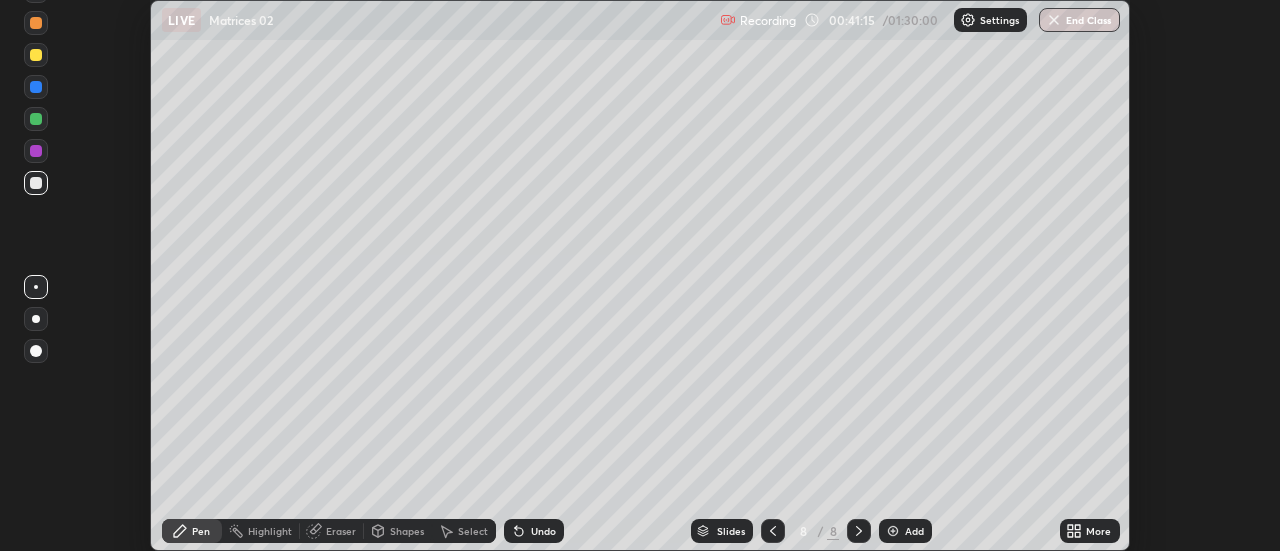 click on "More" at bounding box center (1098, 531) 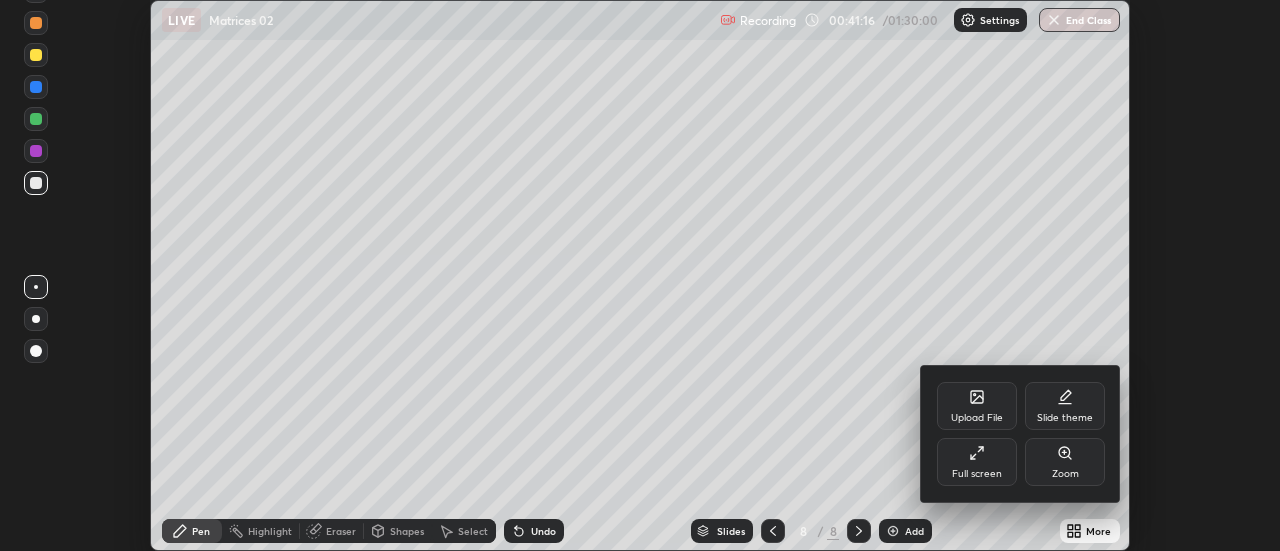 click on "Full screen" at bounding box center [977, 462] 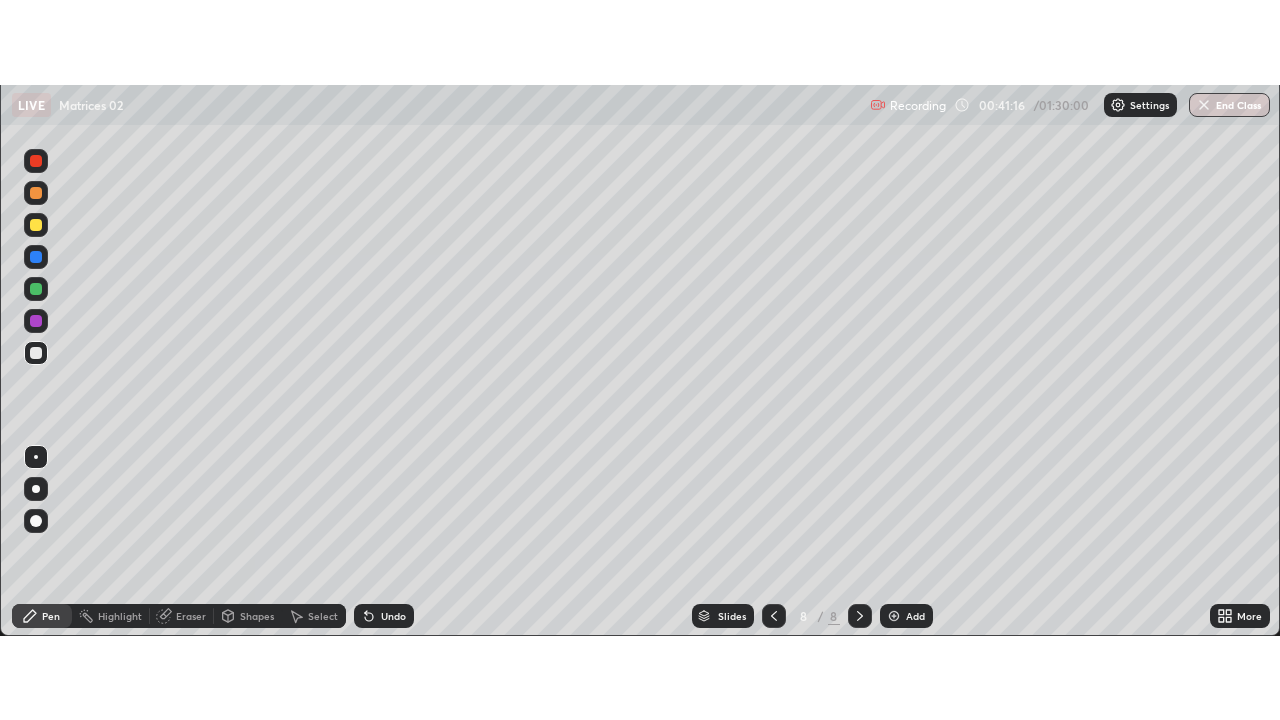 scroll, scrollTop: 99280, scrollLeft: 98720, axis: both 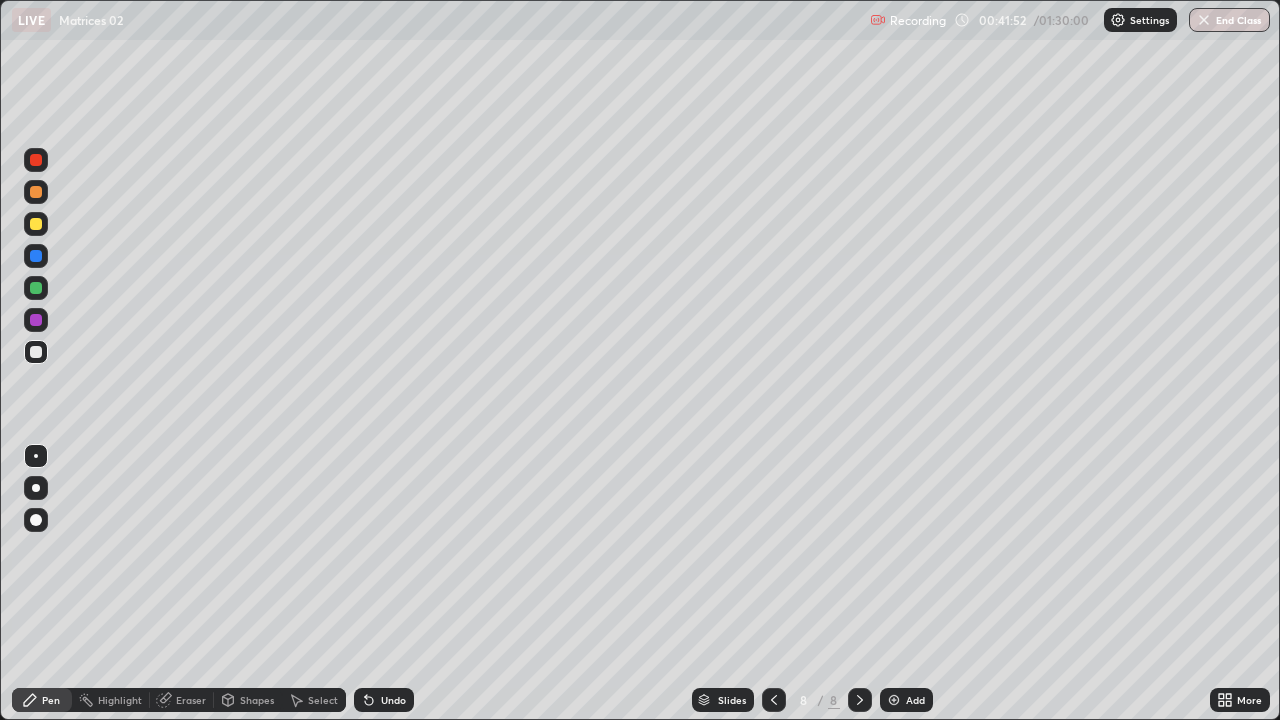 click on "Select" at bounding box center [314, 700] 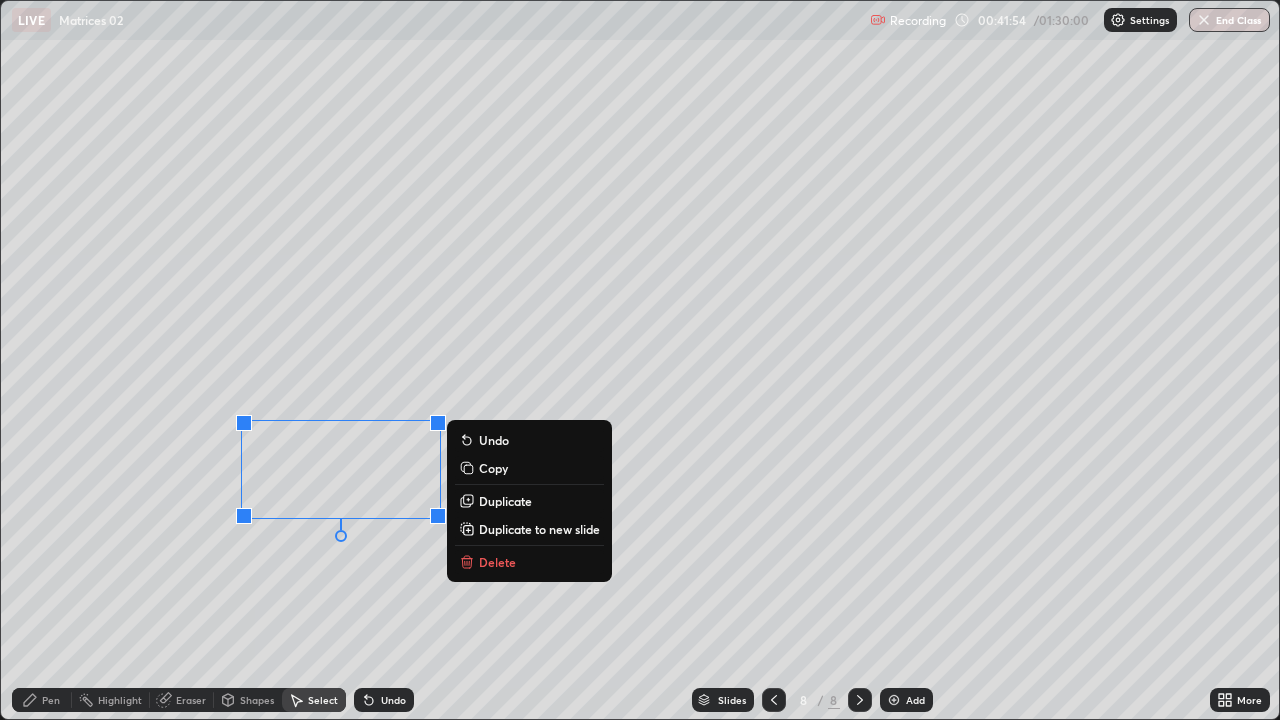 click on "Duplicate" at bounding box center [505, 501] 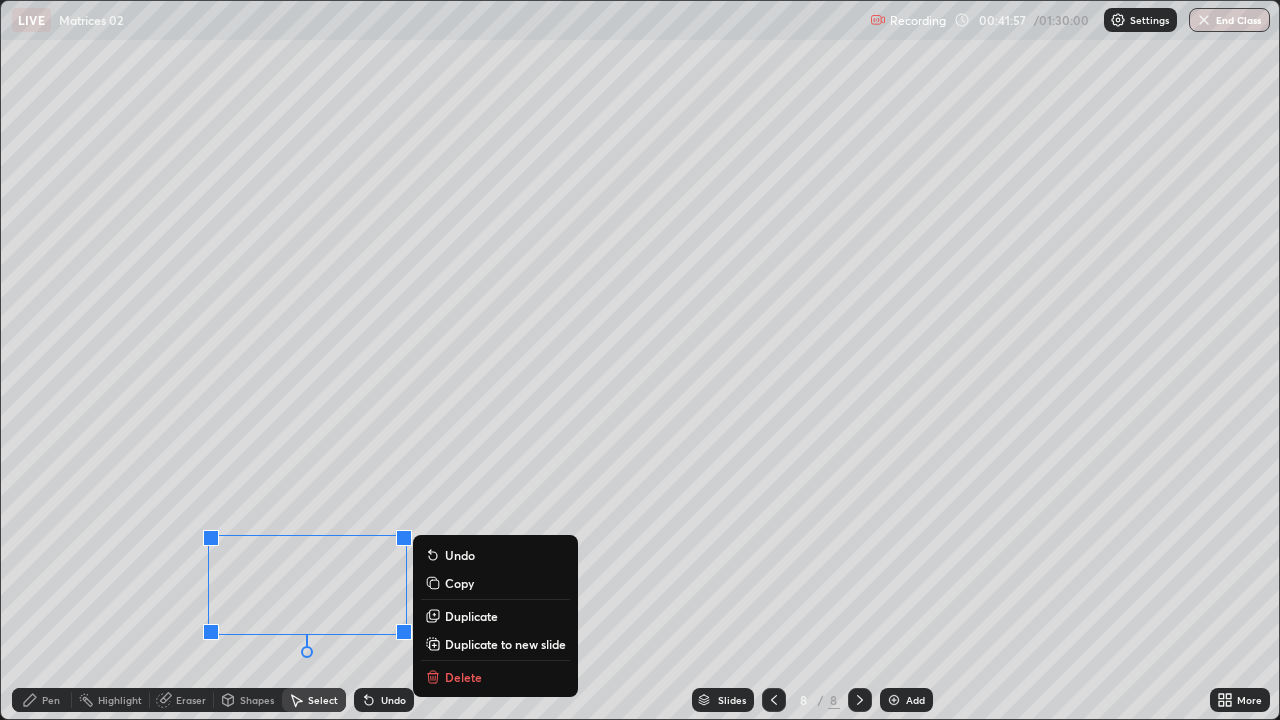 click on "0 ° Undo Copy Duplicate Duplicate to new slide Delete" at bounding box center (640, 360) 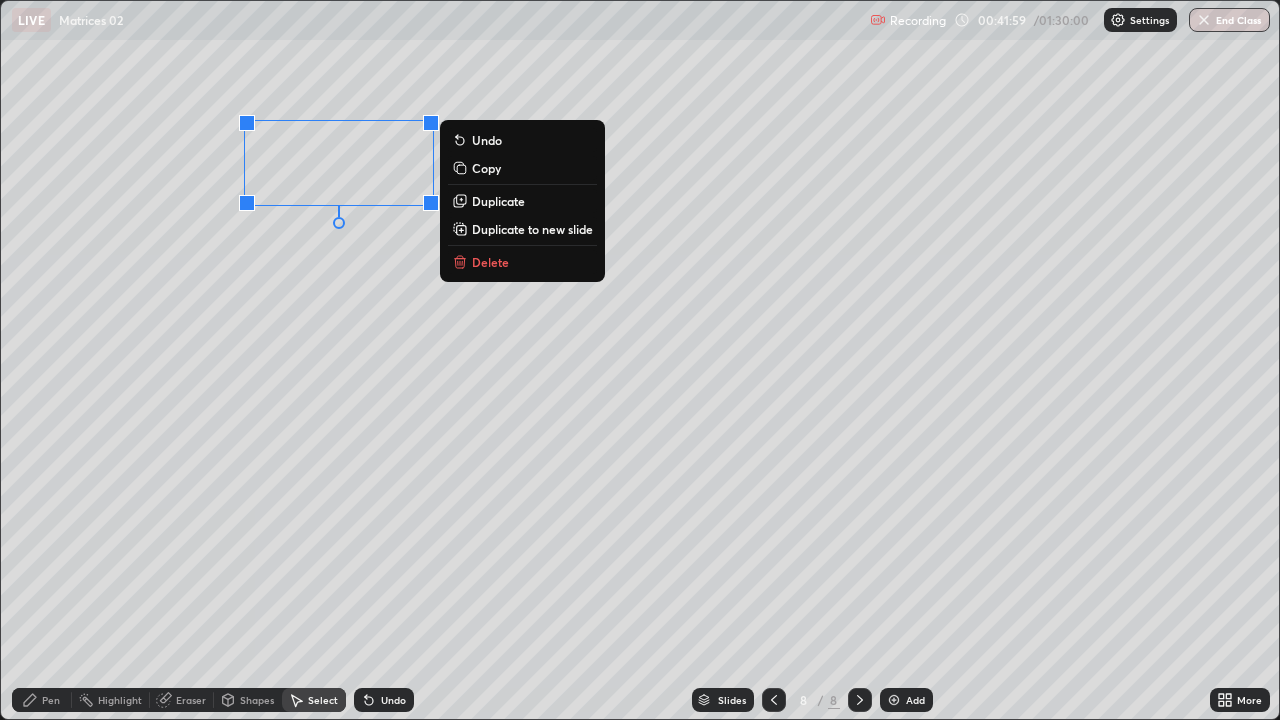 click on "Duplicate" at bounding box center (498, 201) 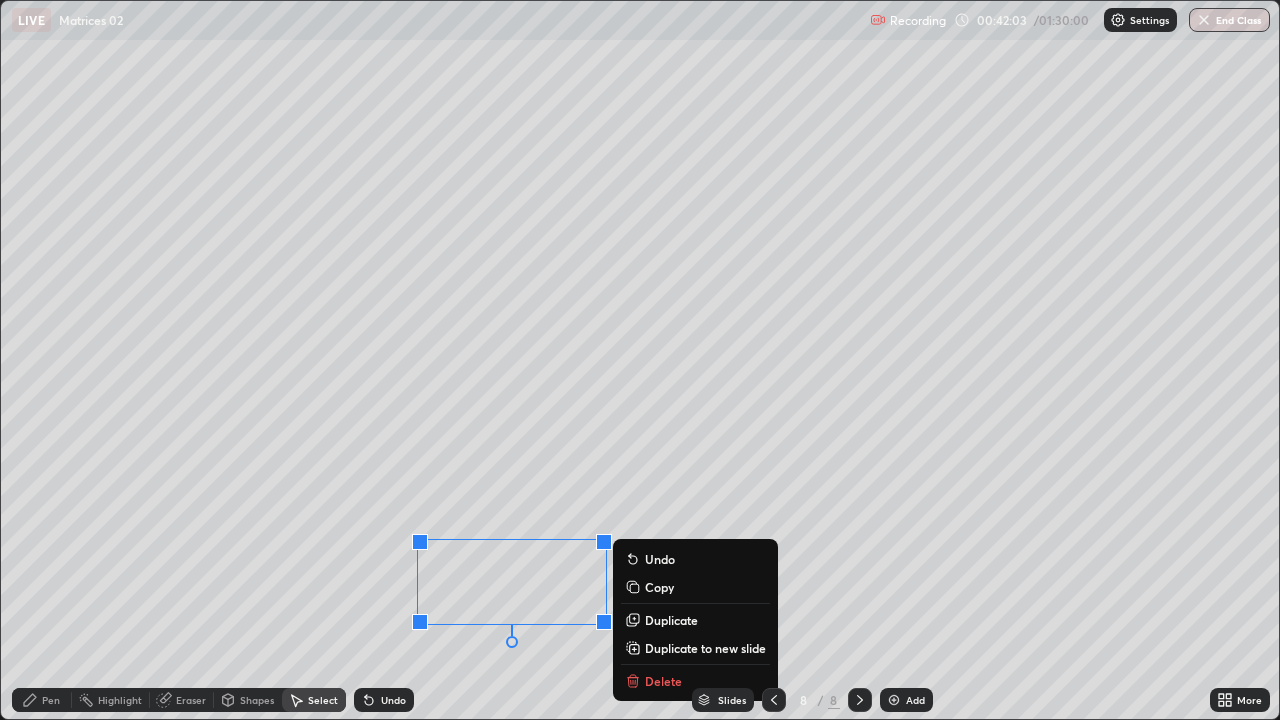 click on "Pen" at bounding box center [42, 700] 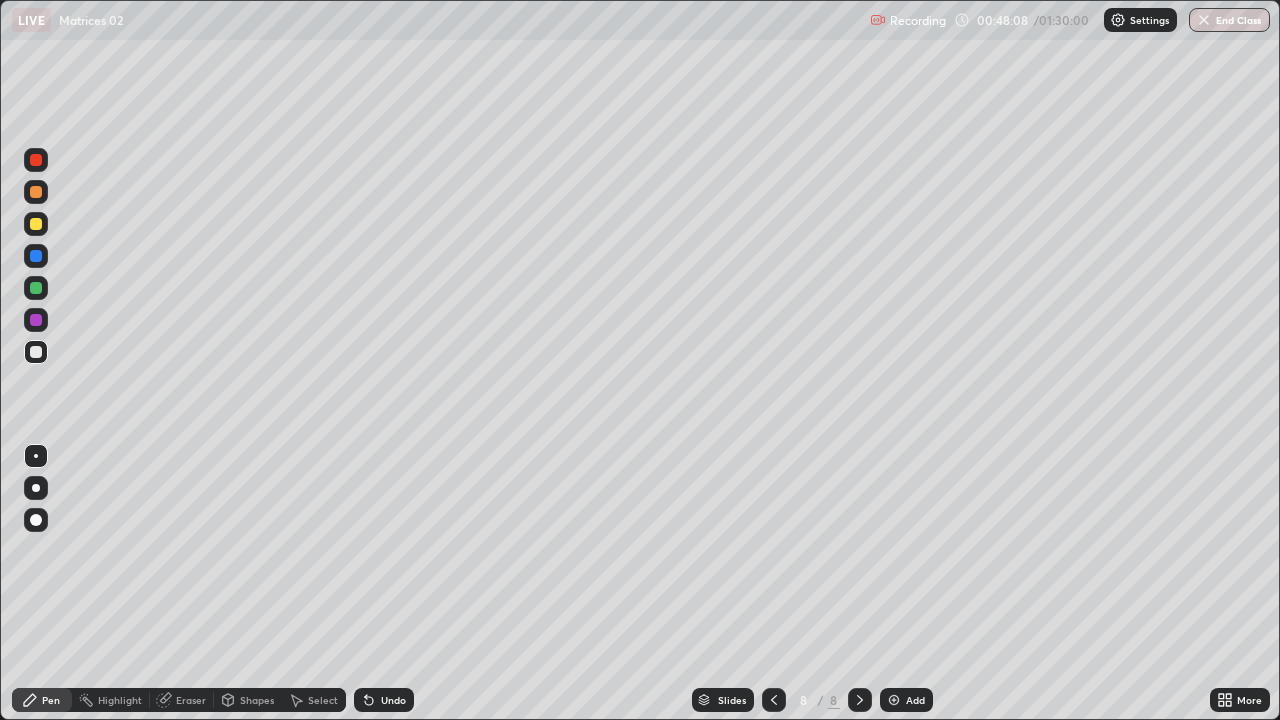 click at bounding box center (894, 700) 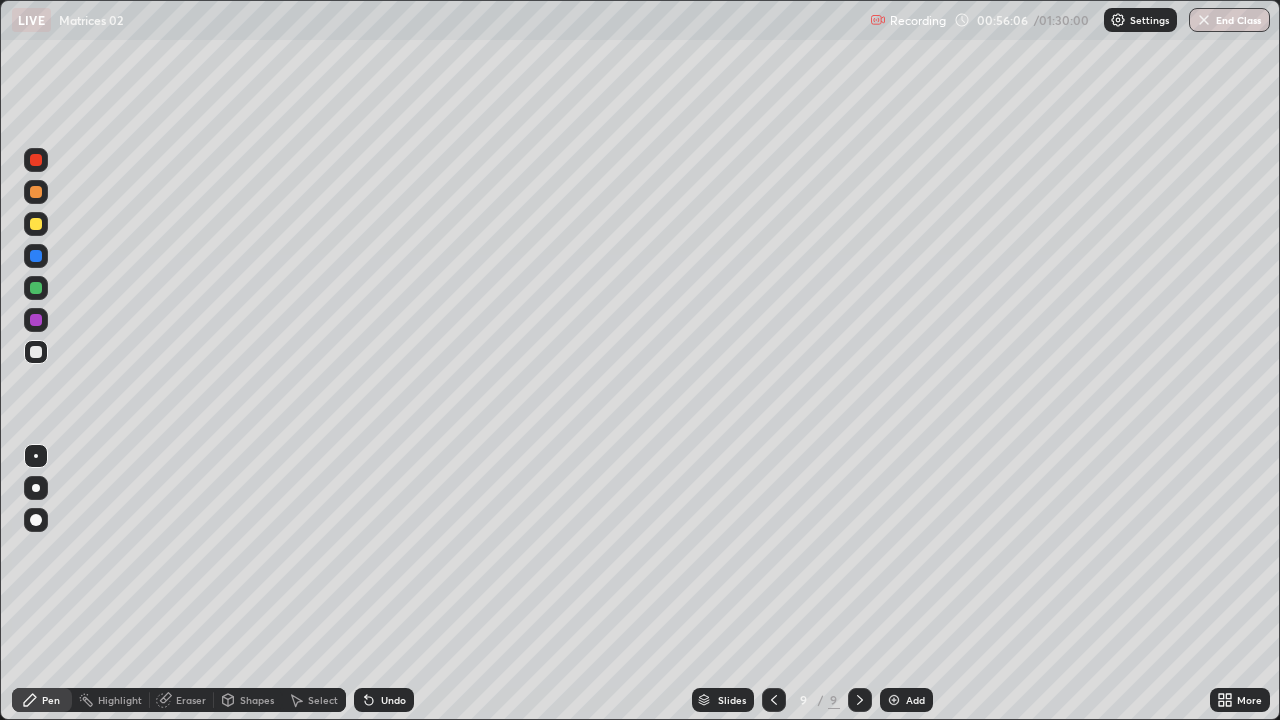 click 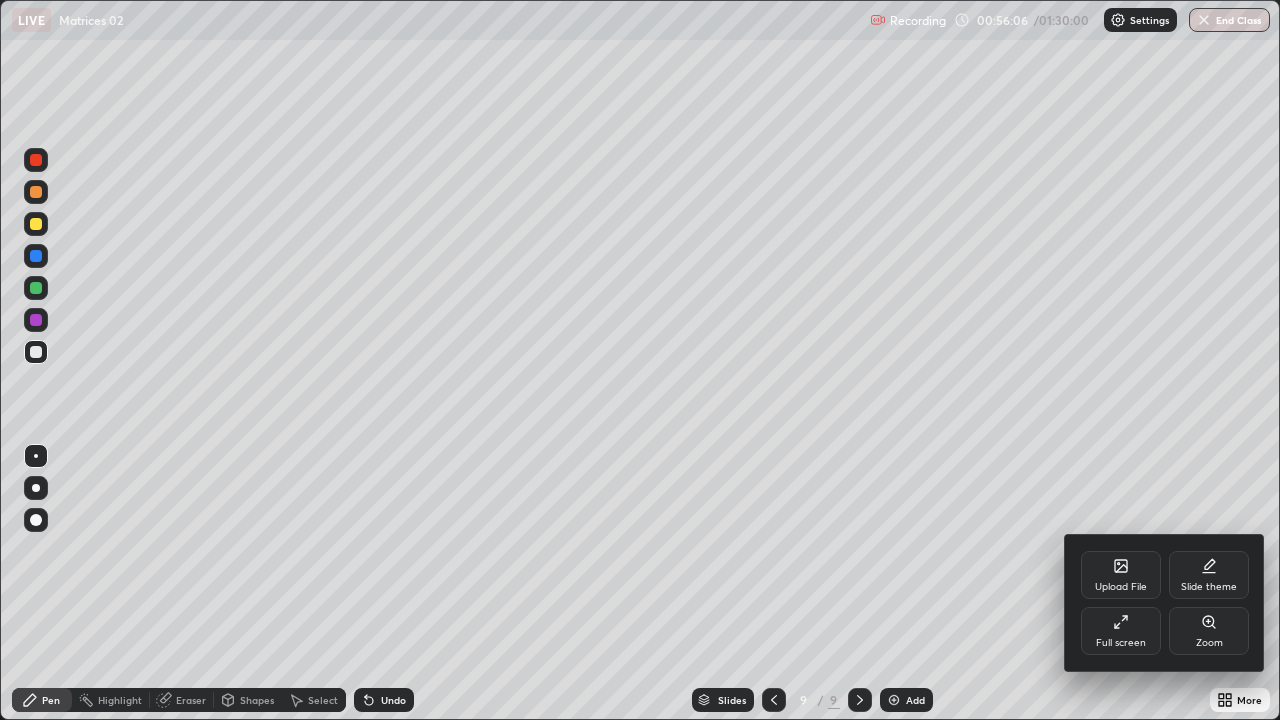 click on "Full screen" at bounding box center (1121, 631) 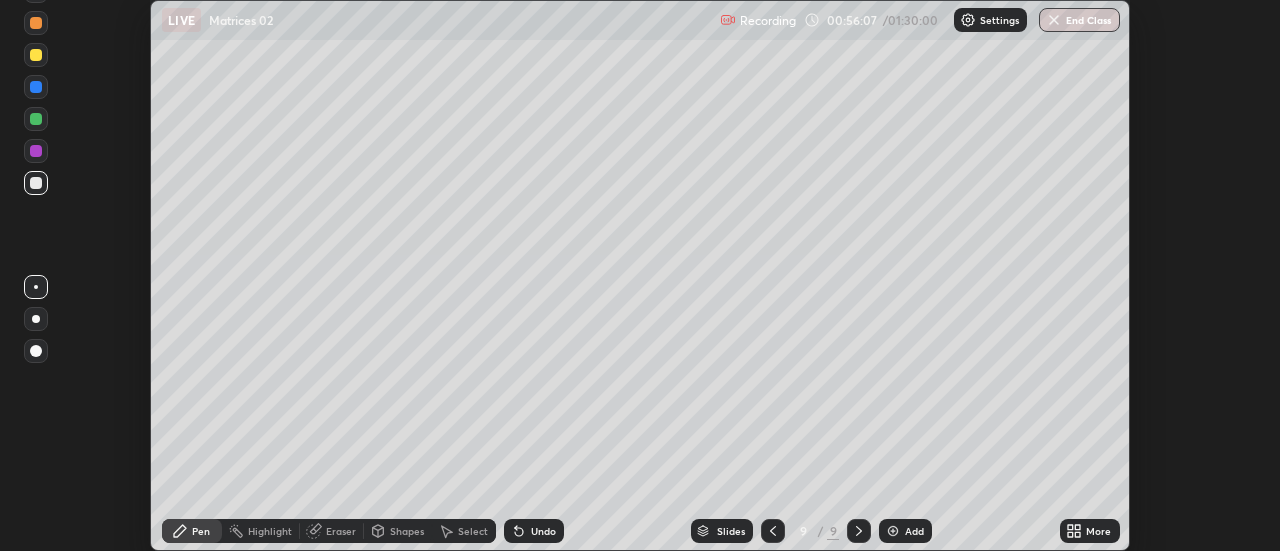 scroll, scrollTop: 551, scrollLeft: 1280, axis: both 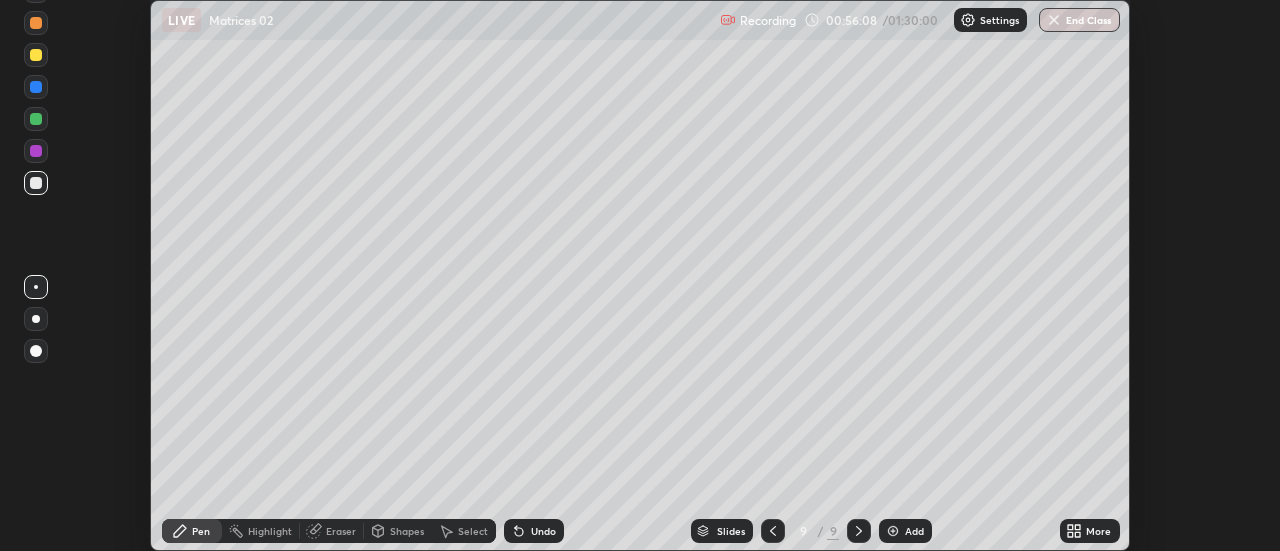 click on "More" at bounding box center (1090, 531) 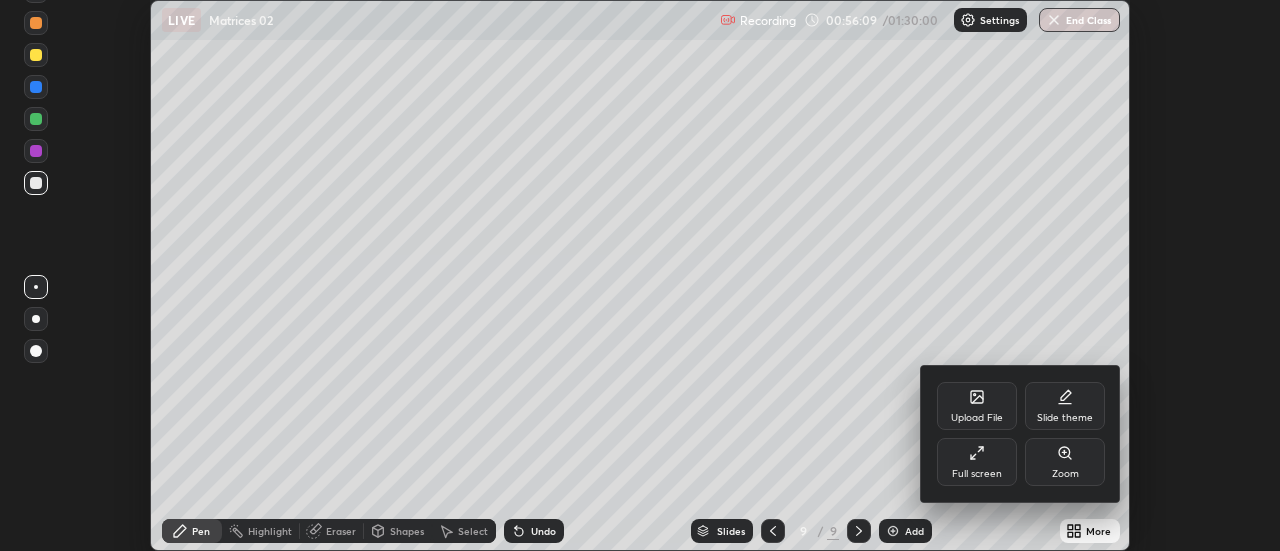 click on "Full screen" at bounding box center [977, 462] 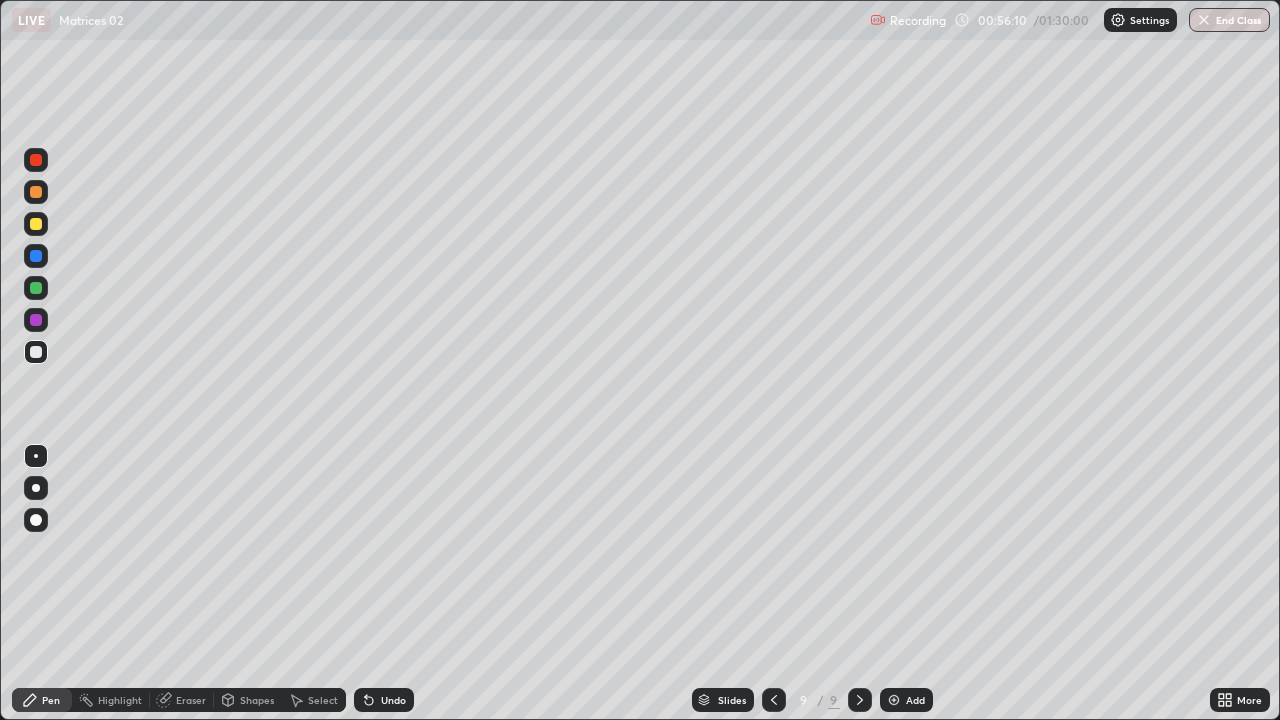 scroll, scrollTop: 99280, scrollLeft: 98720, axis: both 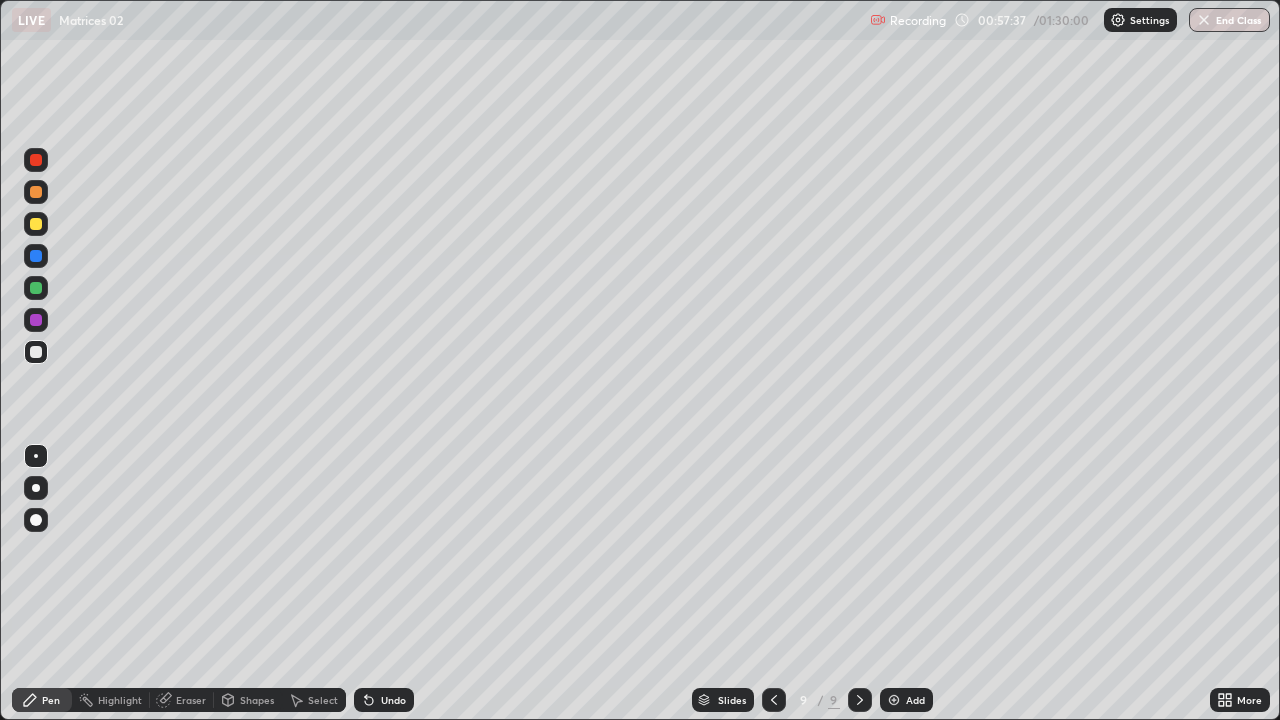 click on "Select" at bounding box center [323, 700] 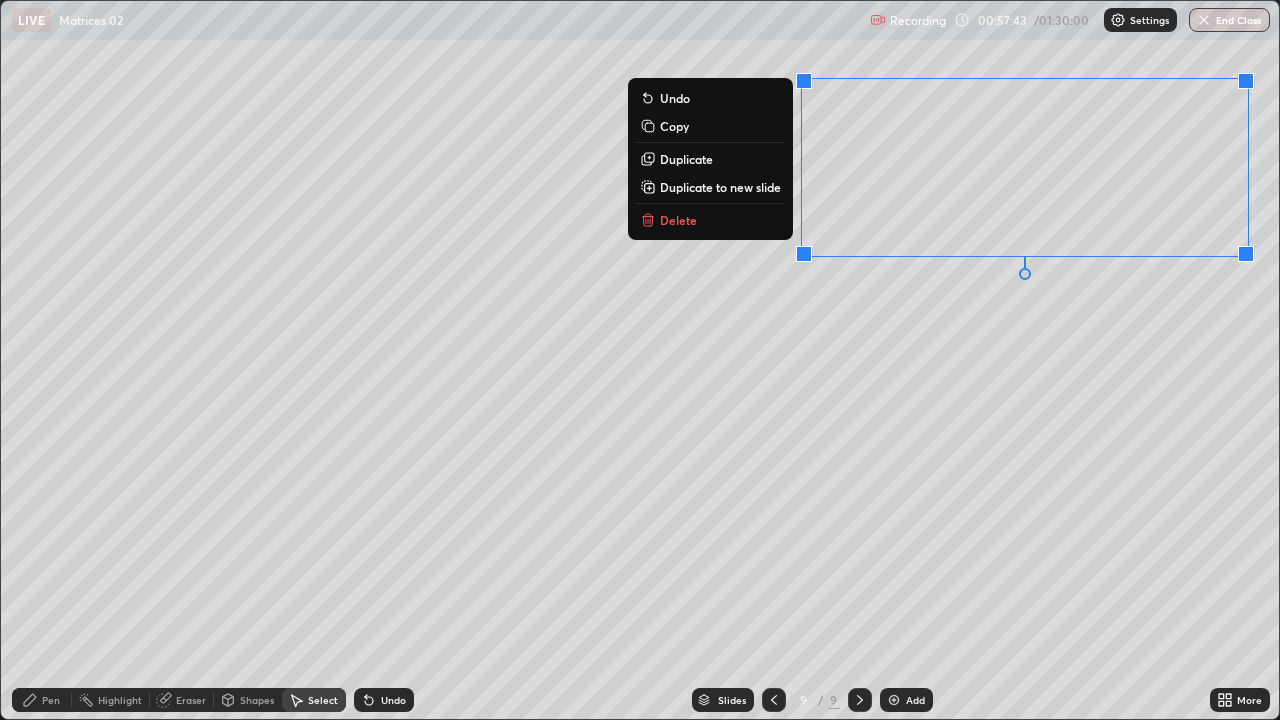 click on "Pen" at bounding box center [42, 700] 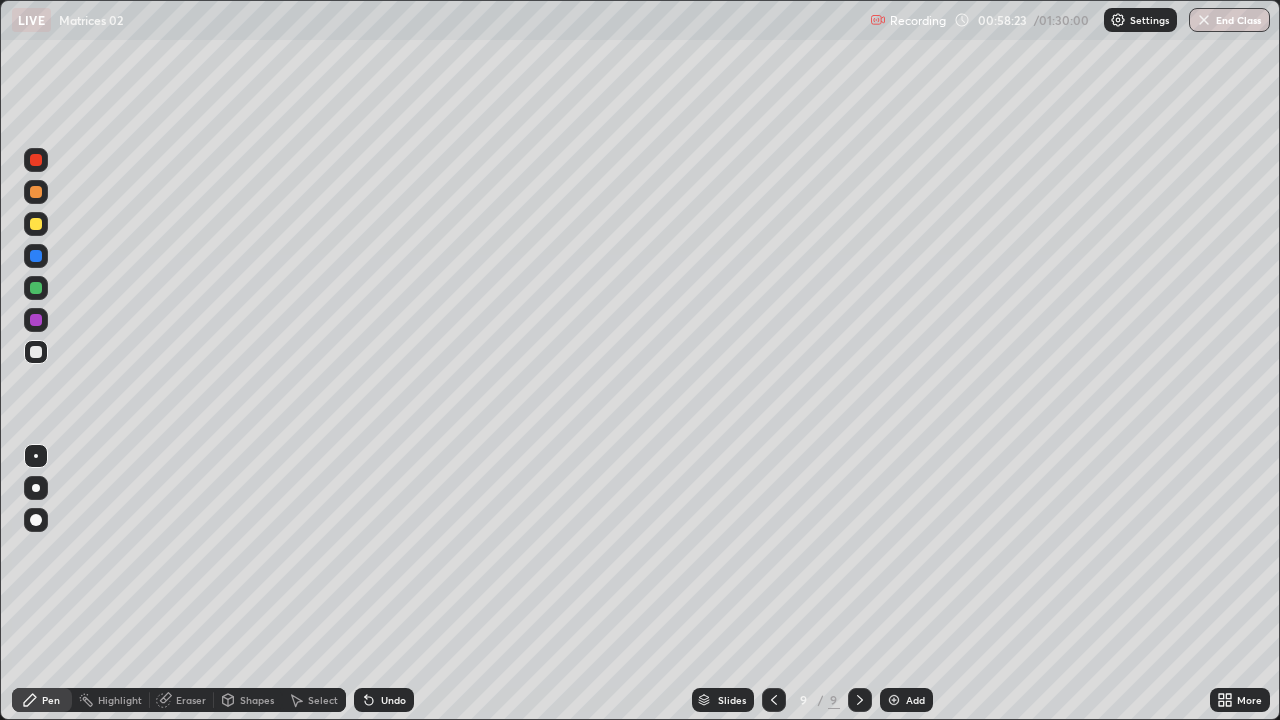 click on "Eraser" at bounding box center (191, 700) 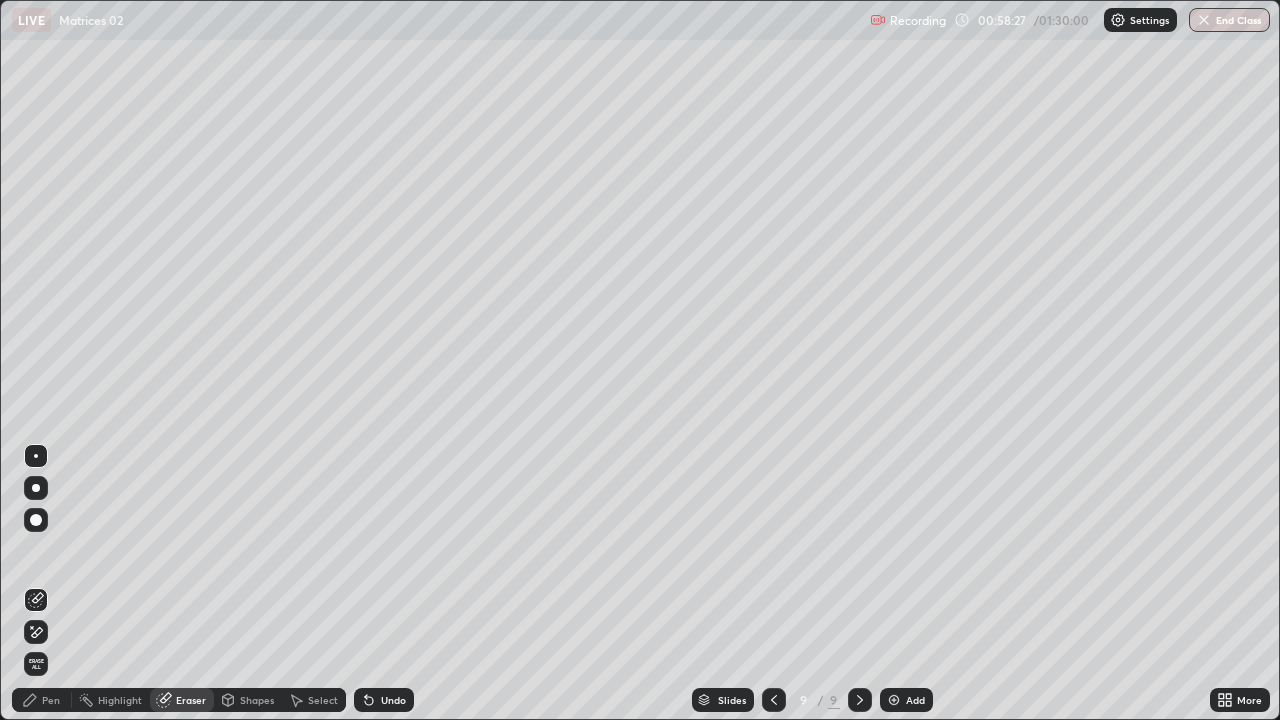 click 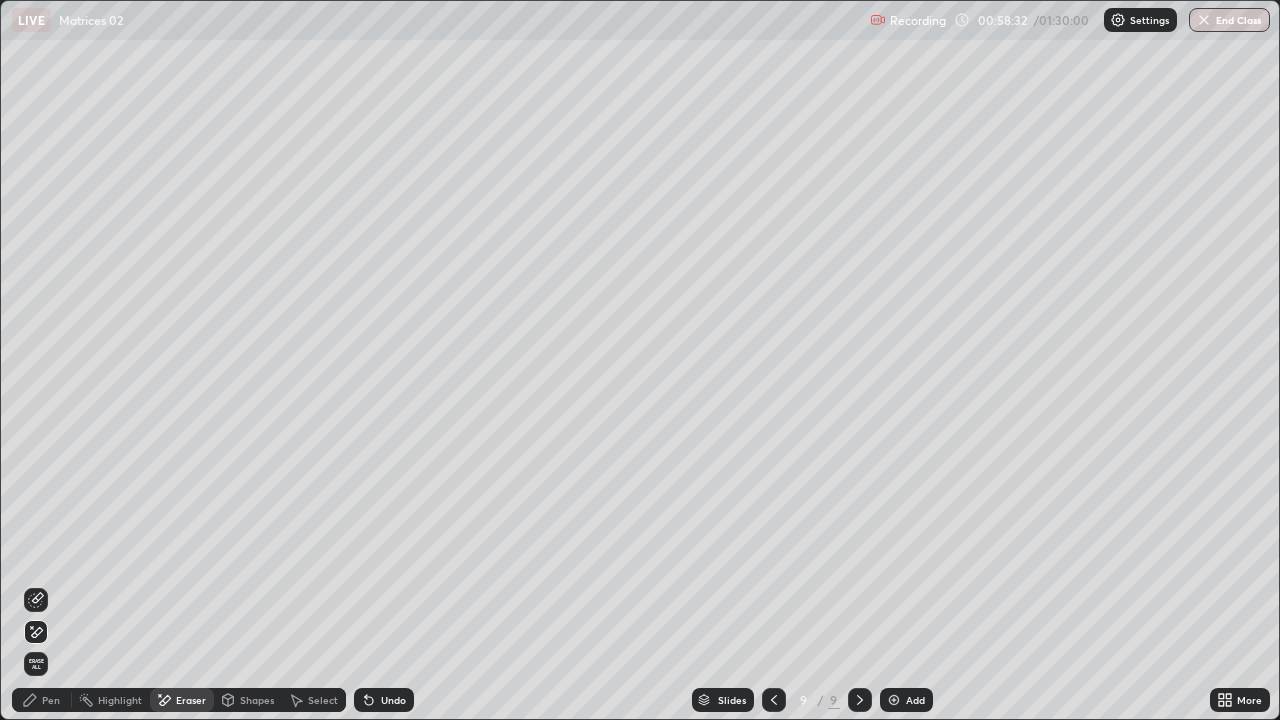 click on "Pen" at bounding box center [51, 700] 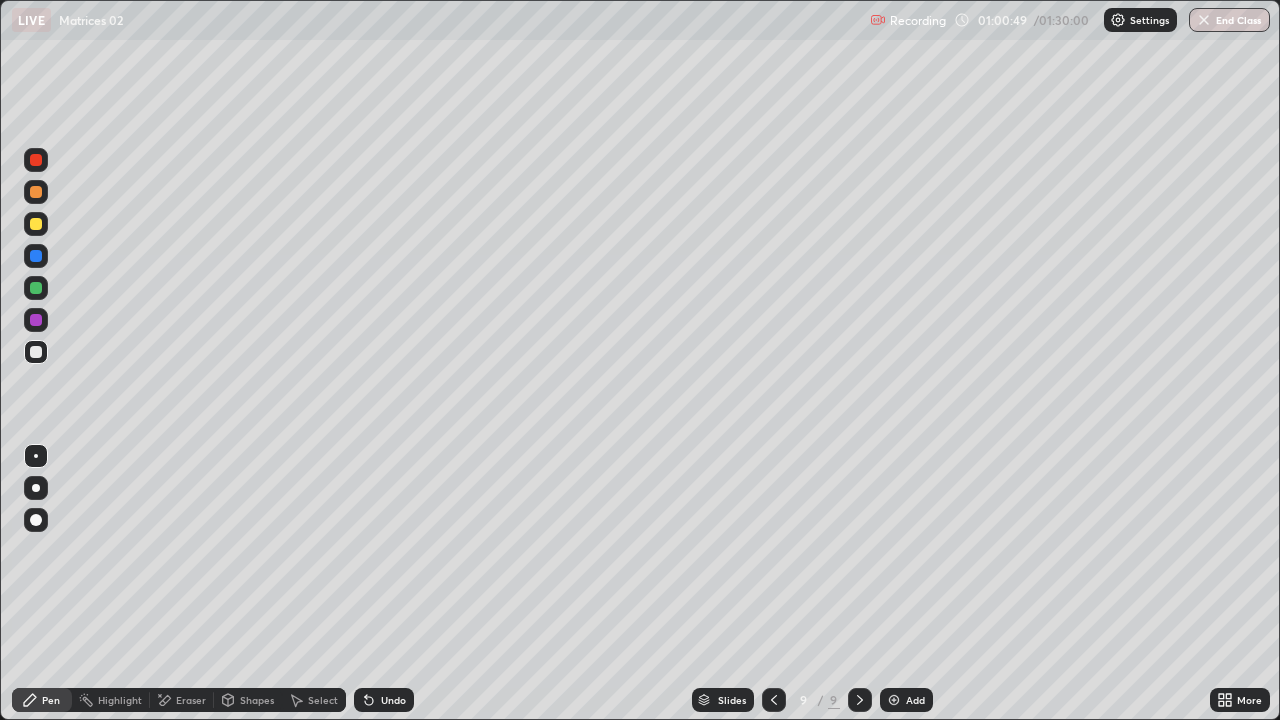 click at bounding box center (894, 700) 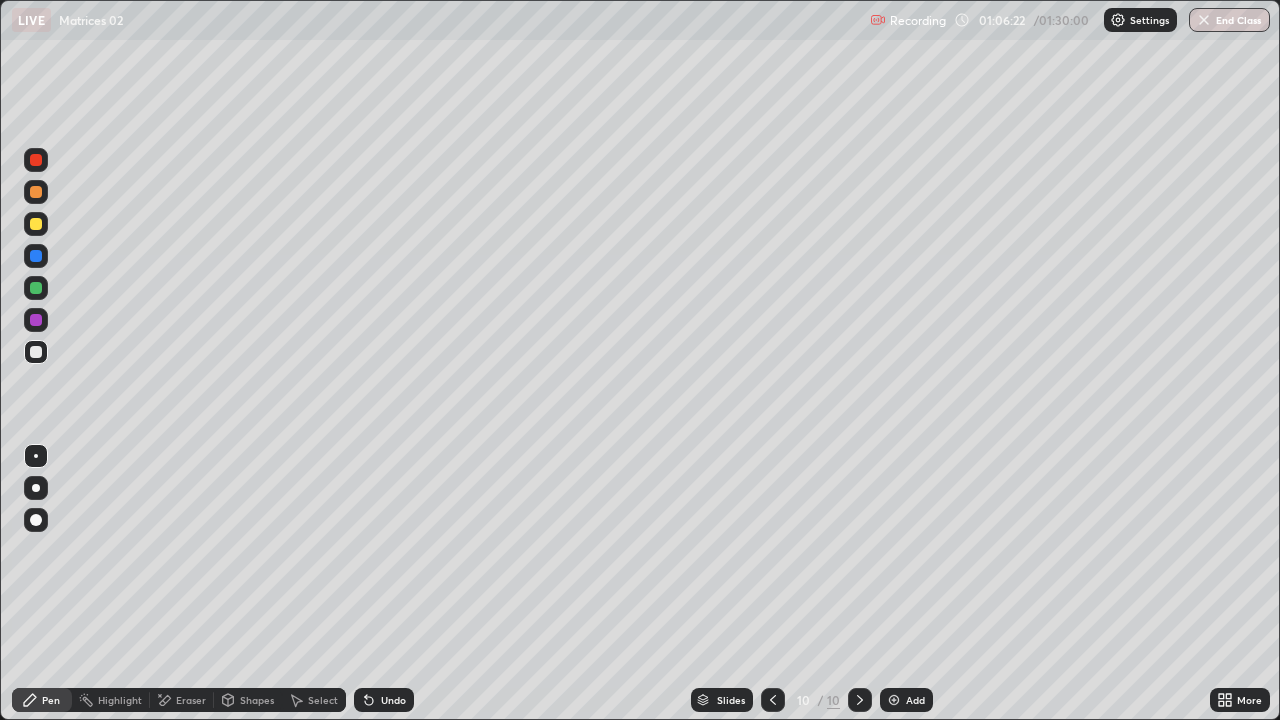 click on "Select" at bounding box center [314, 700] 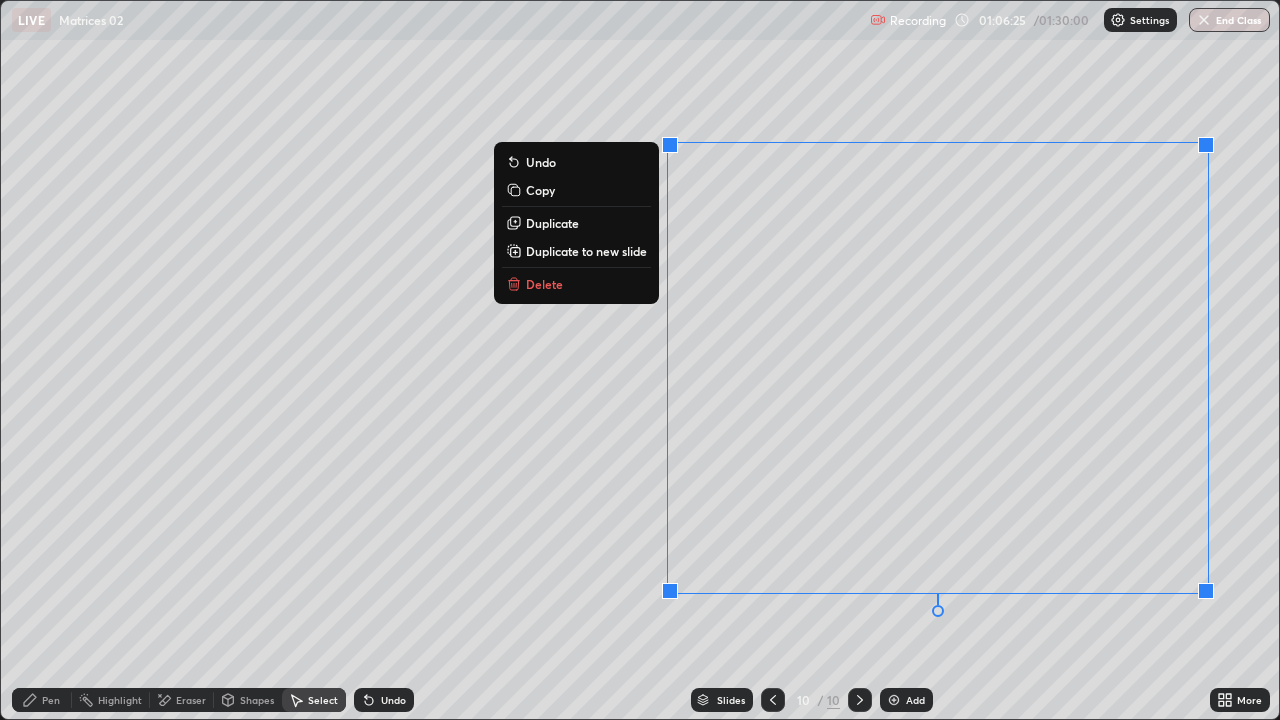 click on "Duplicate to new slide" at bounding box center (586, 251) 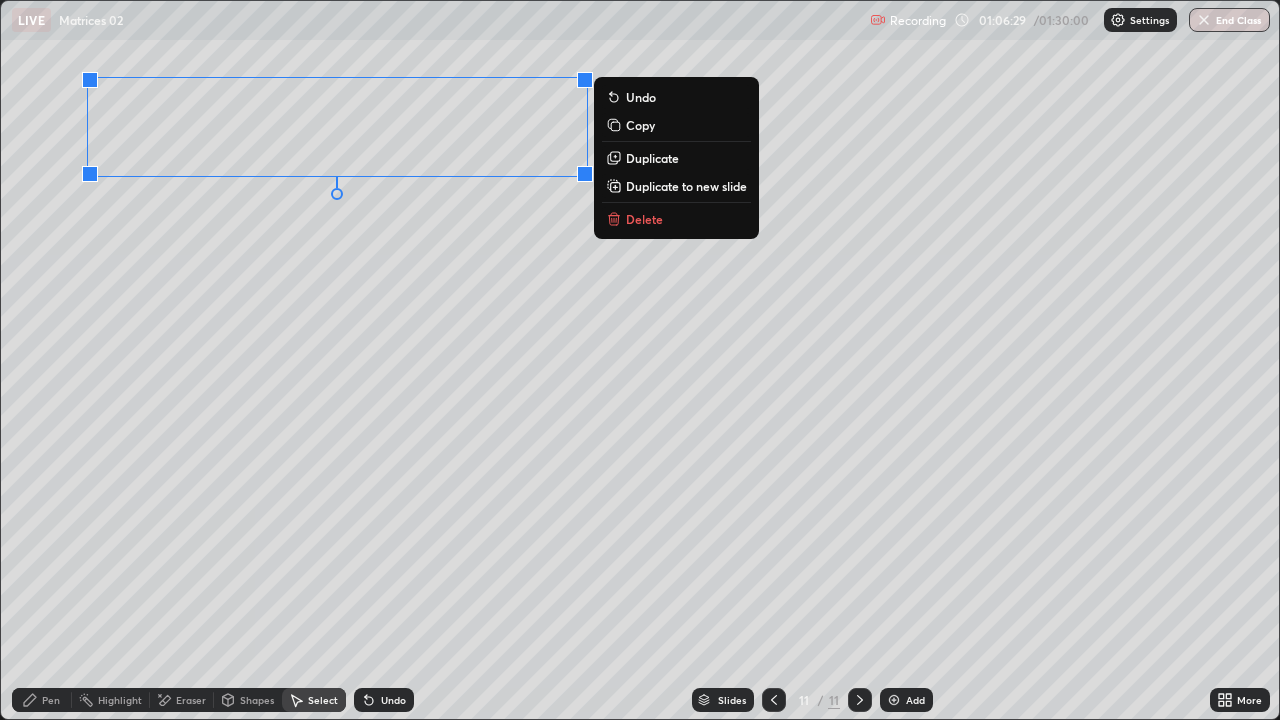 click on "0 ° Undo Copy Duplicate Duplicate to new slide Delete" at bounding box center (640, 360) 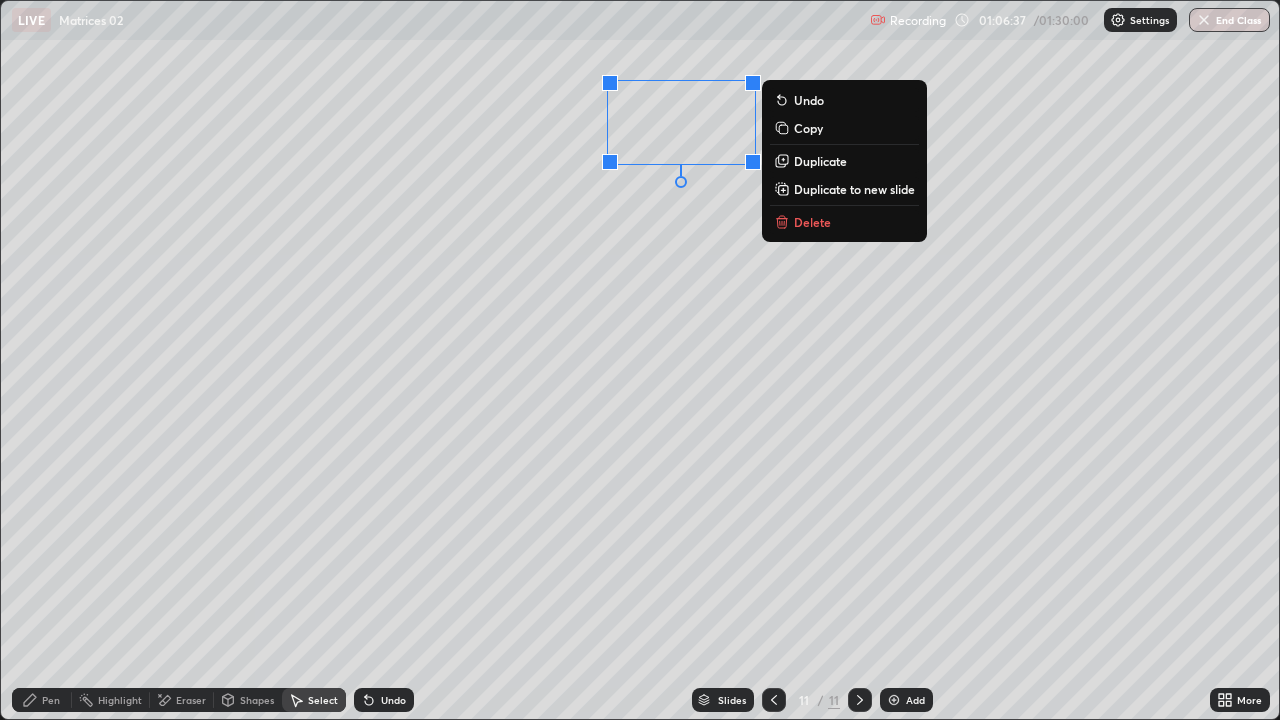 click on "0 ° Undo Copy Duplicate Duplicate to new slide Delete" at bounding box center [640, 360] 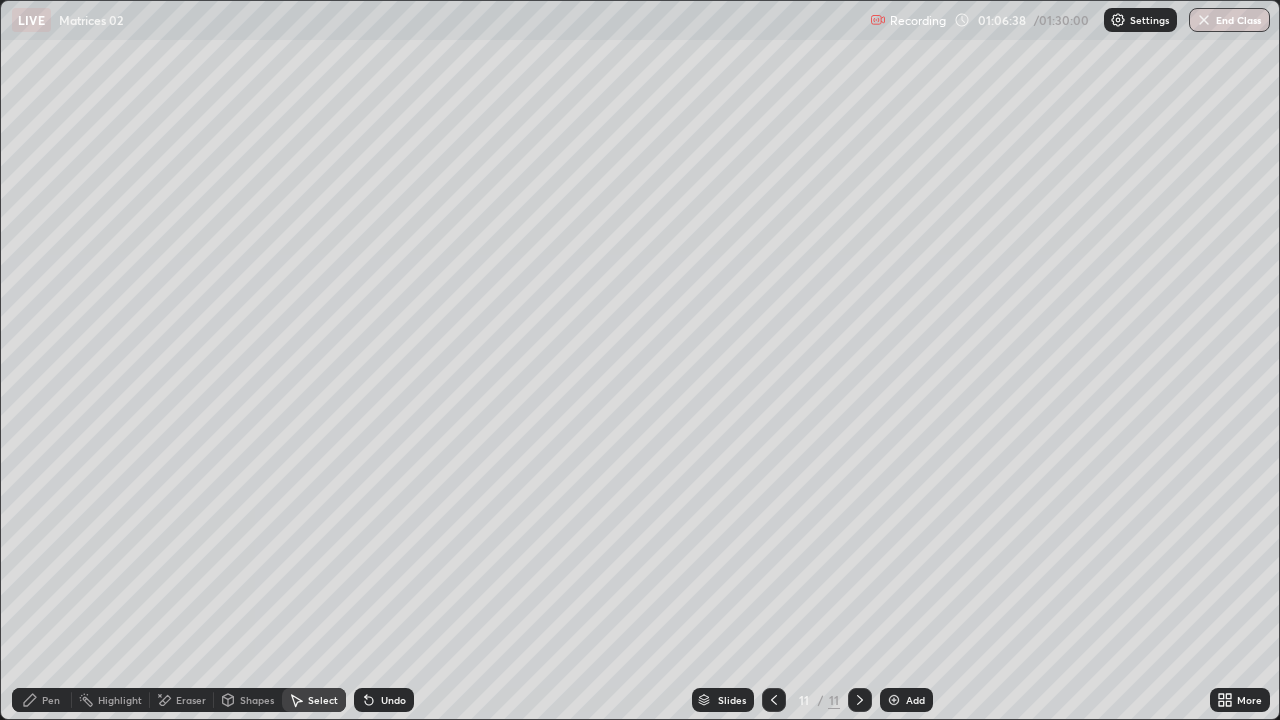 click on "Pen" at bounding box center (51, 700) 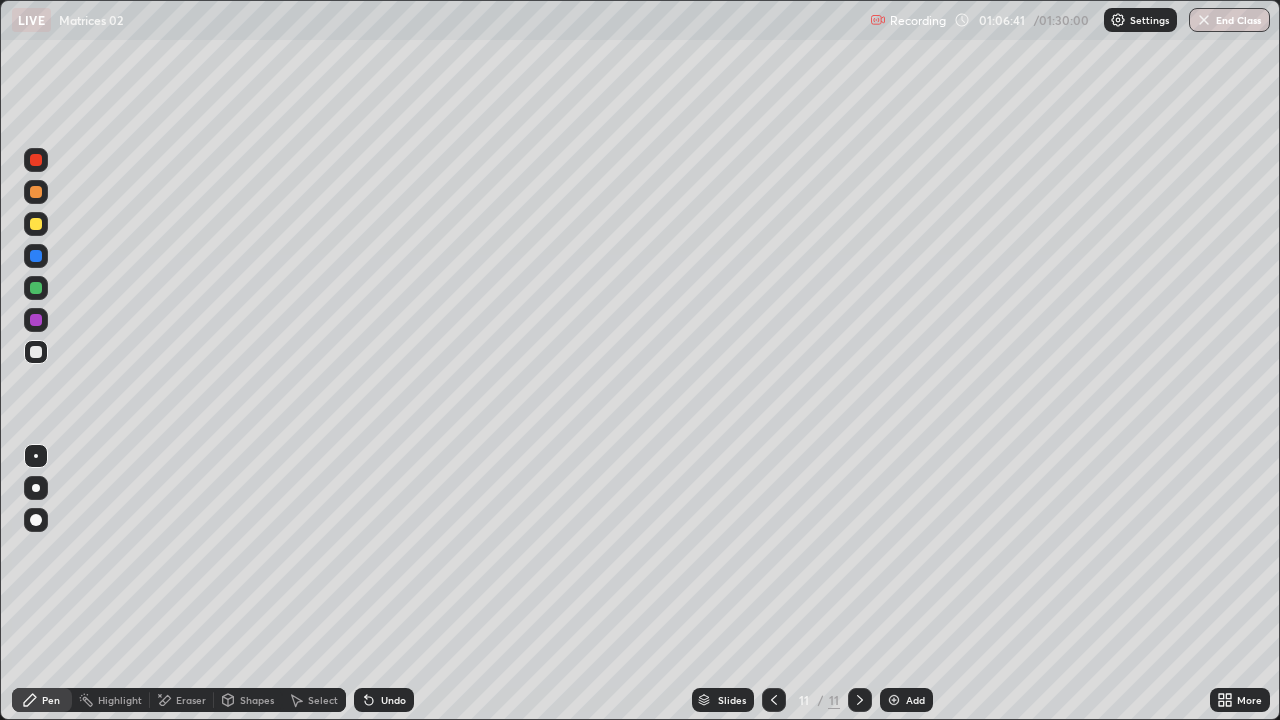 click 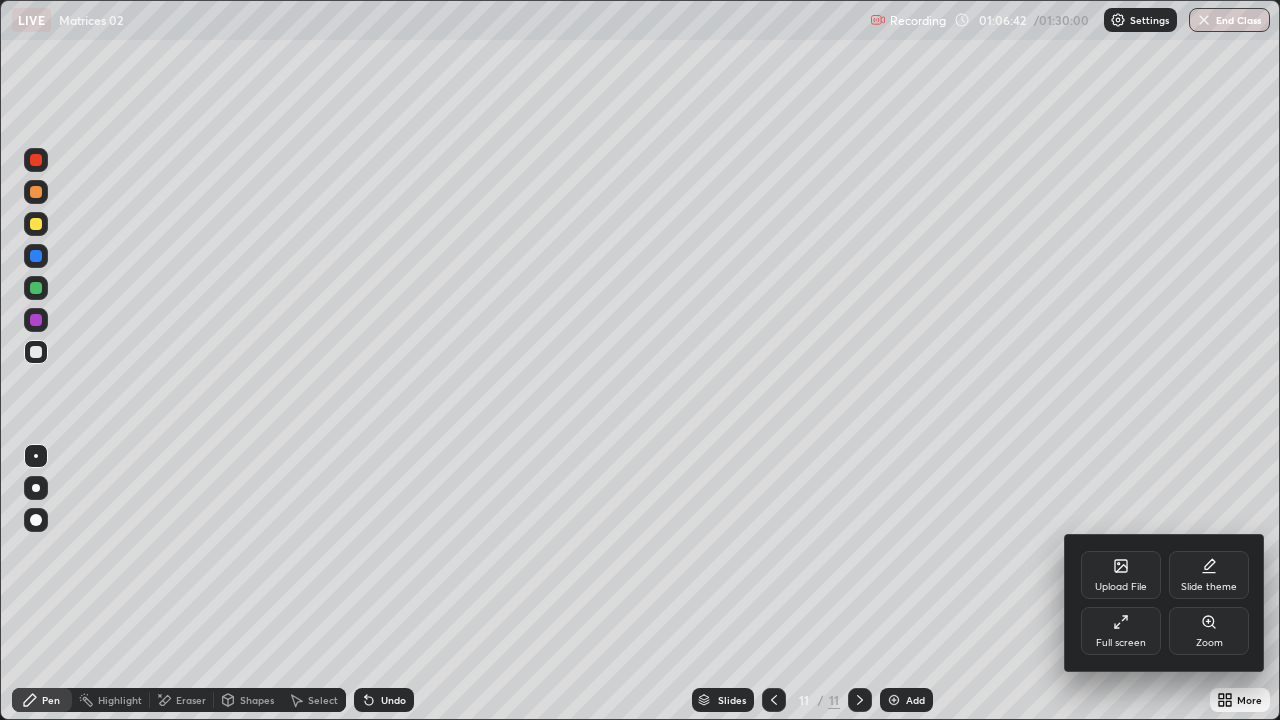 click on "Full screen" at bounding box center [1121, 631] 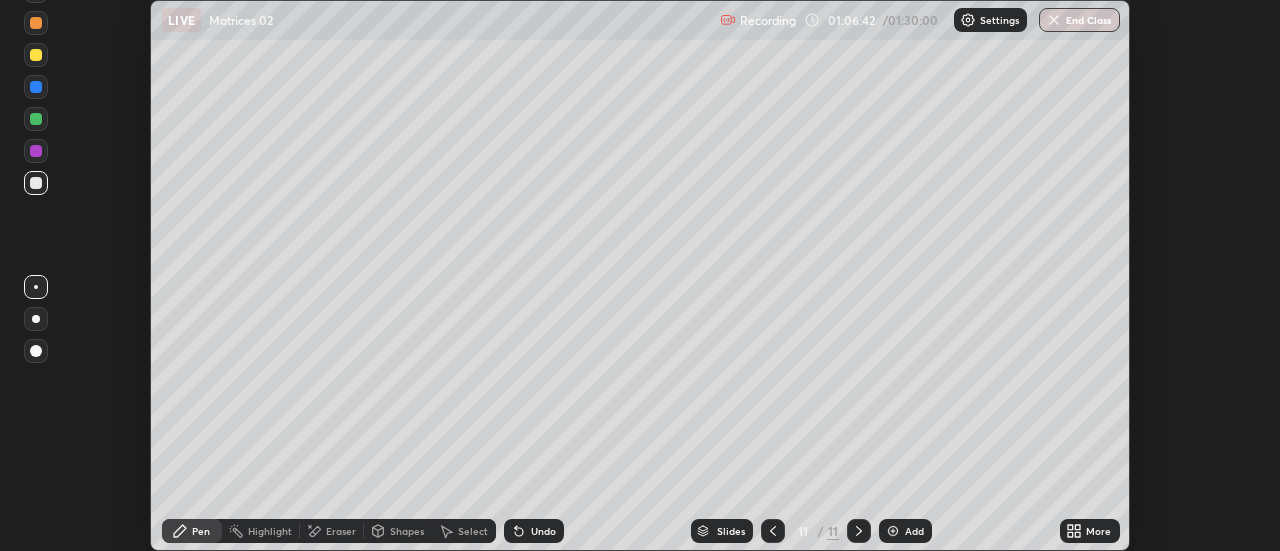 scroll, scrollTop: 551, scrollLeft: 1280, axis: both 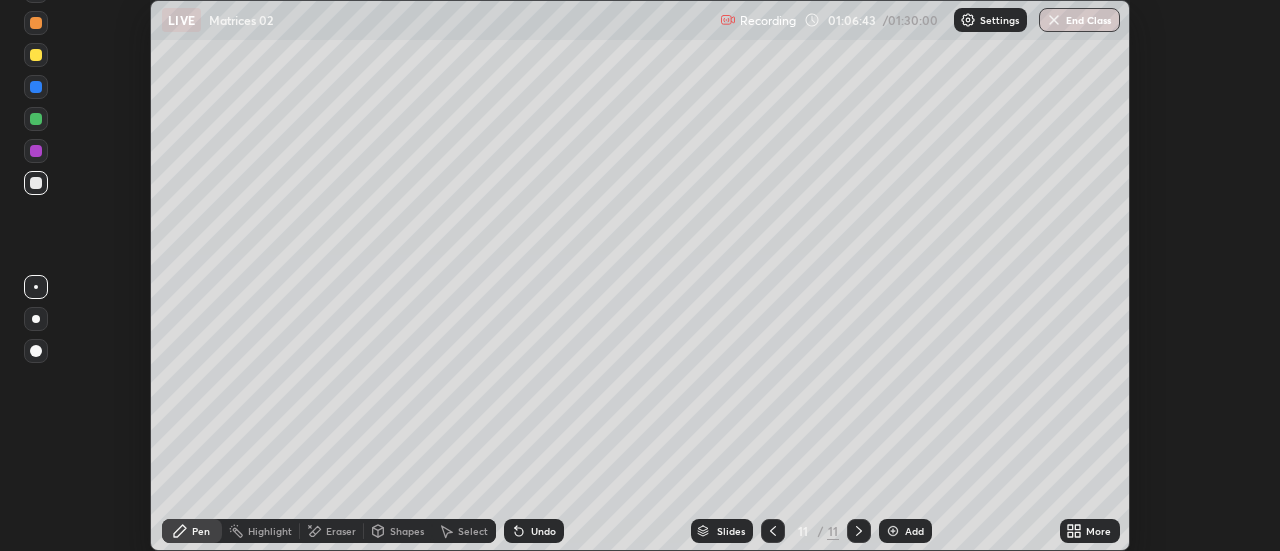 click 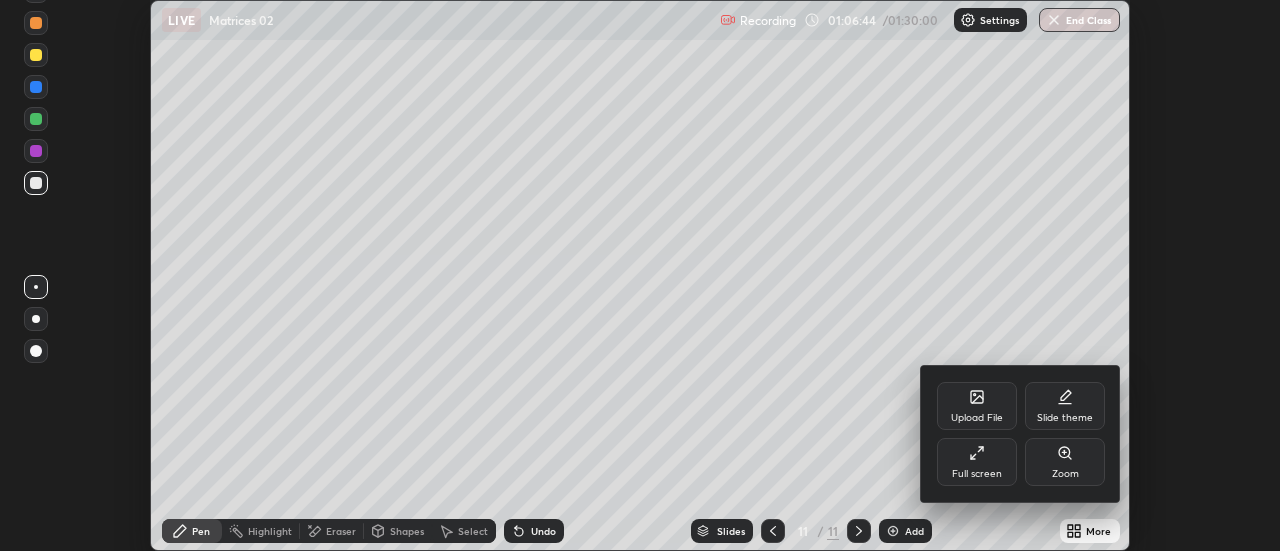 click on "Full screen" at bounding box center (977, 474) 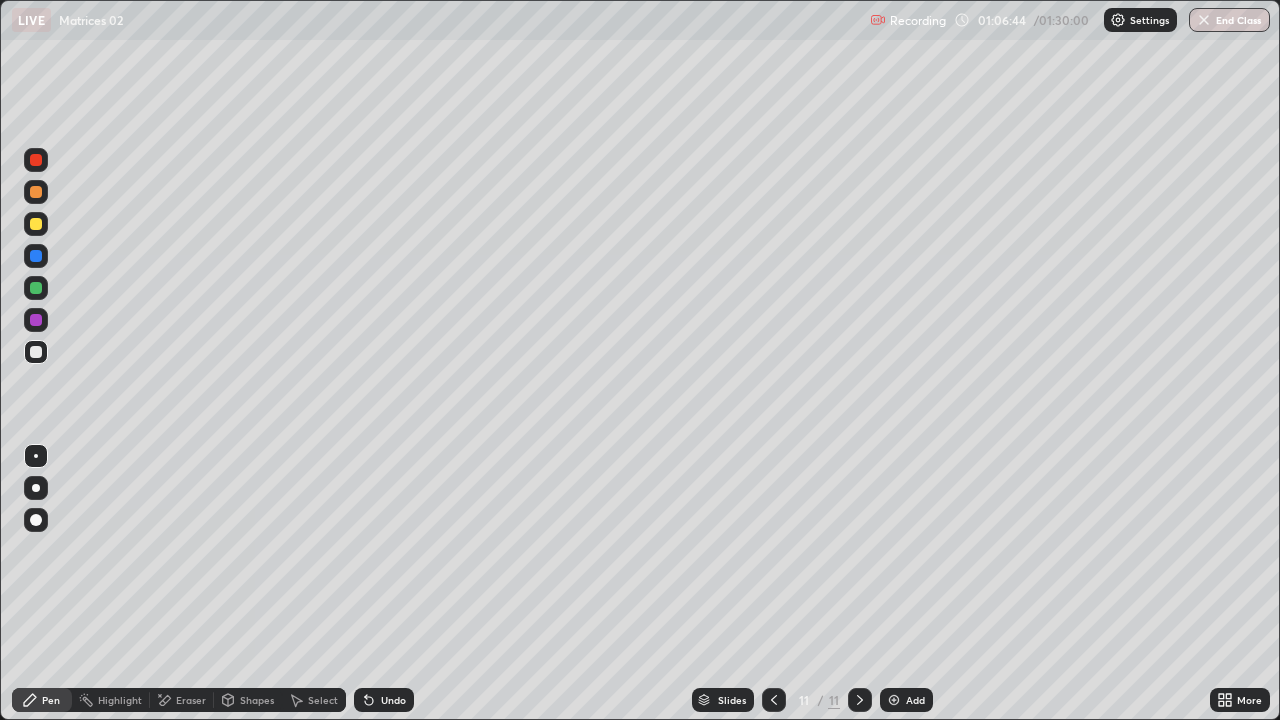 scroll, scrollTop: 99280, scrollLeft: 98720, axis: both 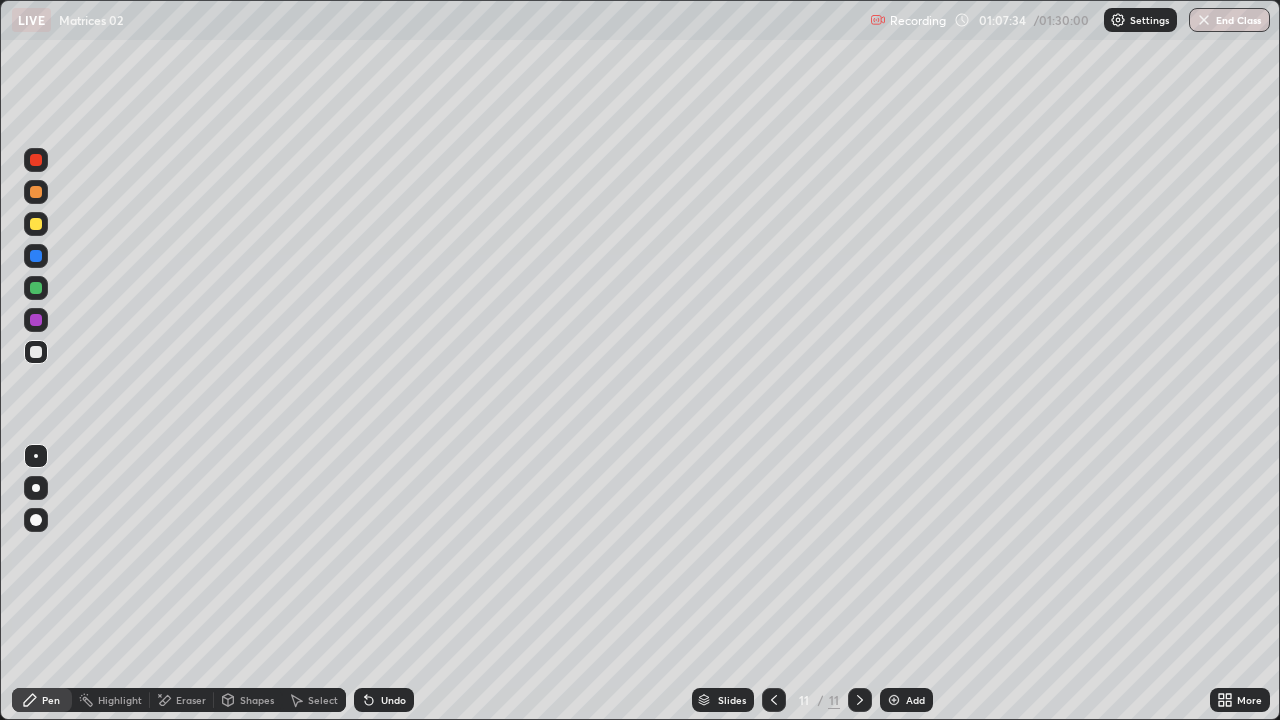 click on "Eraser" at bounding box center (191, 700) 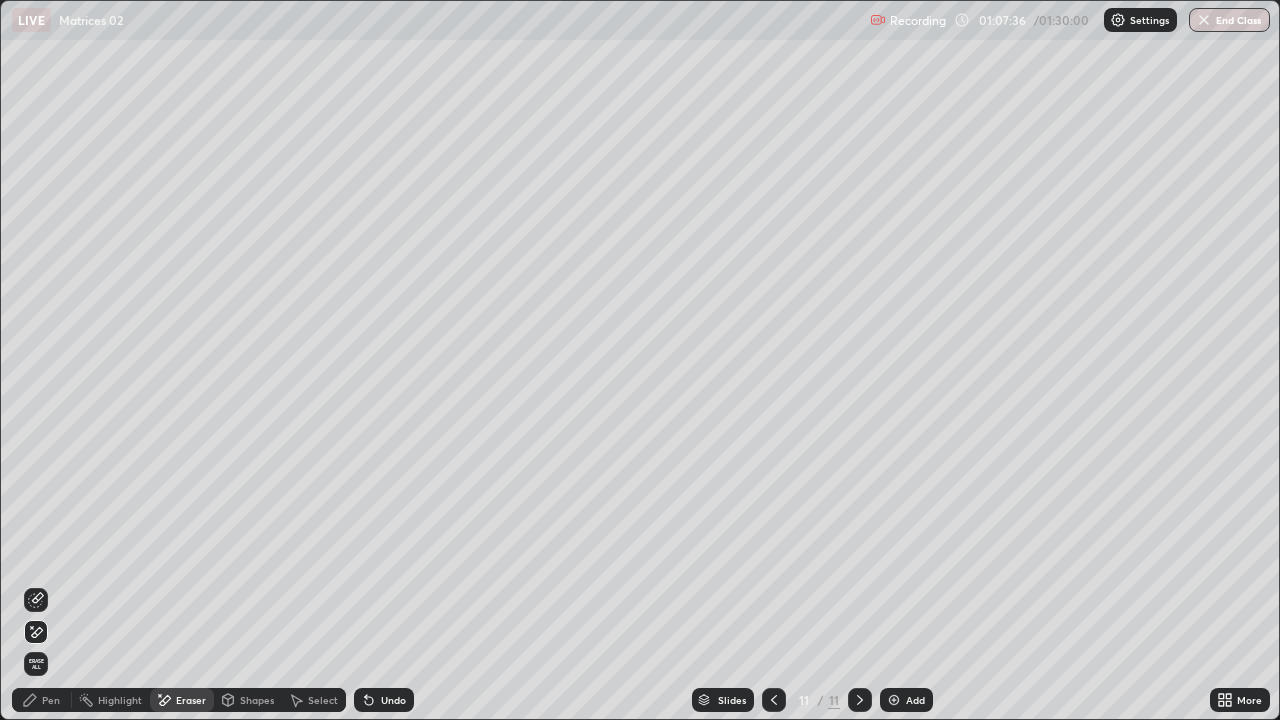 click on "Select" at bounding box center [323, 700] 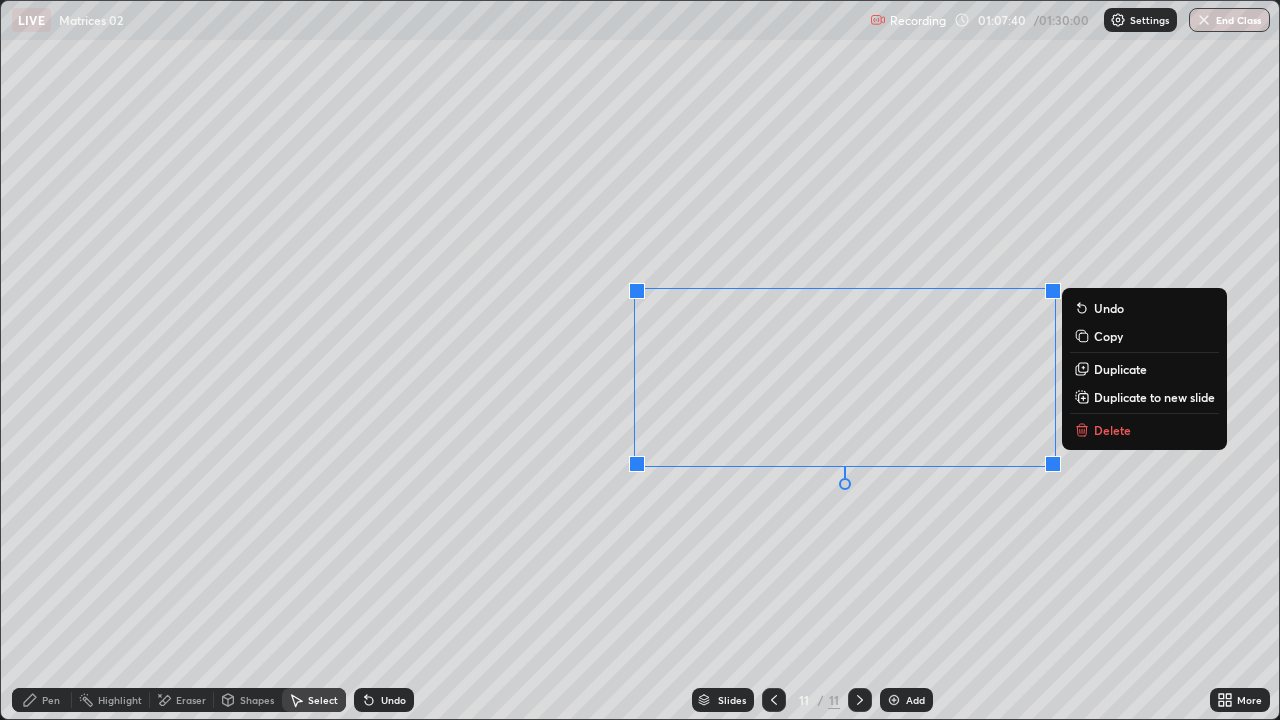 click on "0 ° Undo Copy Duplicate Duplicate to new slide Delete" at bounding box center (640, 360) 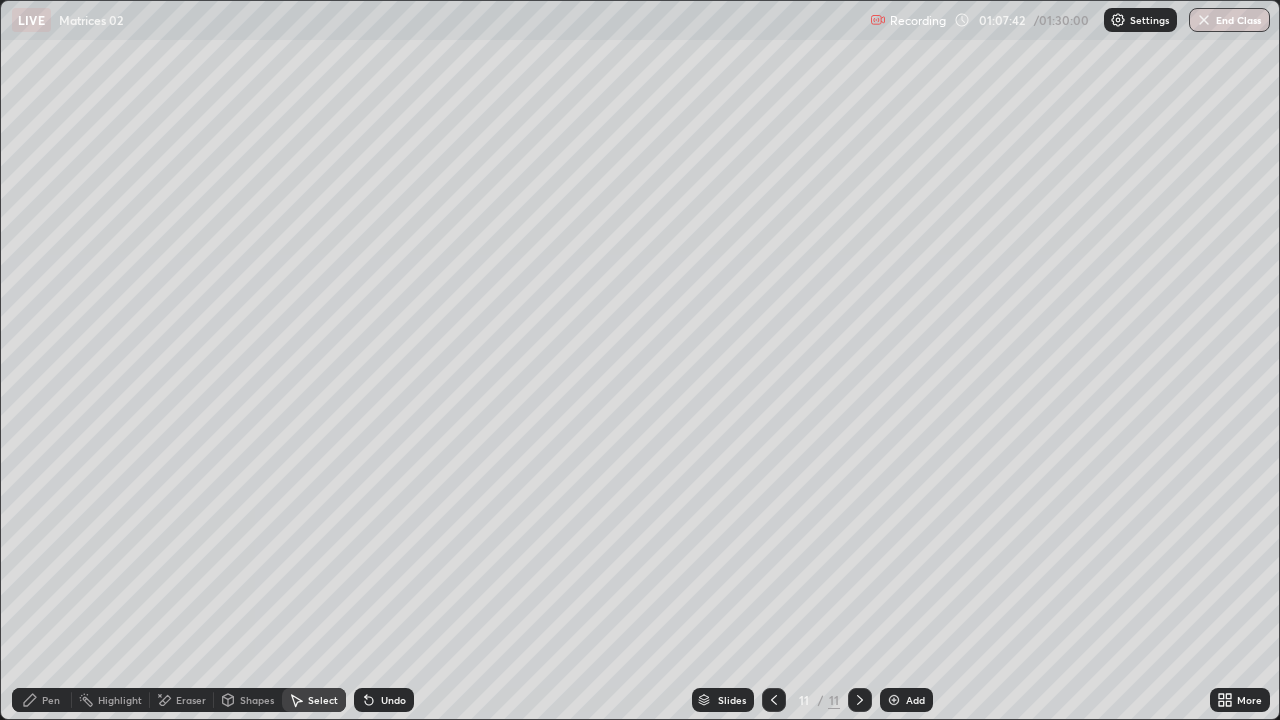 click on "Pen" at bounding box center [42, 700] 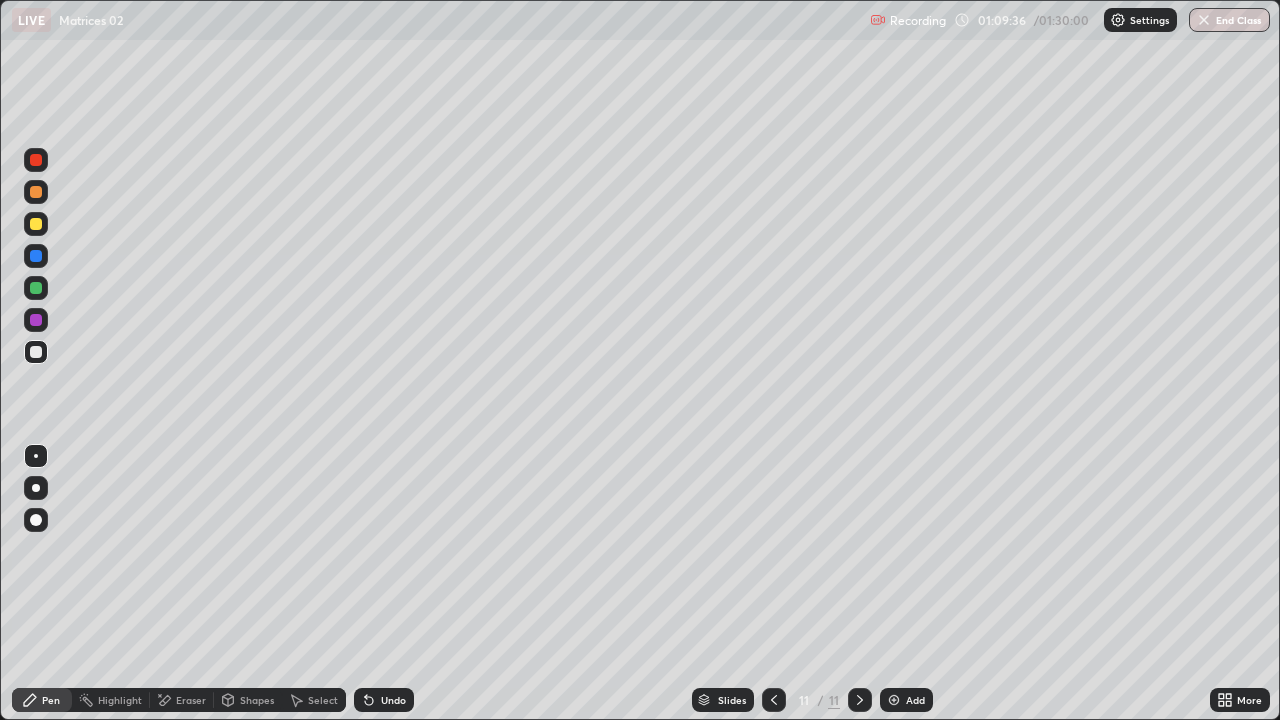 click on "Select" at bounding box center [314, 700] 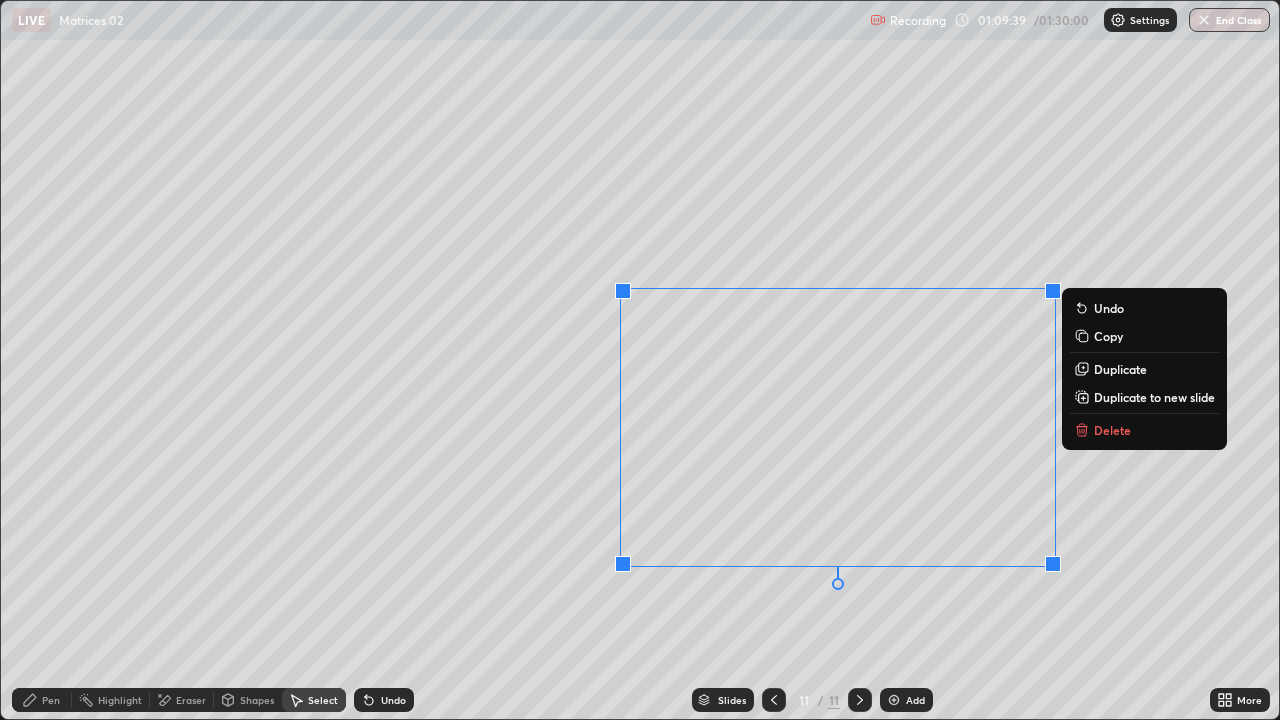 click on "Duplicate to new slide" at bounding box center (1154, 397) 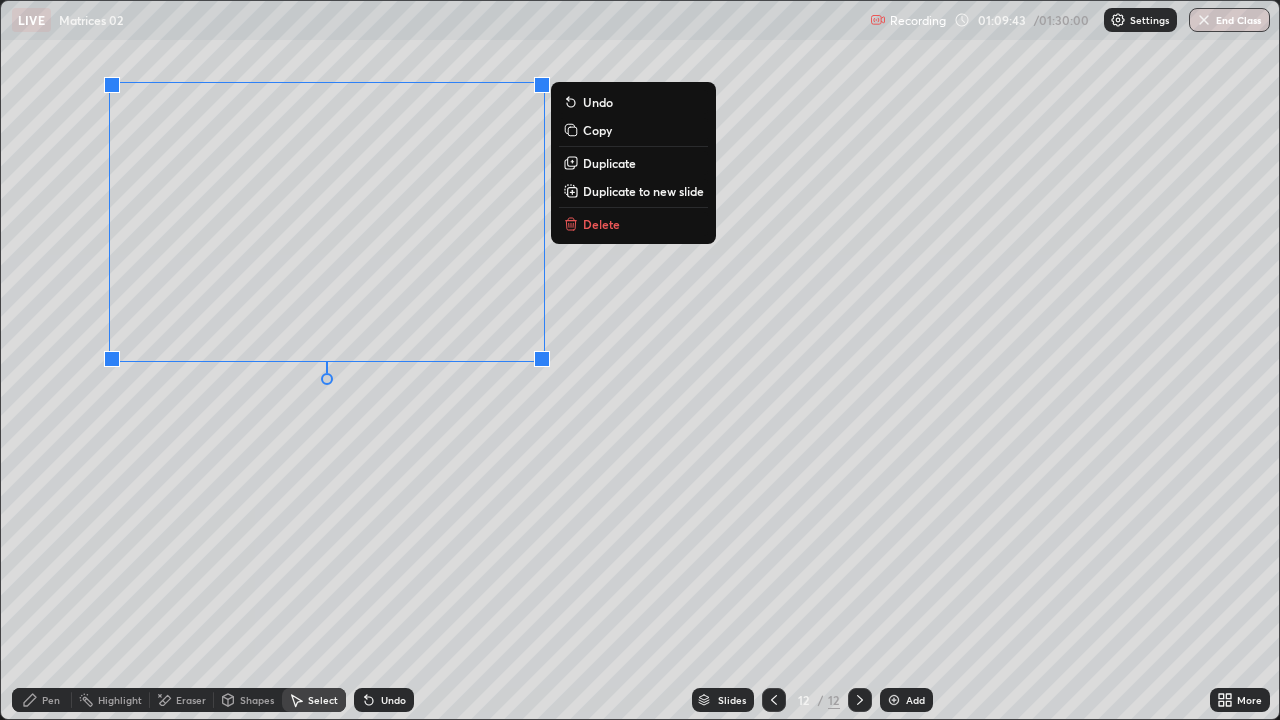 click on "0 ° Undo Copy Duplicate Duplicate to new slide Delete" at bounding box center [640, 360] 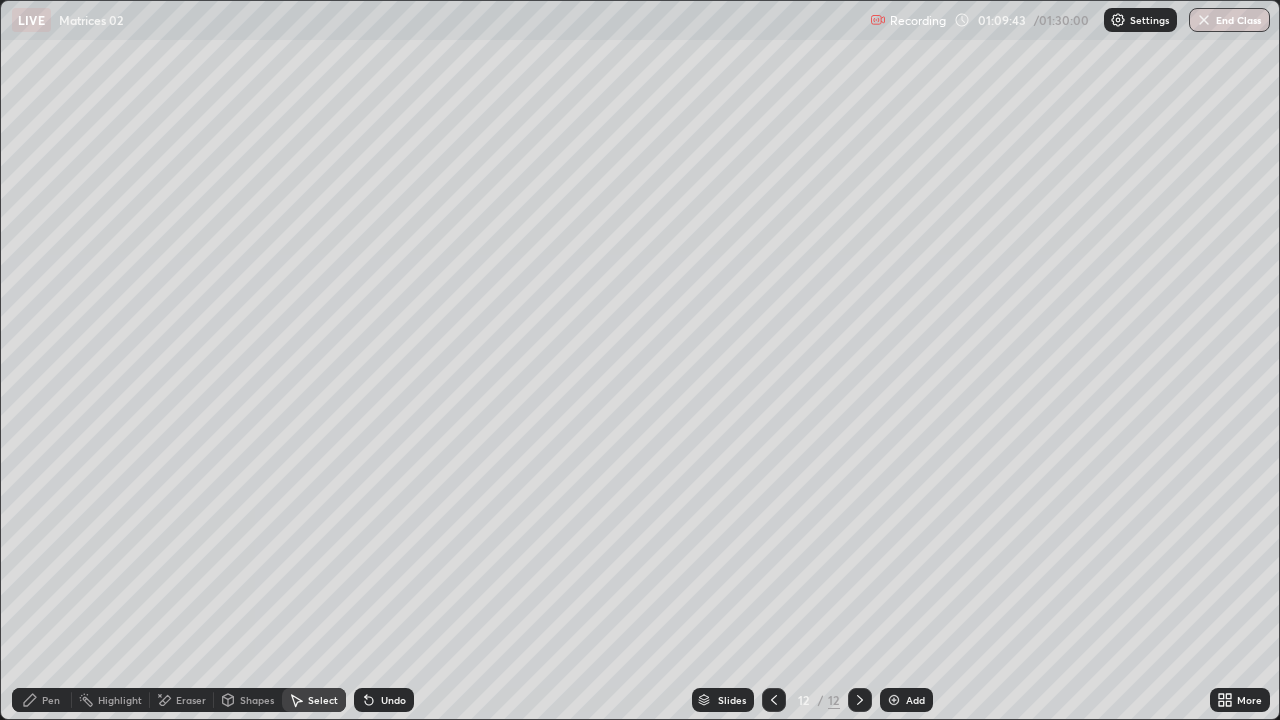 click at bounding box center (774, 700) 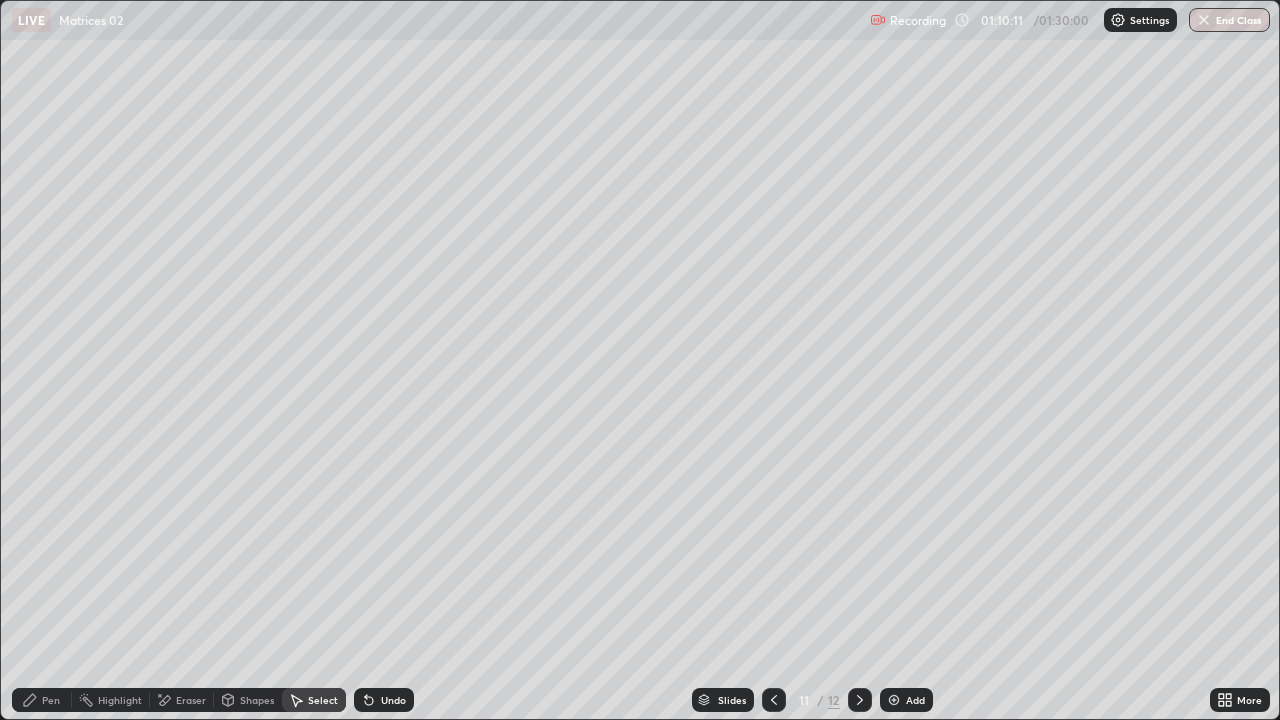 click 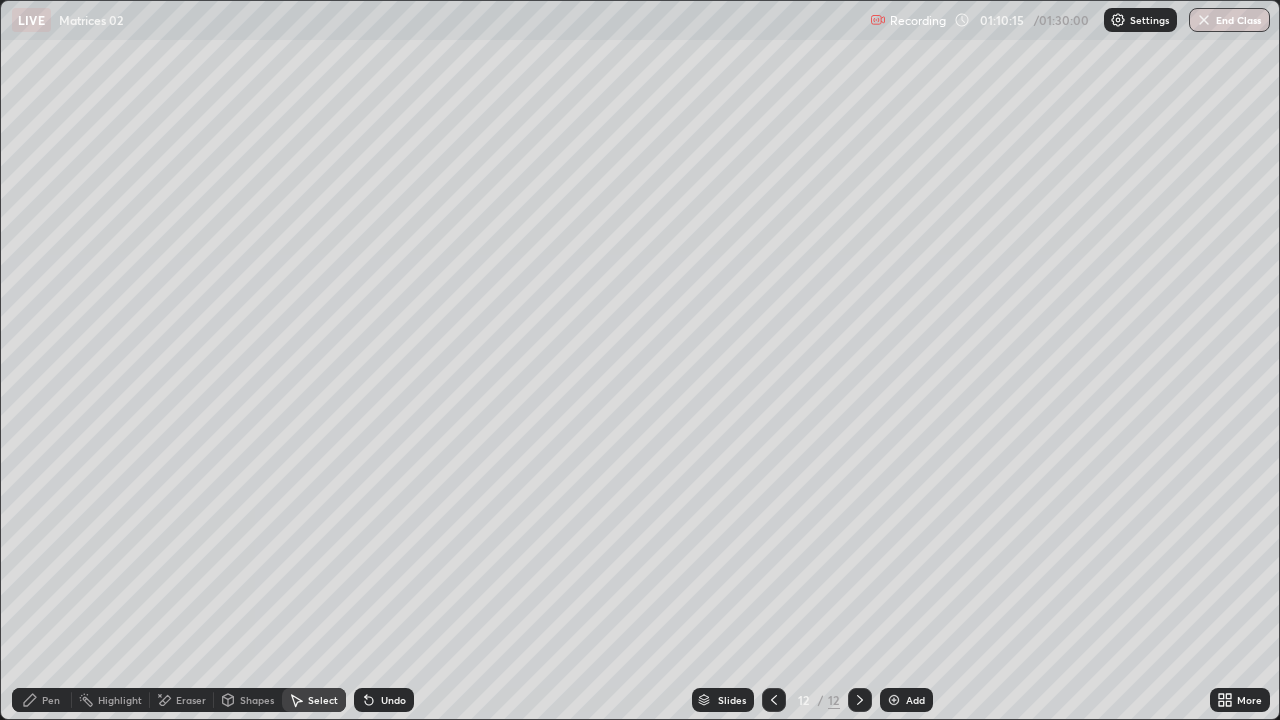 click on "Pen" at bounding box center (42, 700) 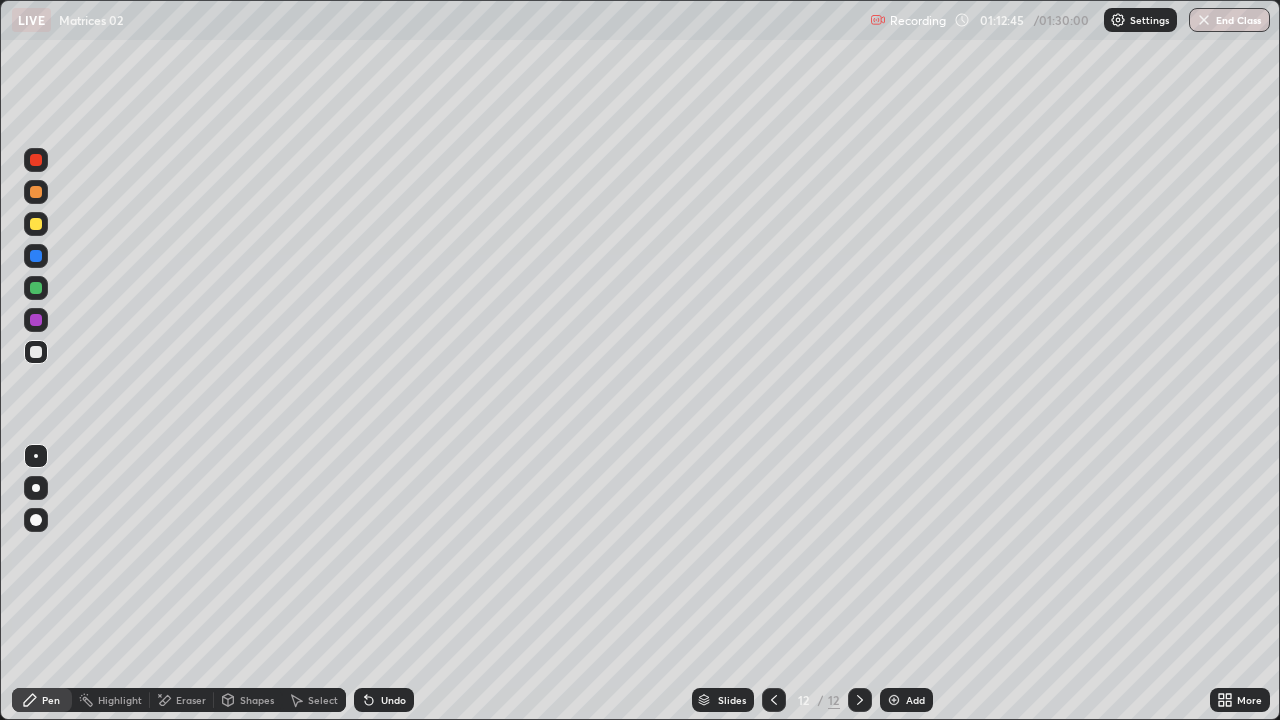 click on "Undo" at bounding box center [393, 700] 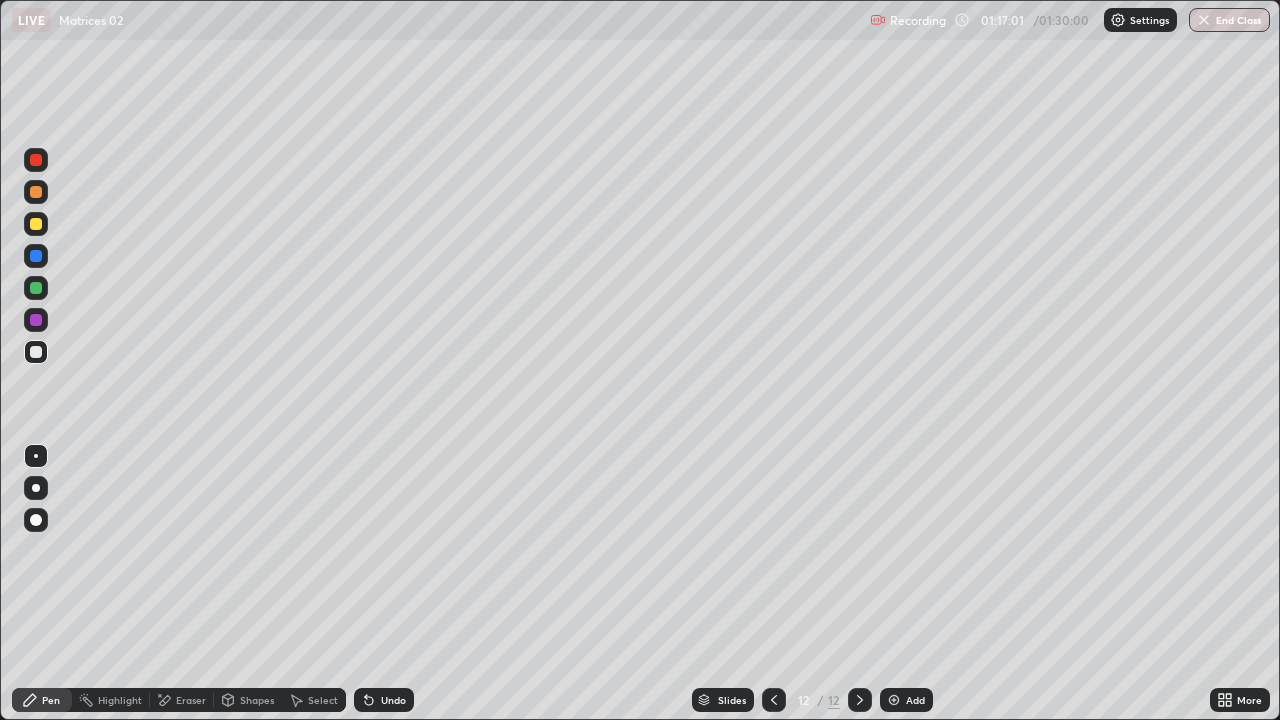 click 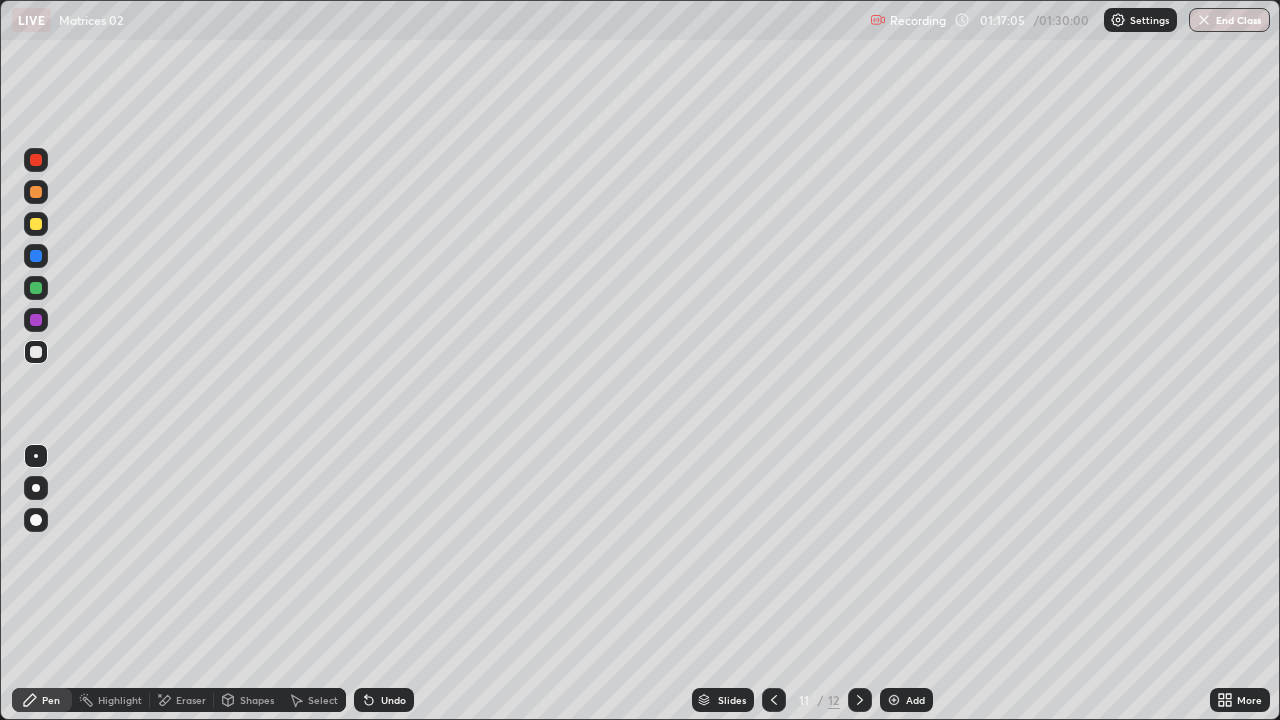 click 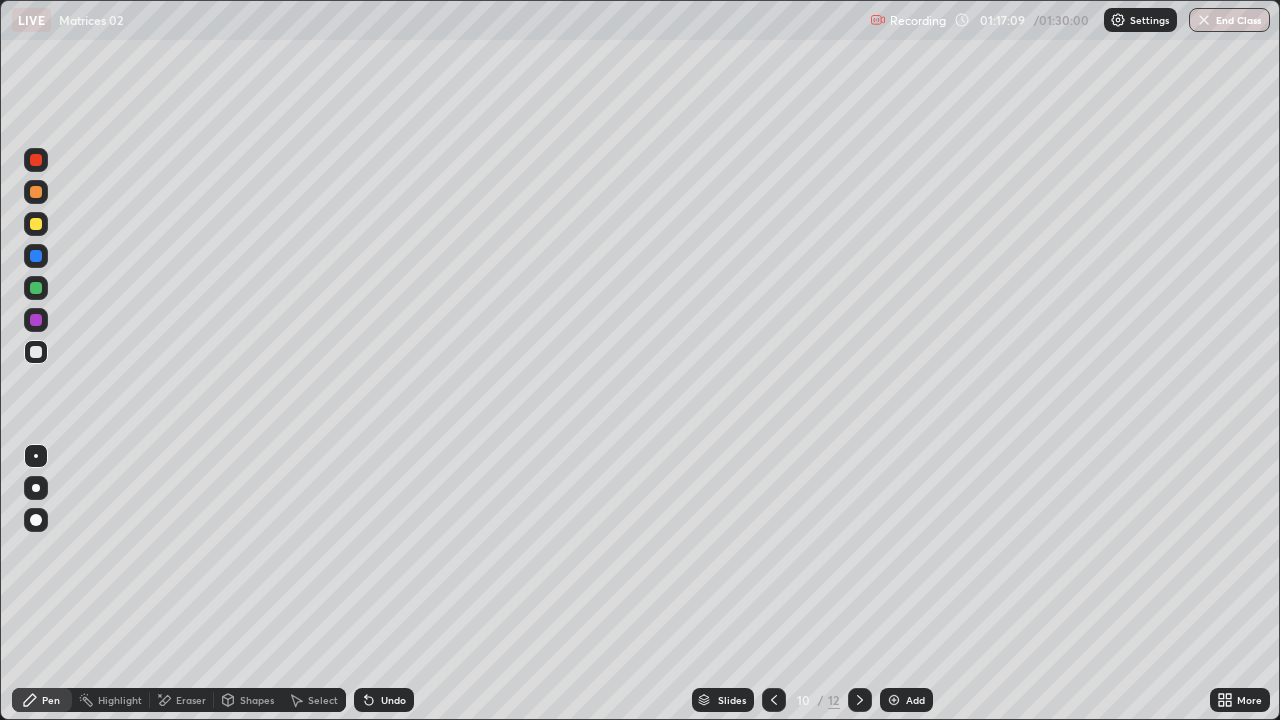 click 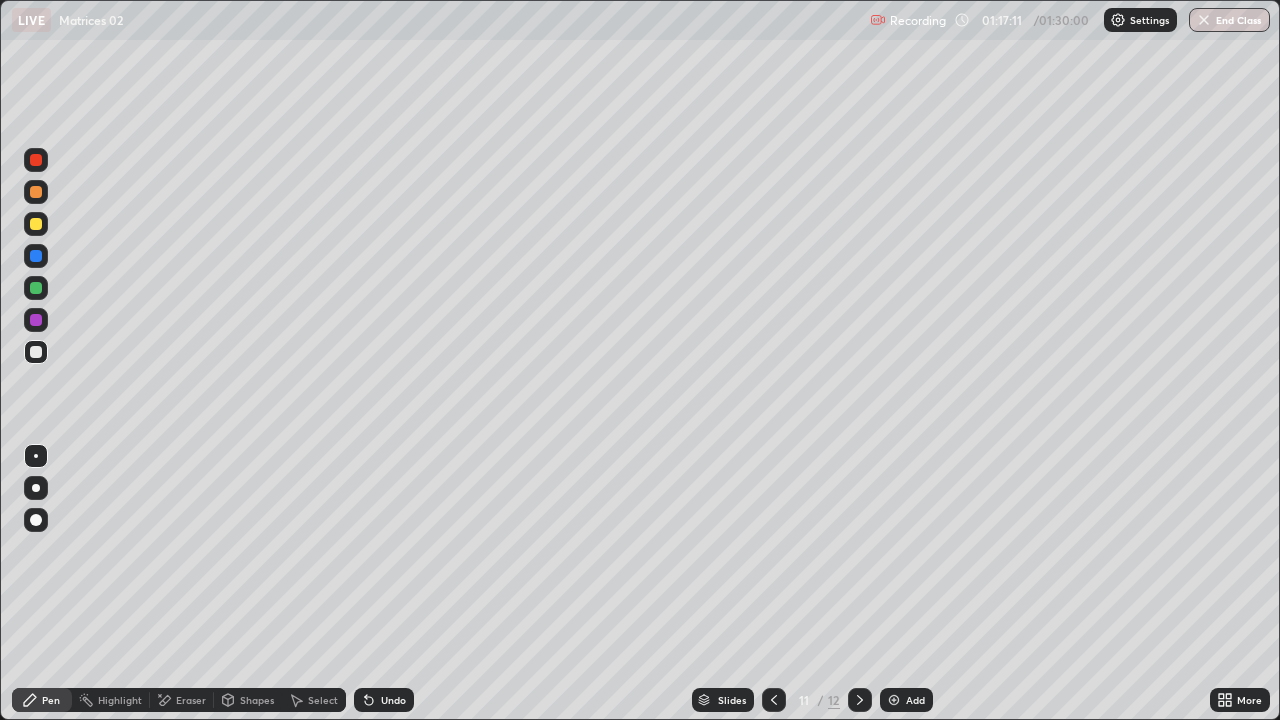 click 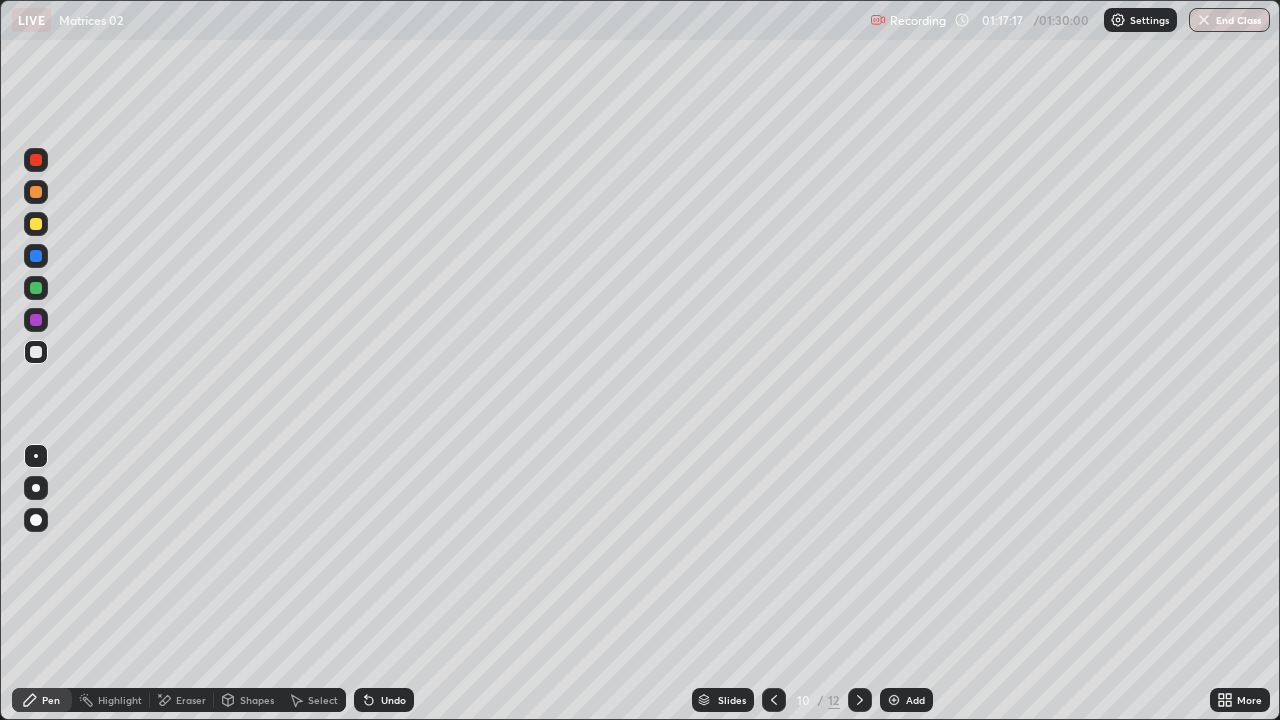 click 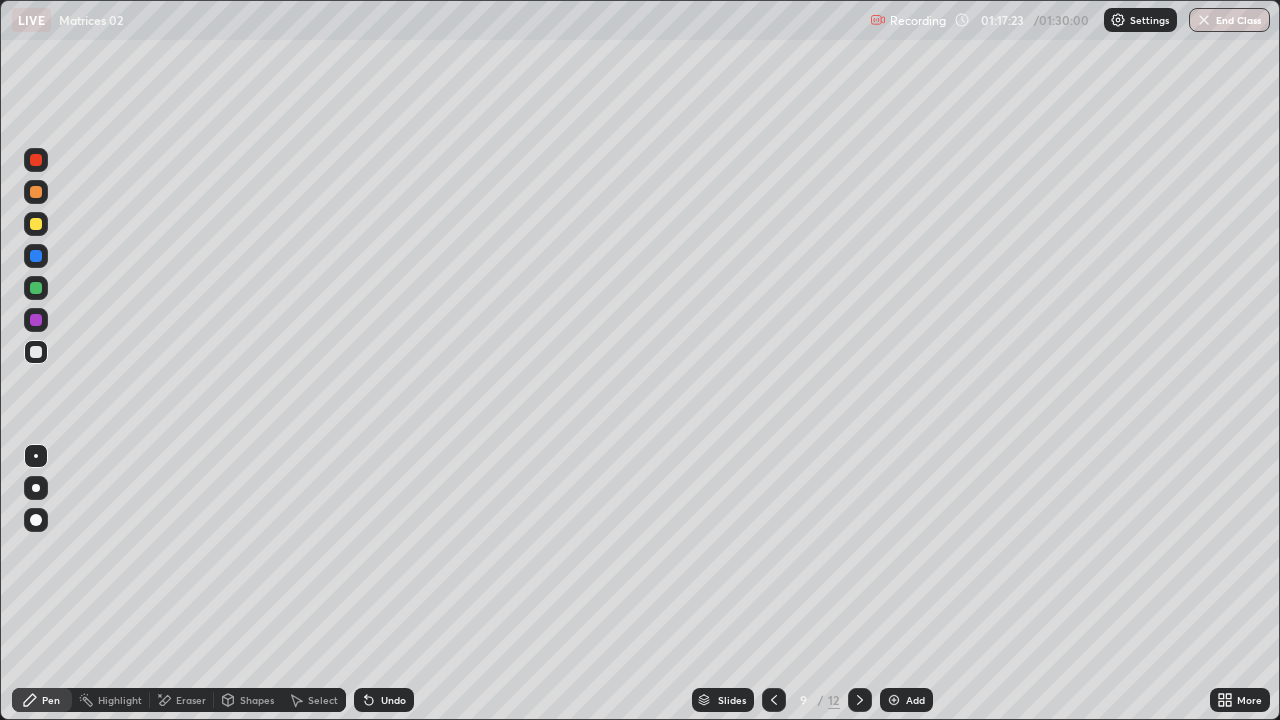 click 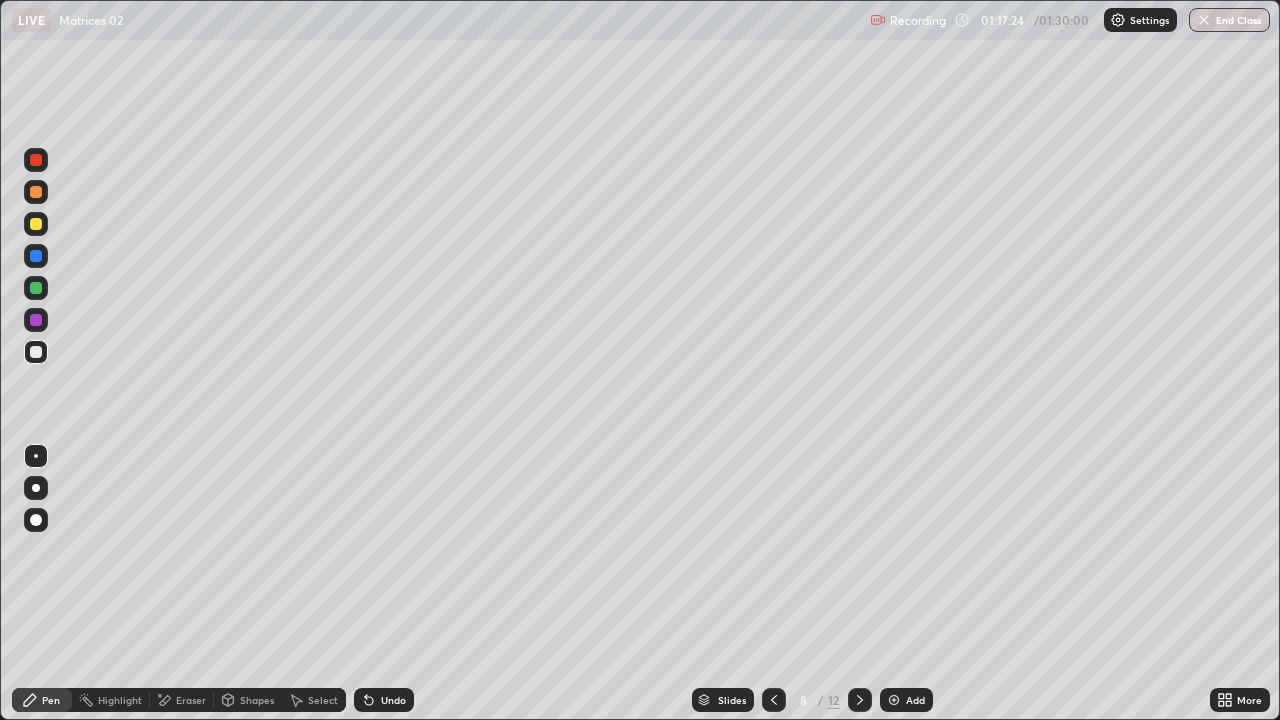 click 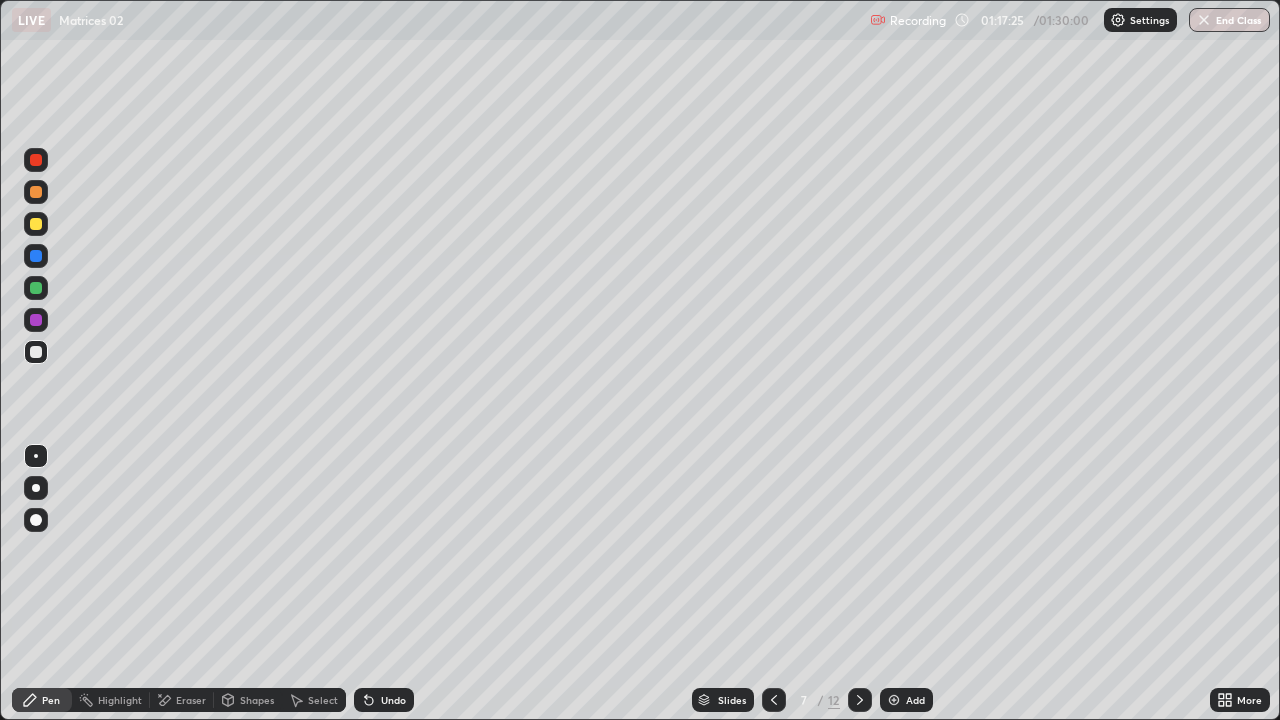 click 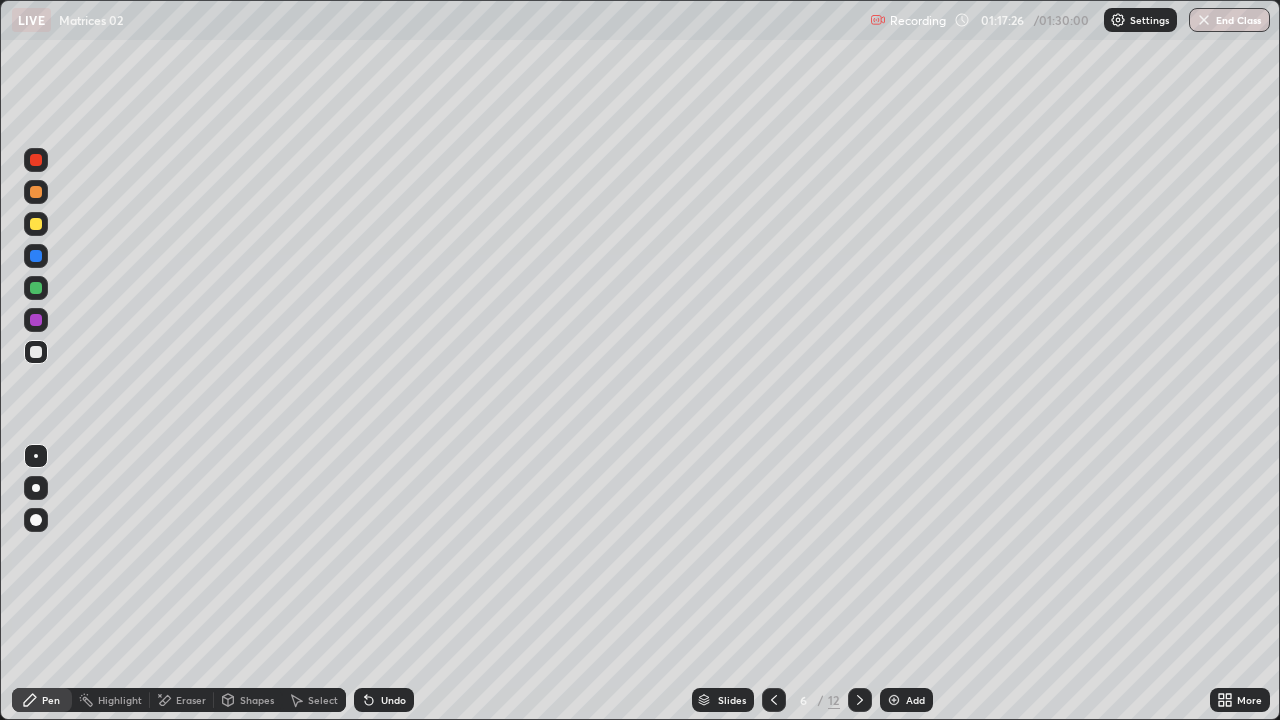 click 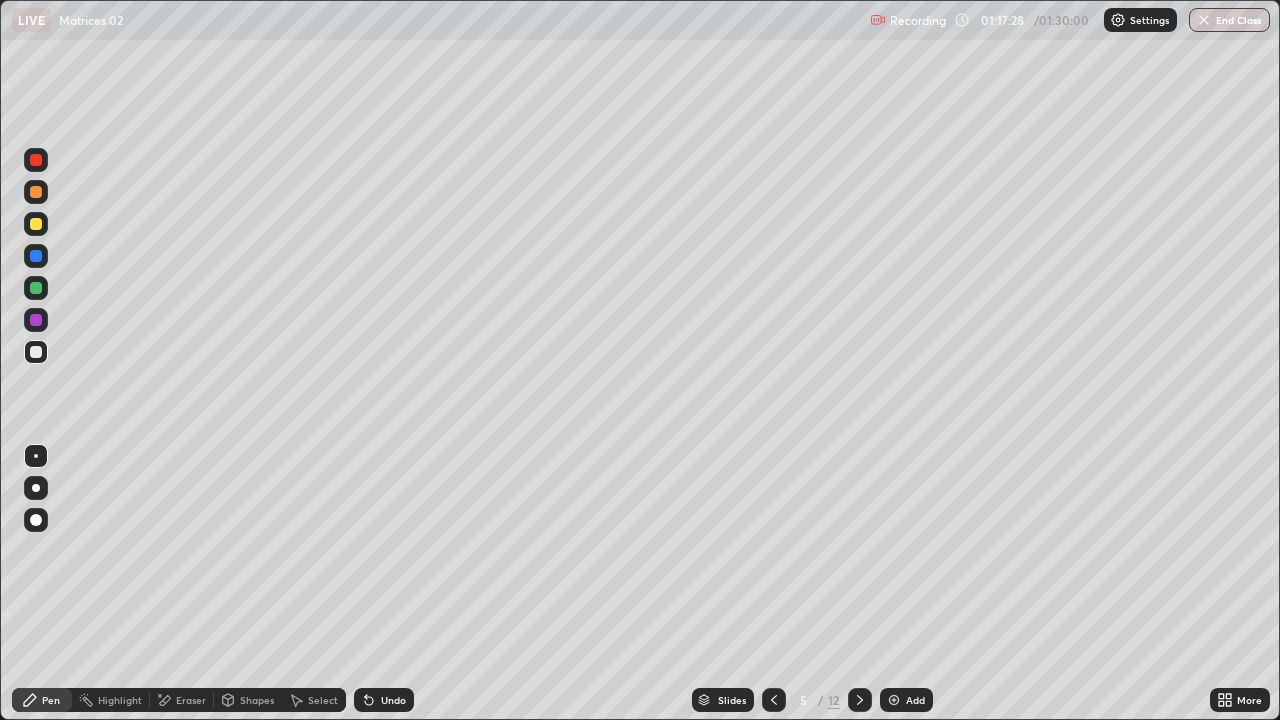 click 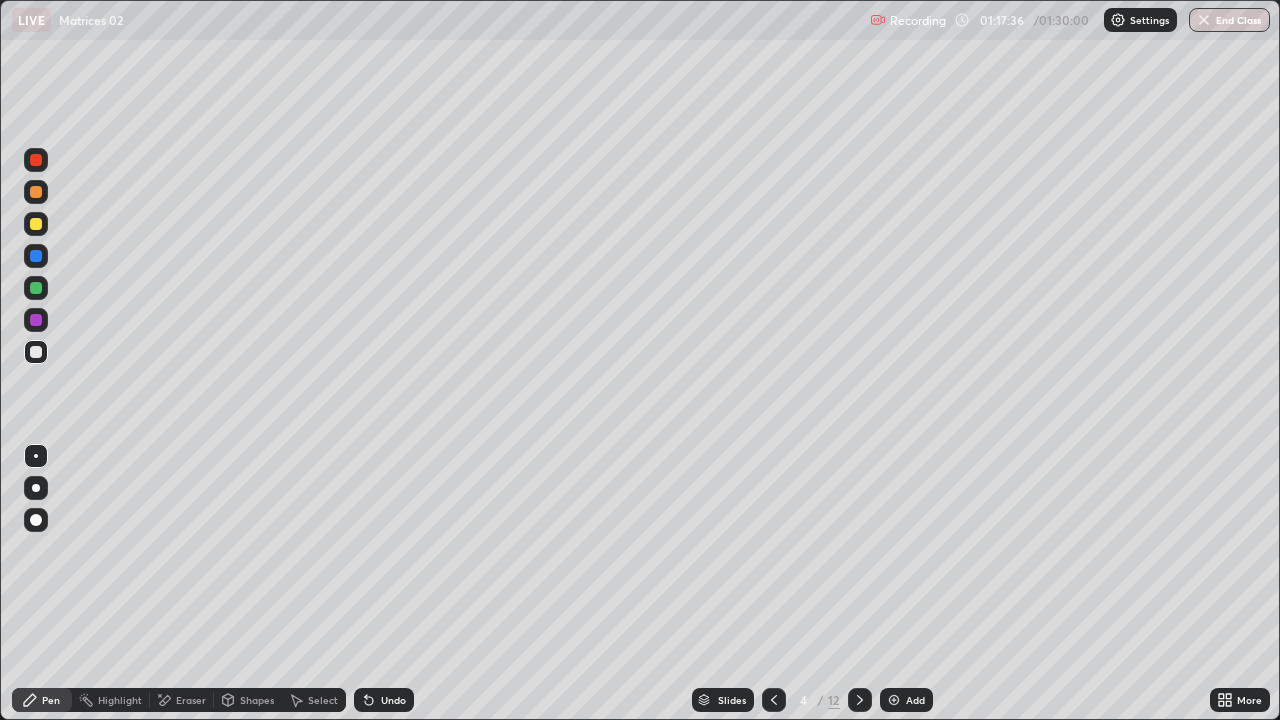 click 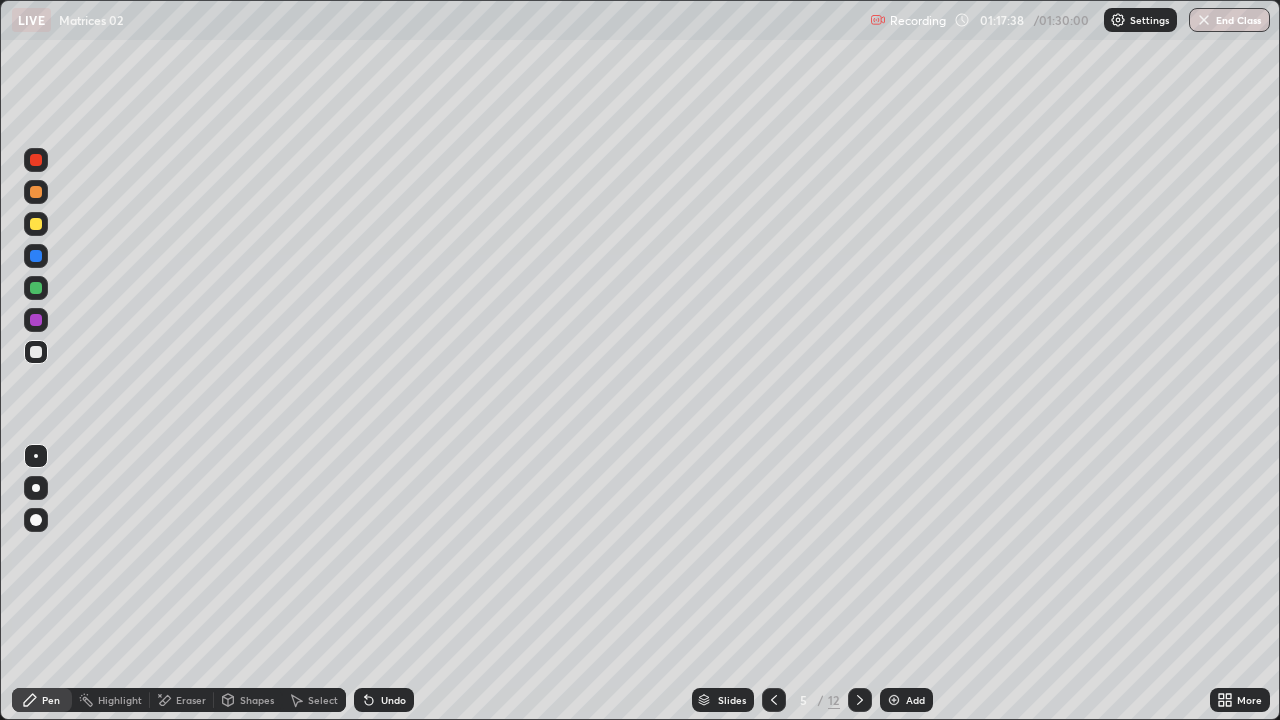 click 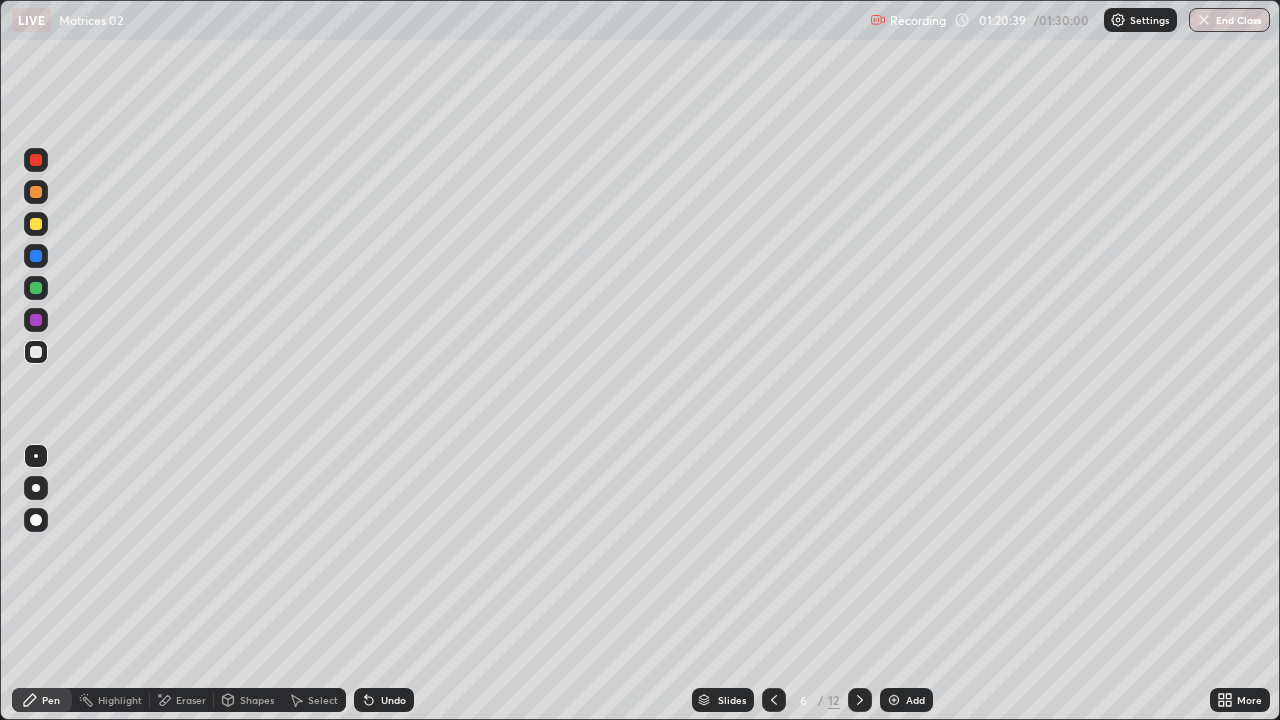 click on "End Class" at bounding box center [1229, 20] 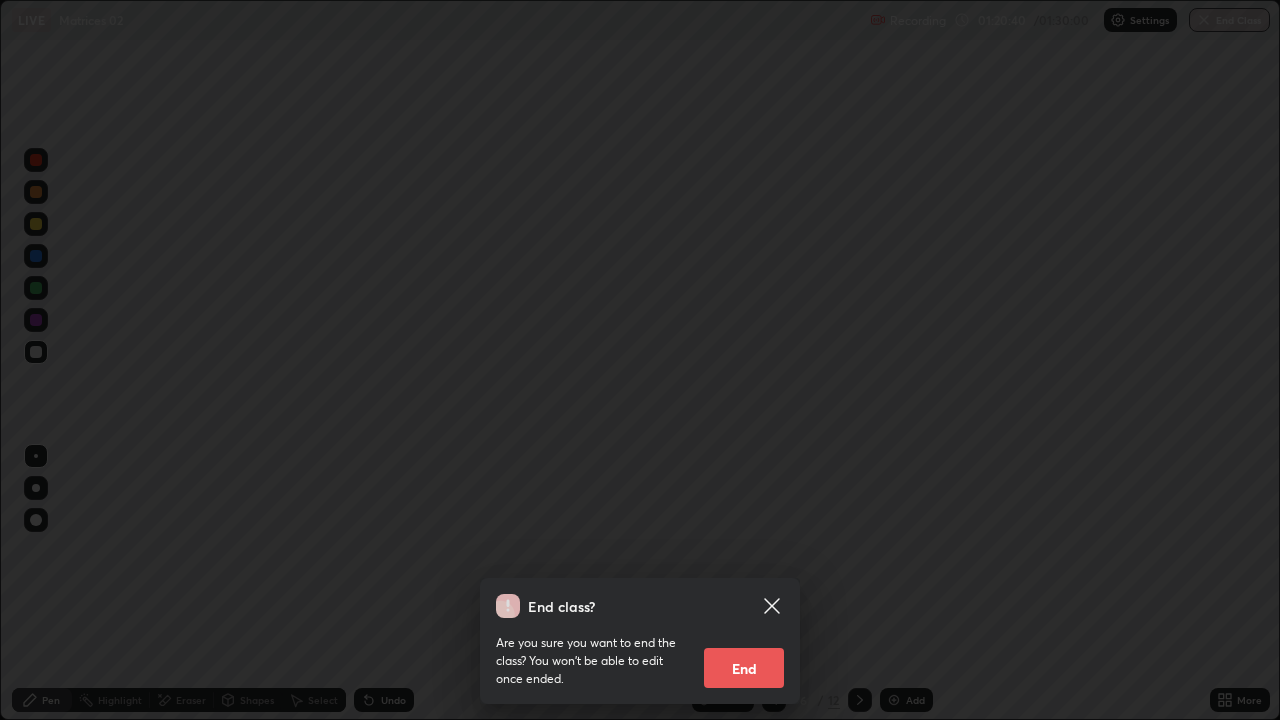 click on "End" at bounding box center (744, 668) 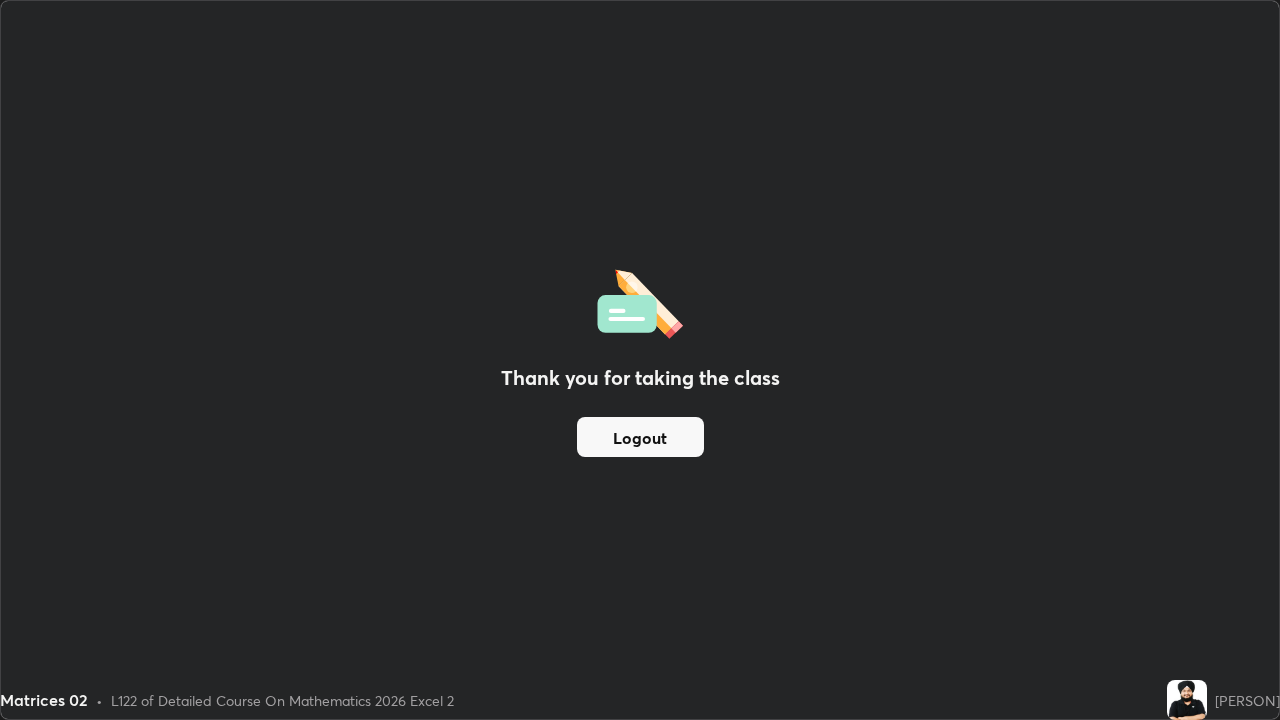 click on "Logout" at bounding box center (640, 437) 